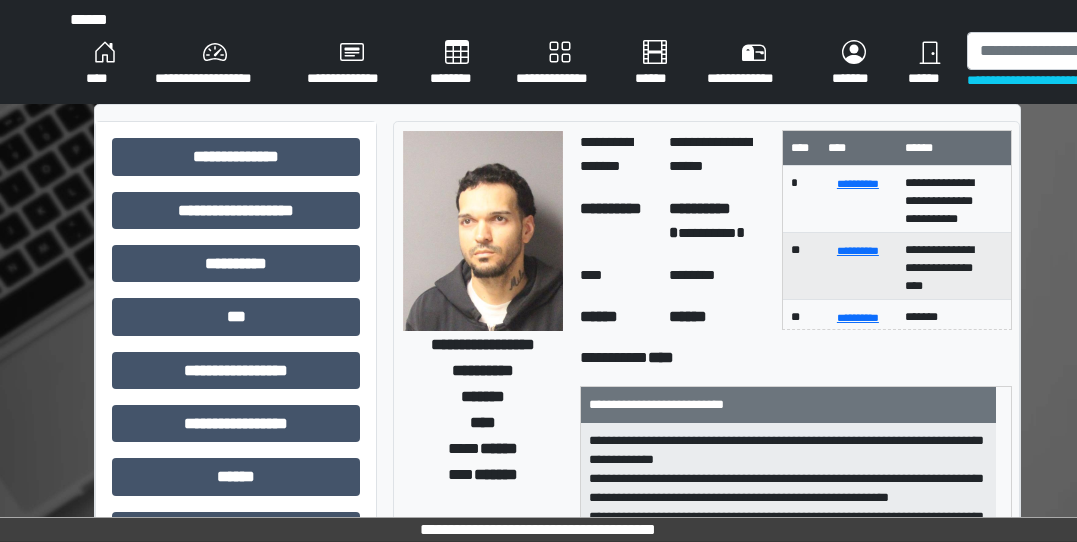 scroll, scrollTop: 0, scrollLeft: 0, axis: both 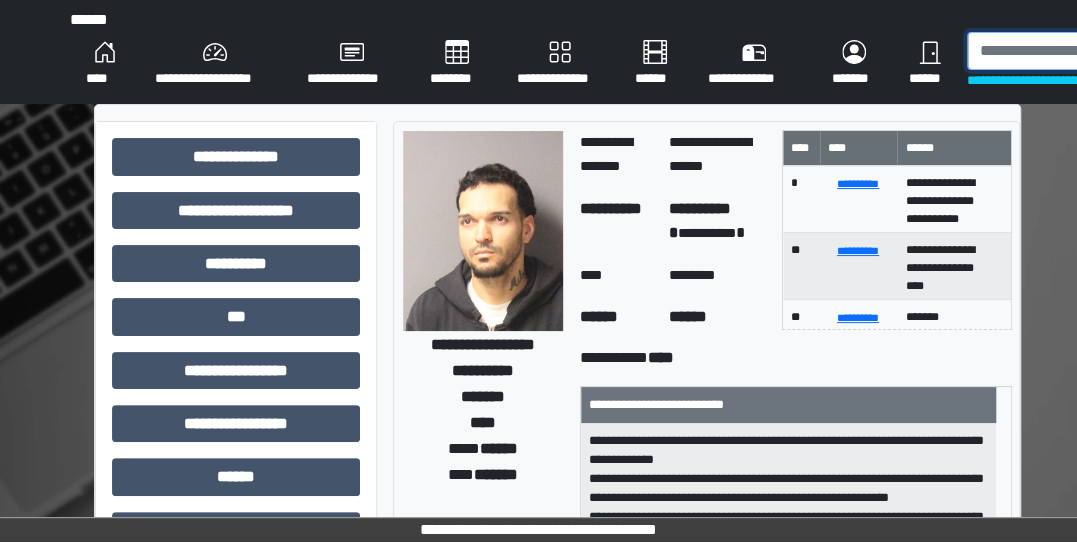 click at bounding box center [1070, 51] 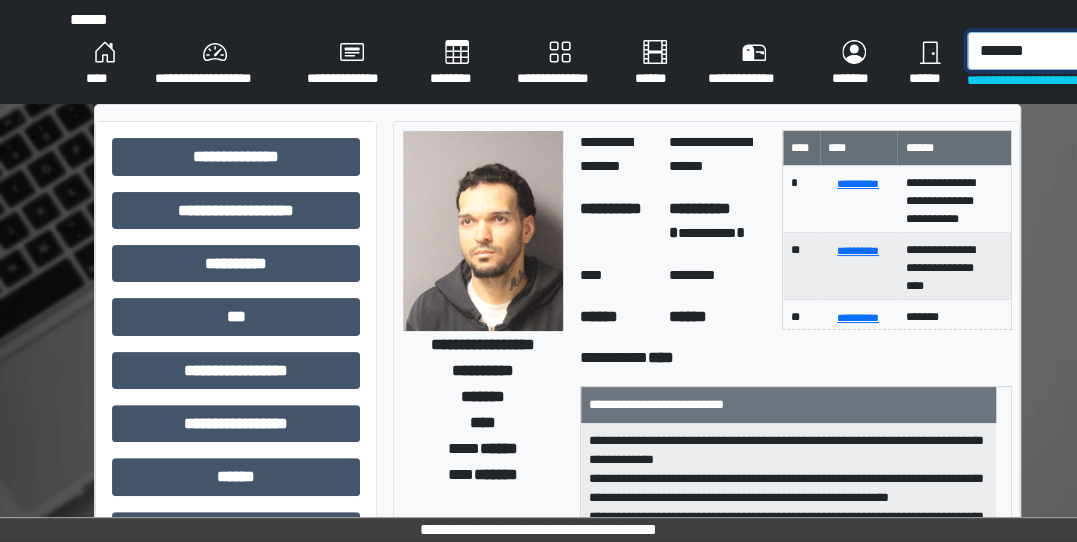 type on "*******" 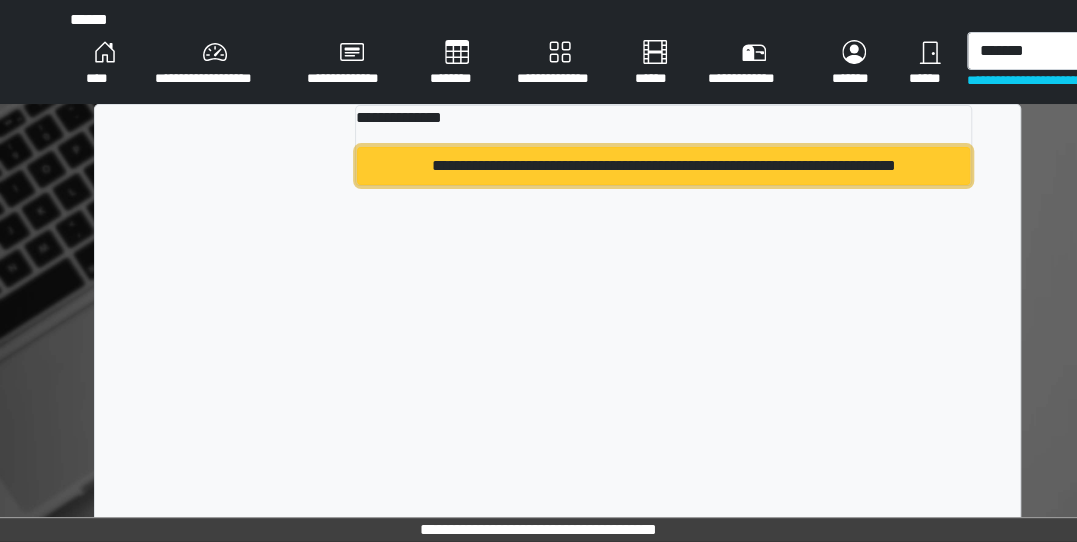 click on "**********" at bounding box center [663, 166] 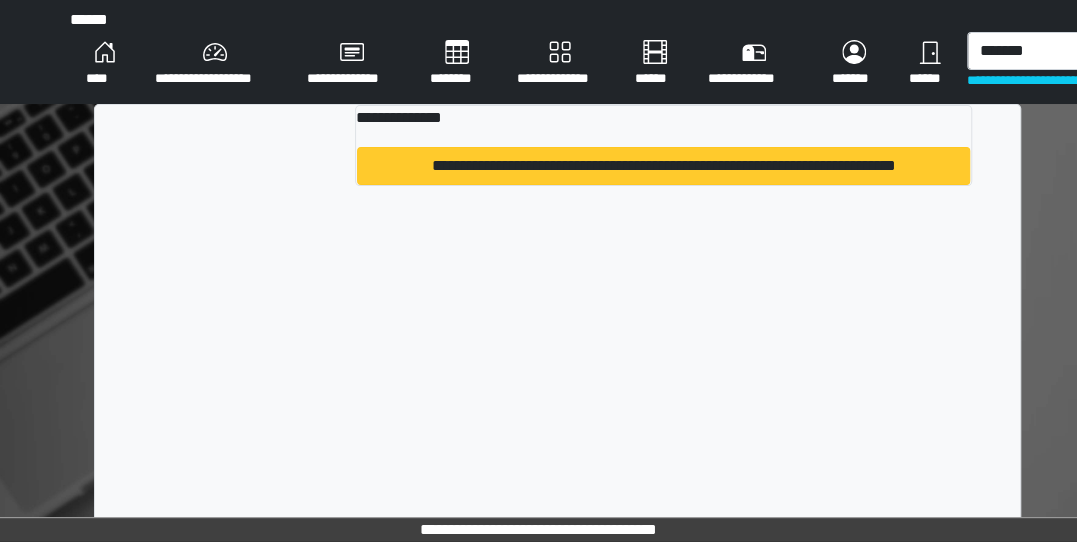 type 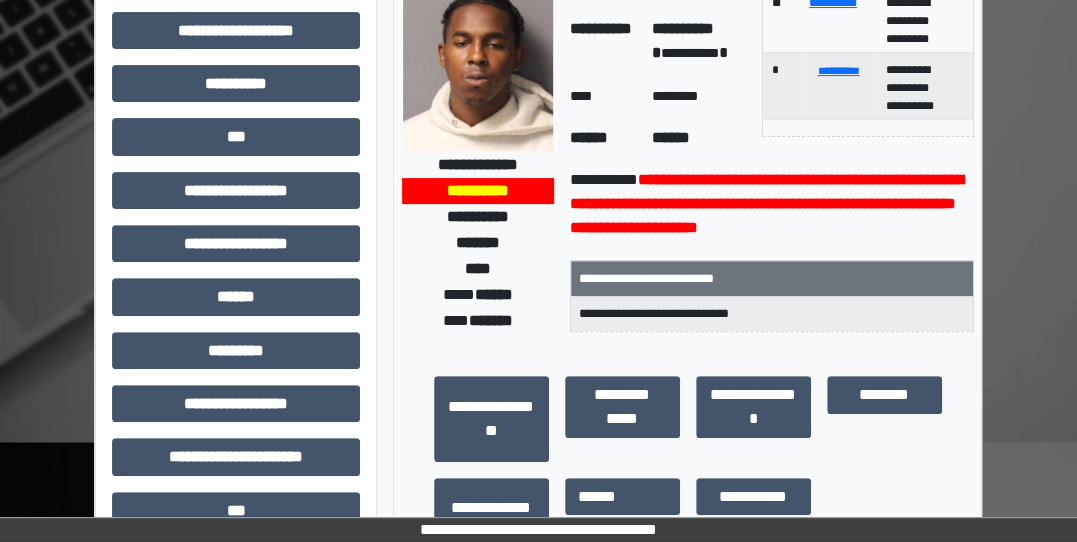 scroll, scrollTop: 0, scrollLeft: 0, axis: both 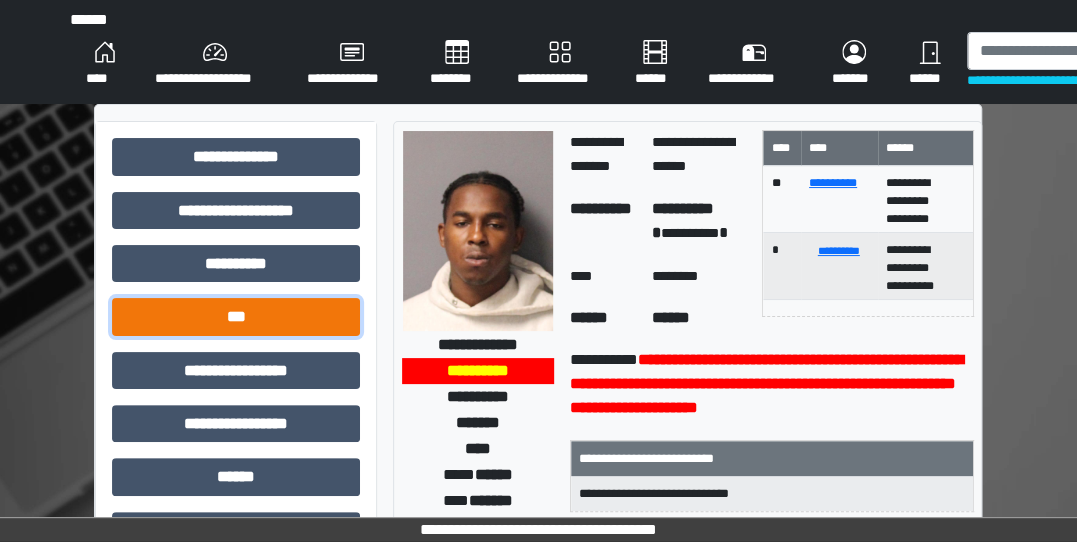 click on "***" at bounding box center (236, 316) 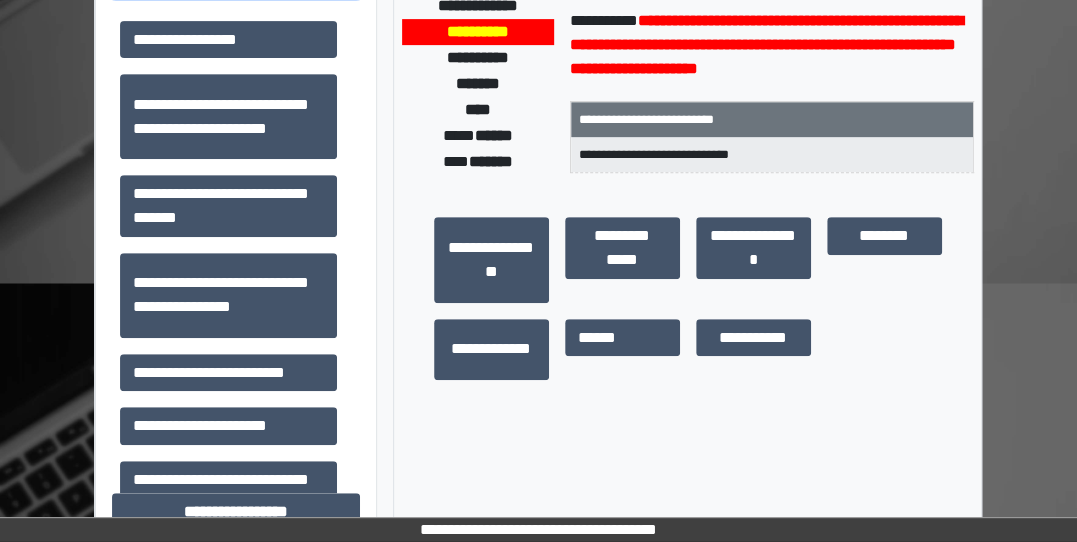 scroll, scrollTop: 340, scrollLeft: 0, axis: vertical 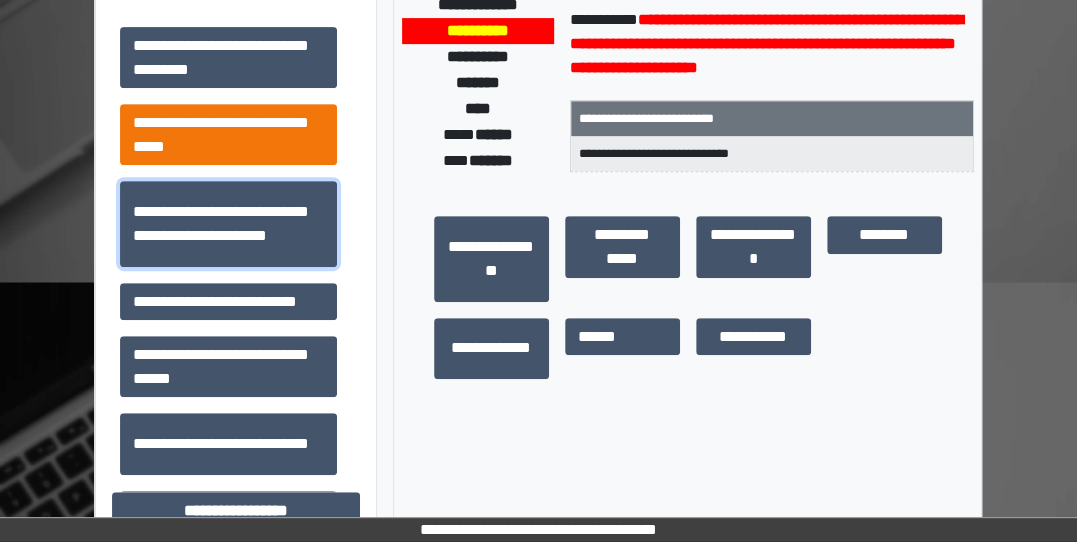 click on "**********" at bounding box center (228, 223) 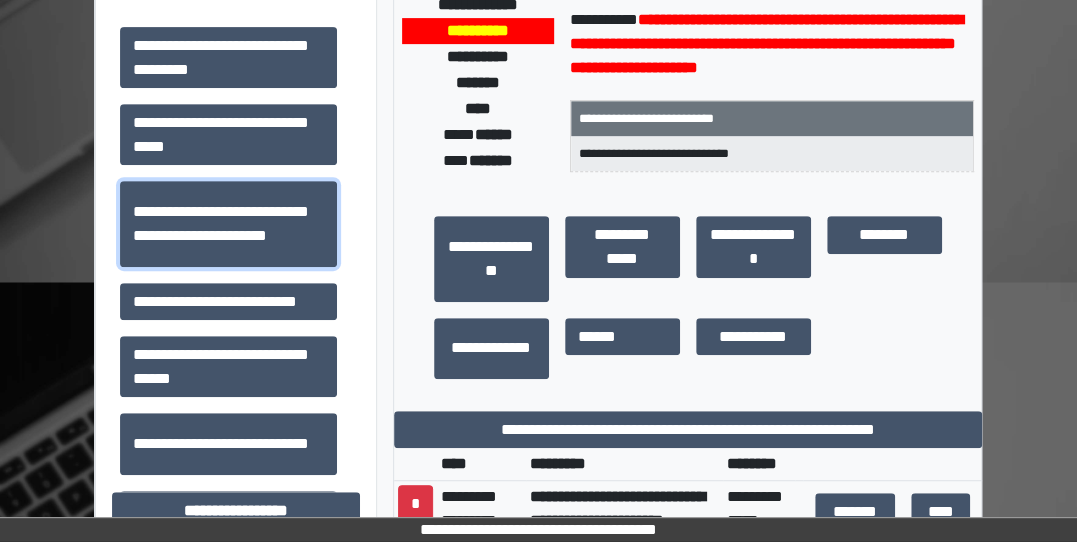 scroll, scrollTop: 678, scrollLeft: 0, axis: vertical 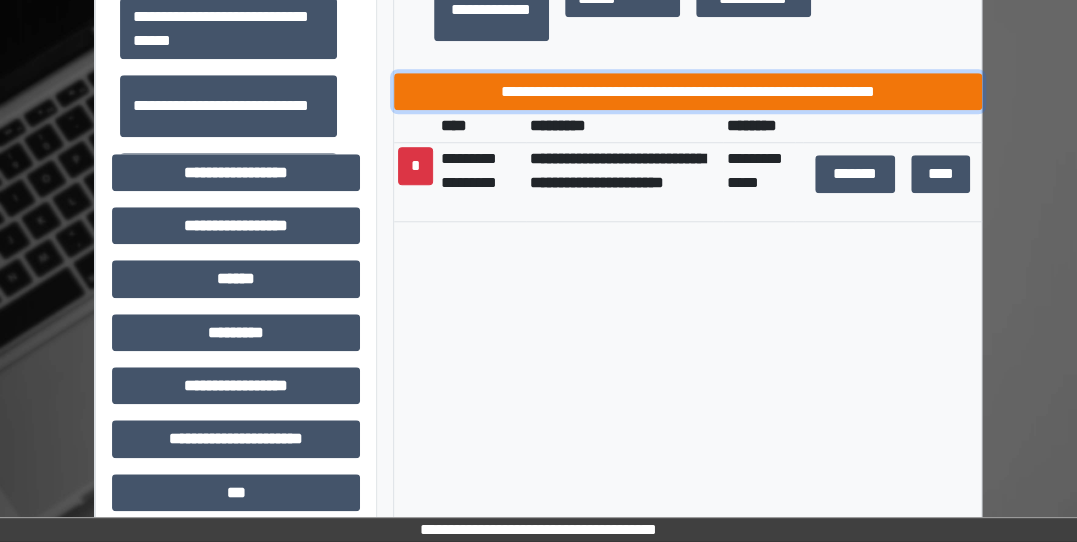 click on "**********" at bounding box center [688, 91] 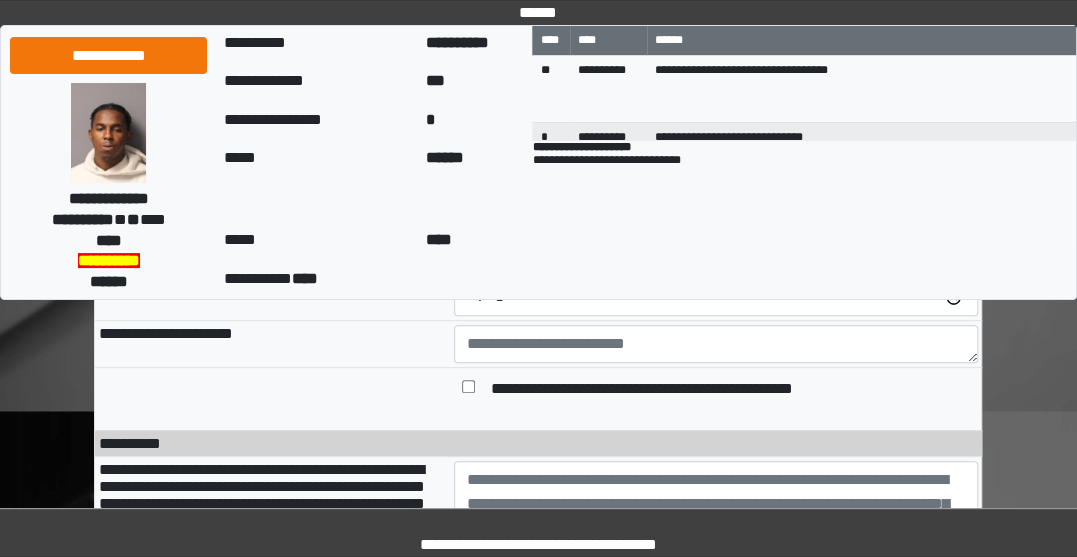 scroll, scrollTop: 17, scrollLeft: 0, axis: vertical 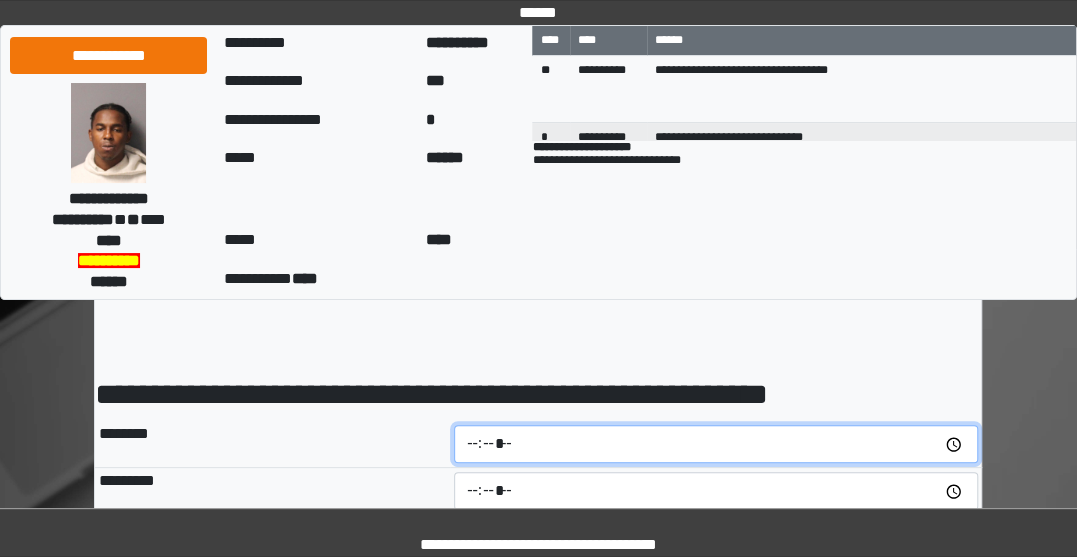click at bounding box center (716, 444) 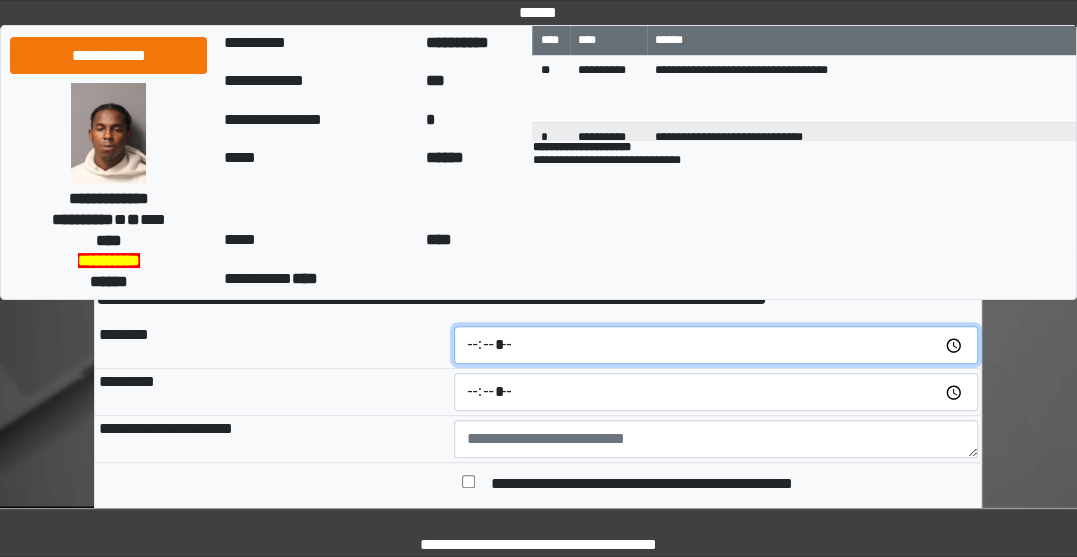 scroll, scrollTop: 117, scrollLeft: 0, axis: vertical 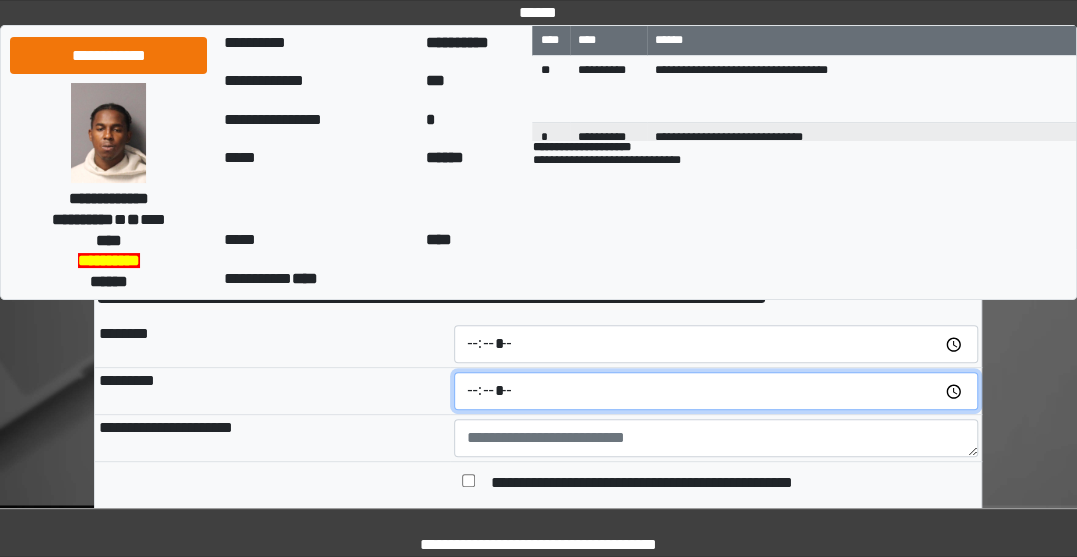 click at bounding box center (716, 391) 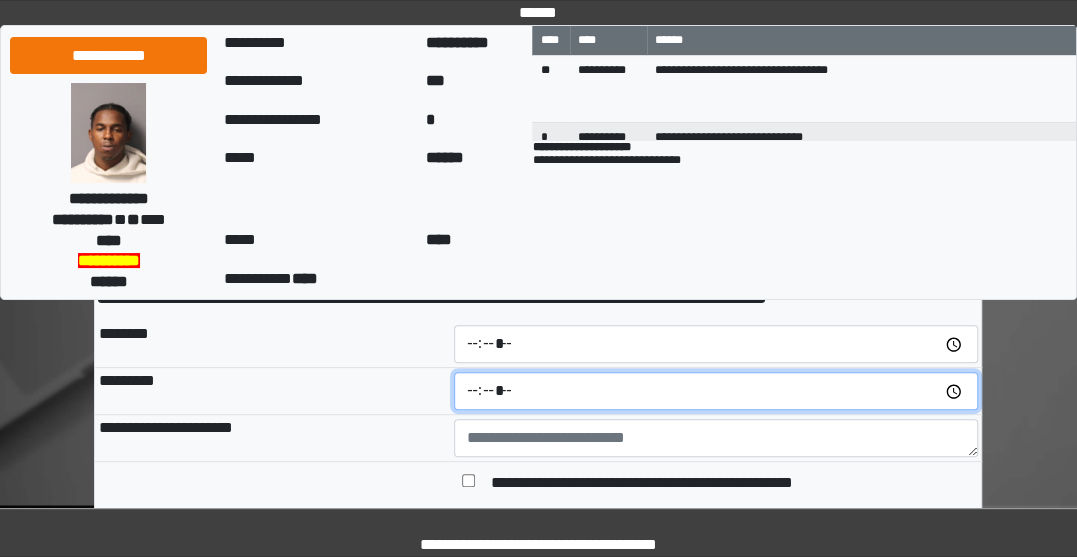 click at bounding box center [716, 391] 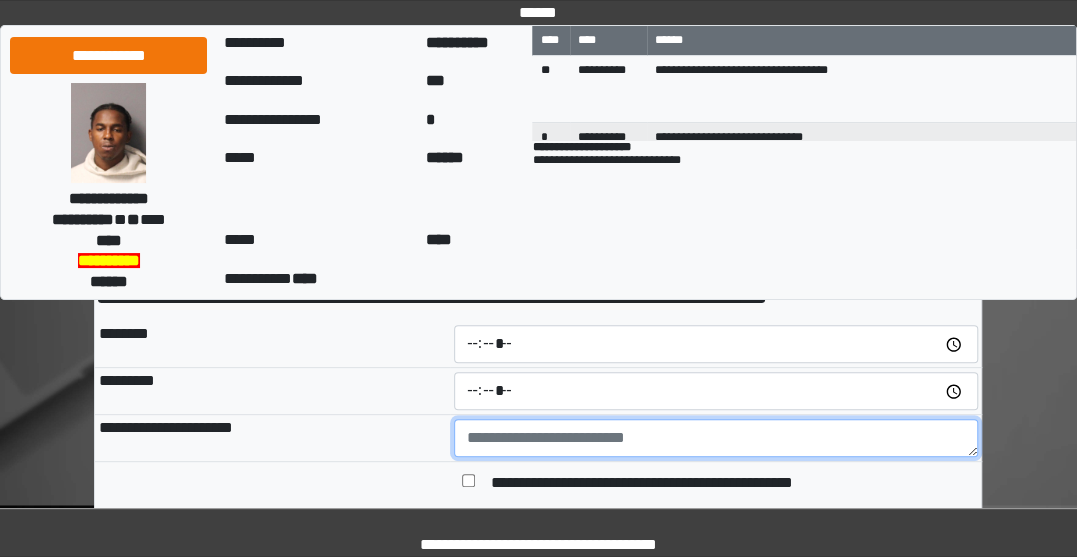 click at bounding box center [716, 438] 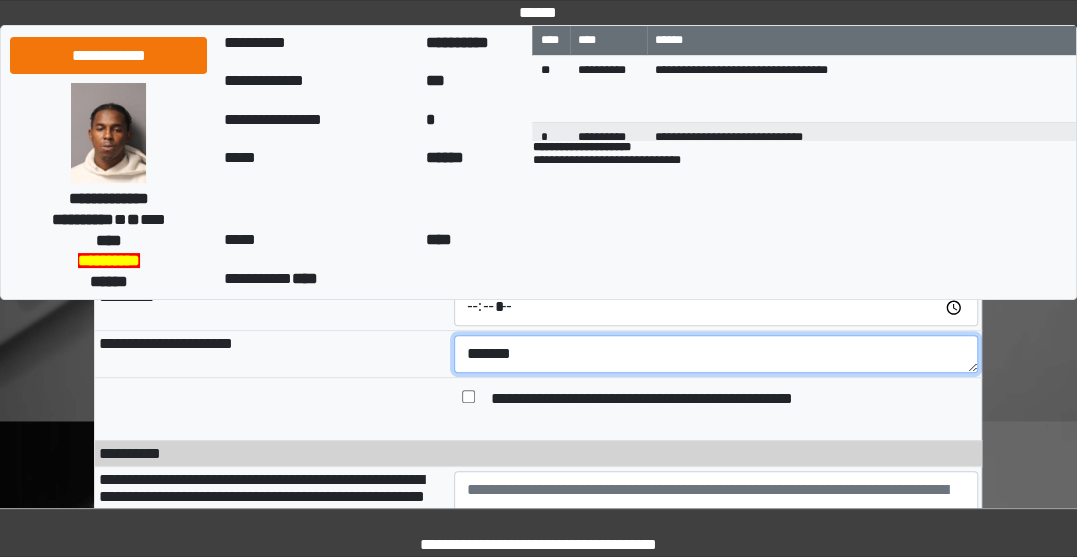 scroll, scrollTop: 200, scrollLeft: 0, axis: vertical 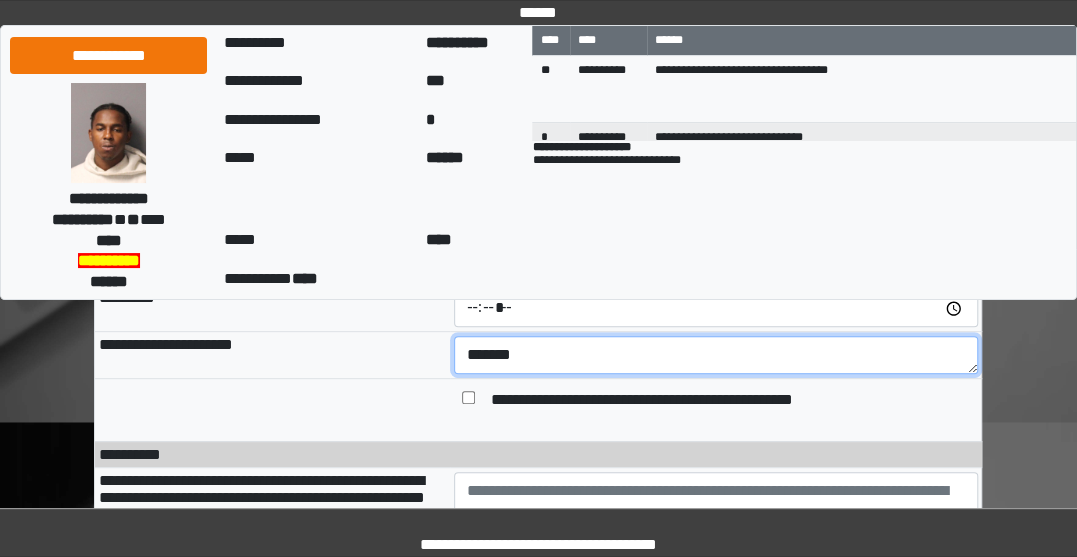 type on "*******" 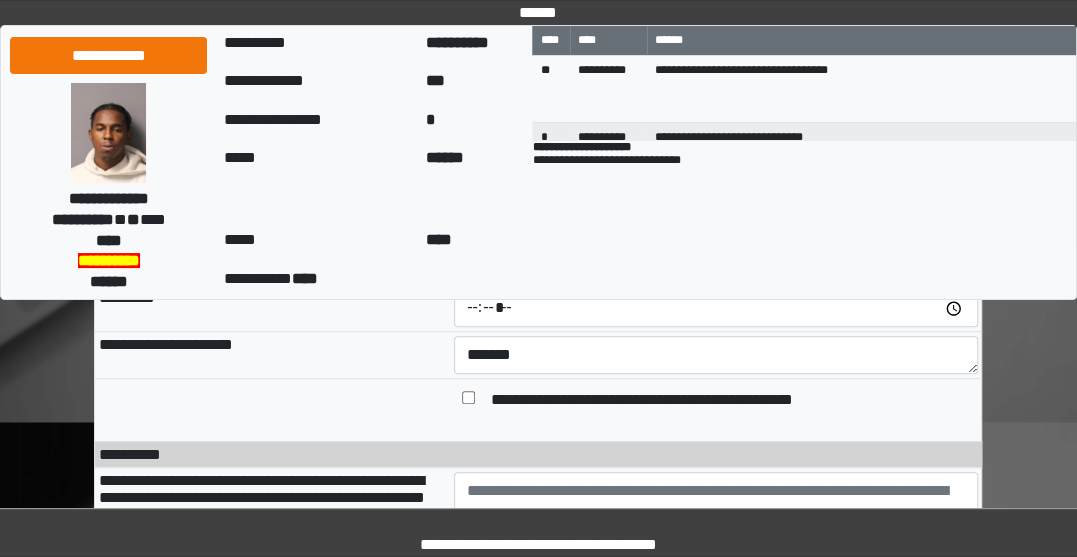 click on "**********" at bounding box center (730, 401) 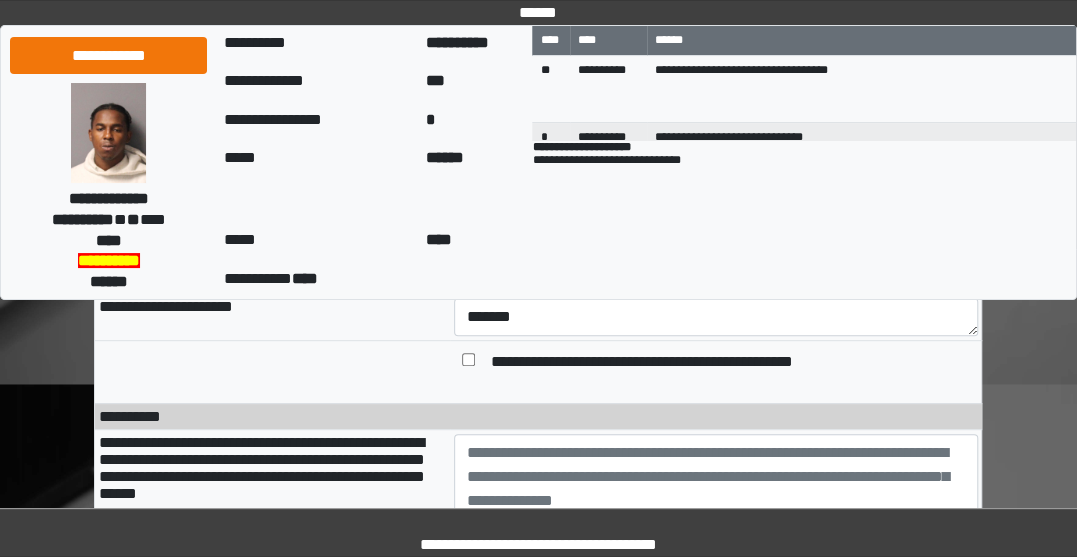 scroll, scrollTop: 231, scrollLeft: 0, axis: vertical 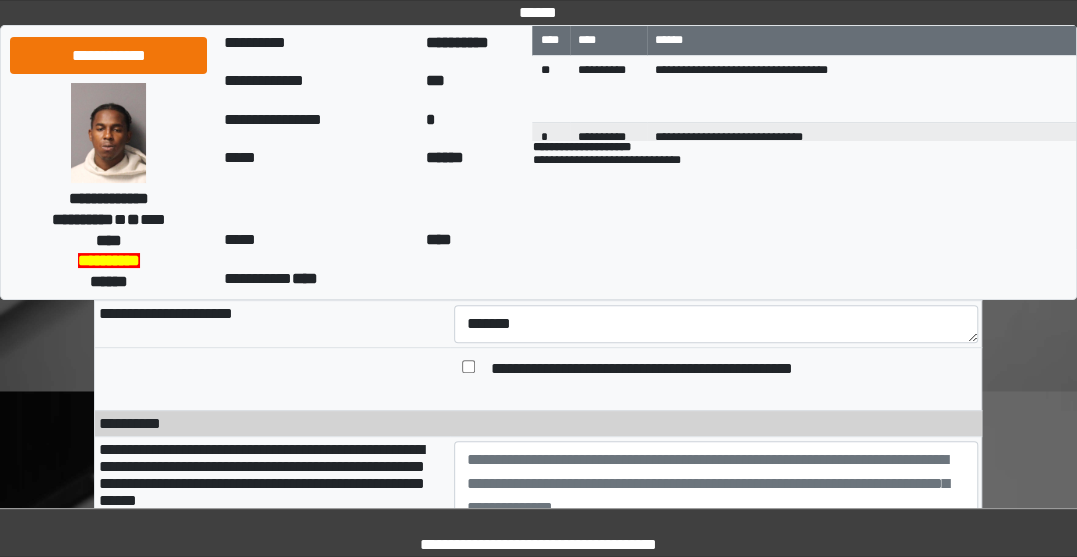 click on "**********" at bounding box center [667, 370] 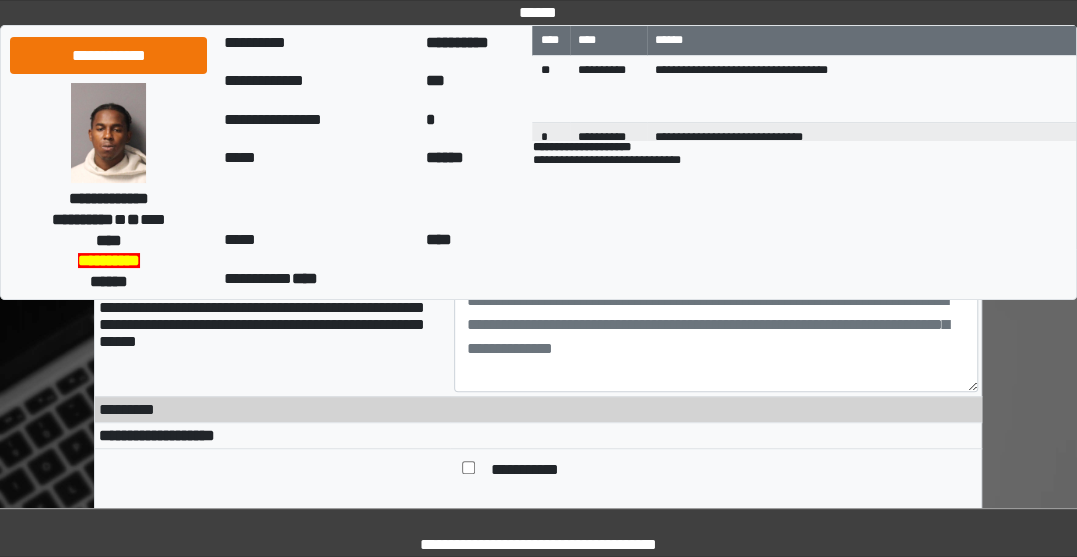 scroll, scrollTop: 348, scrollLeft: 0, axis: vertical 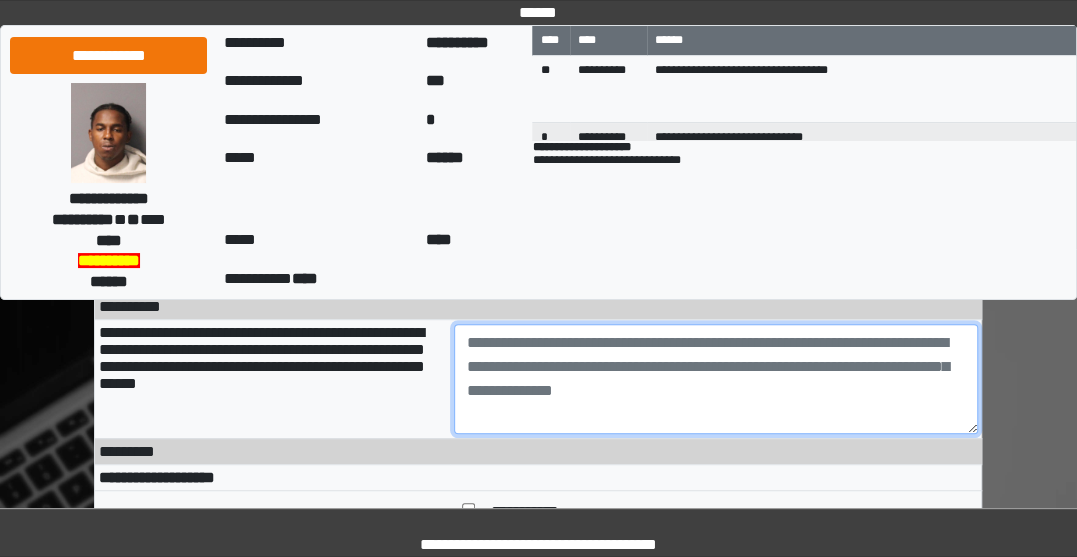paste on "**********" 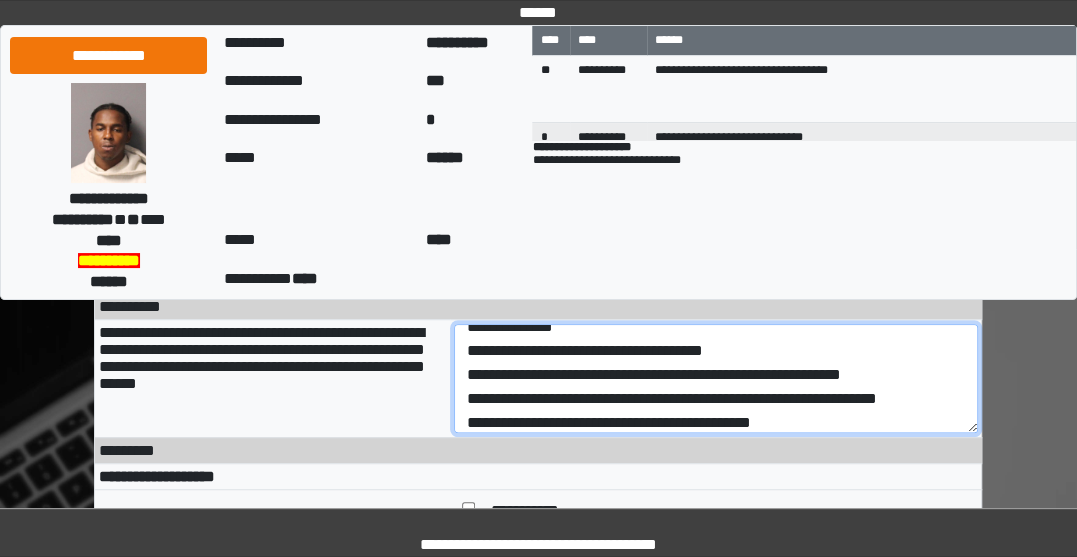 scroll, scrollTop: 0, scrollLeft: 0, axis: both 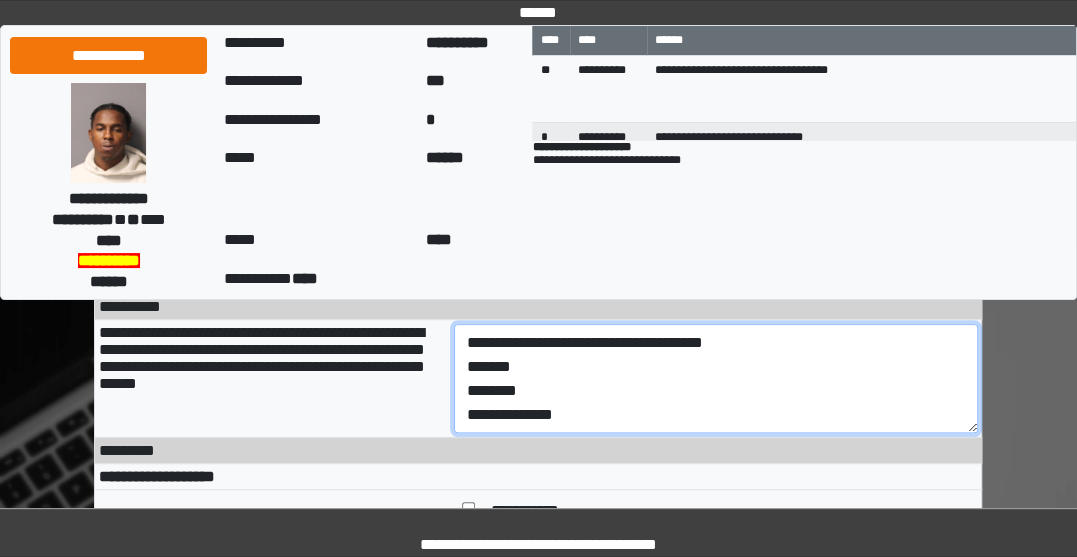 drag, startPoint x: 500, startPoint y: 343, endPoint x: 402, endPoint y: 337, distance: 98.1835 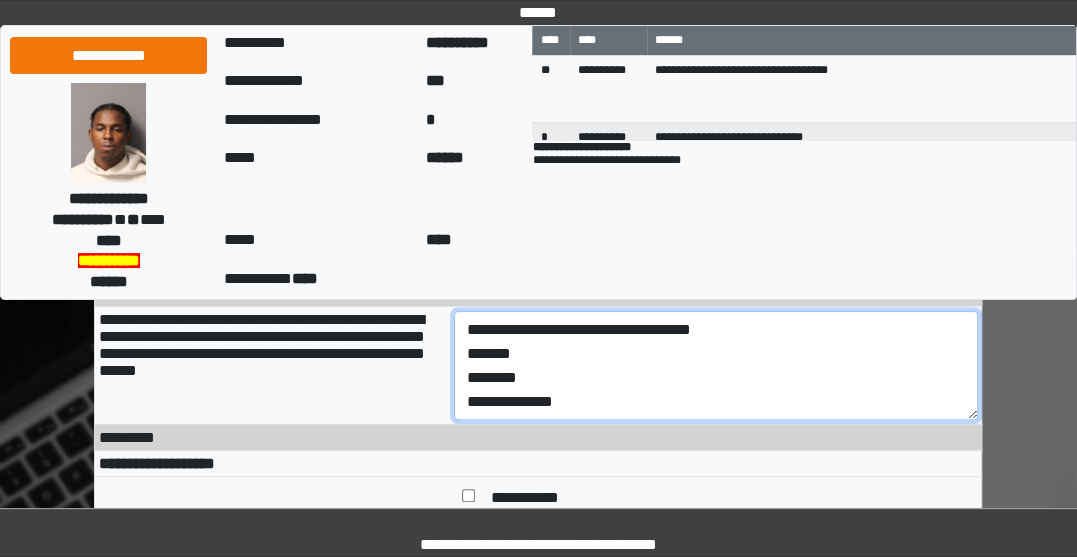 scroll, scrollTop: 360, scrollLeft: 0, axis: vertical 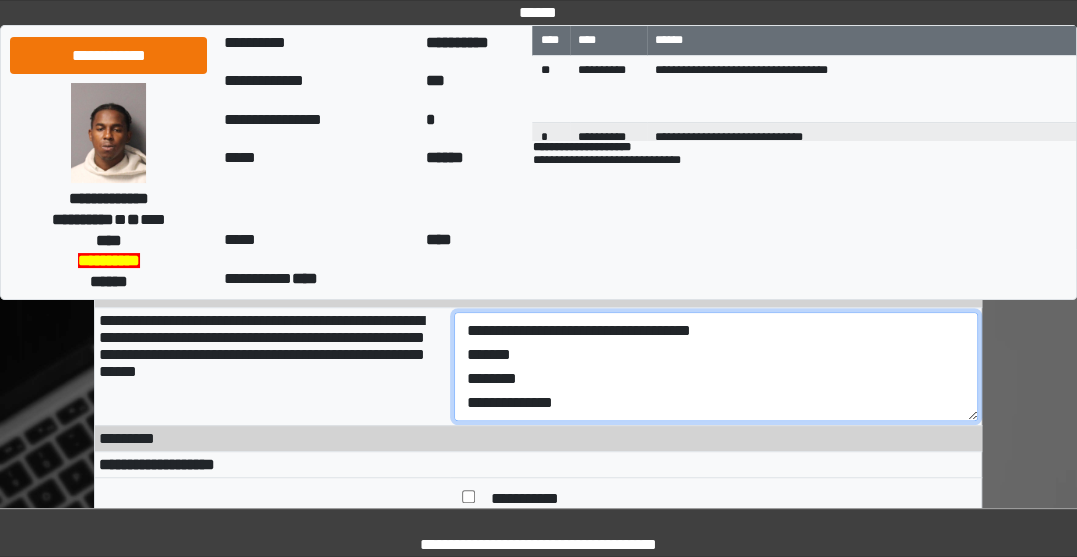 click on "**********" at bounding box center (716, 366) 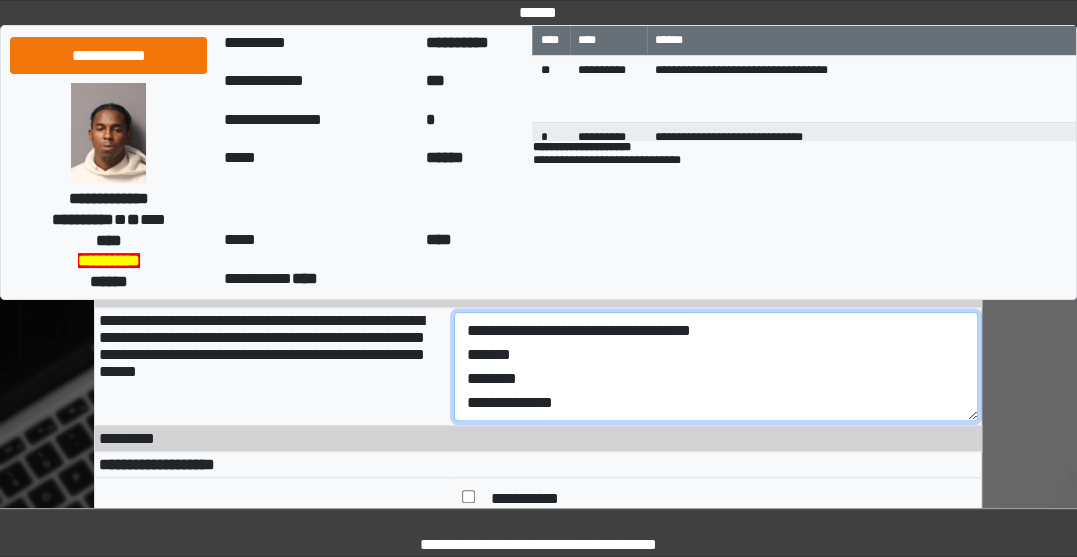 click on "**********" at bounding box center [716, 366] 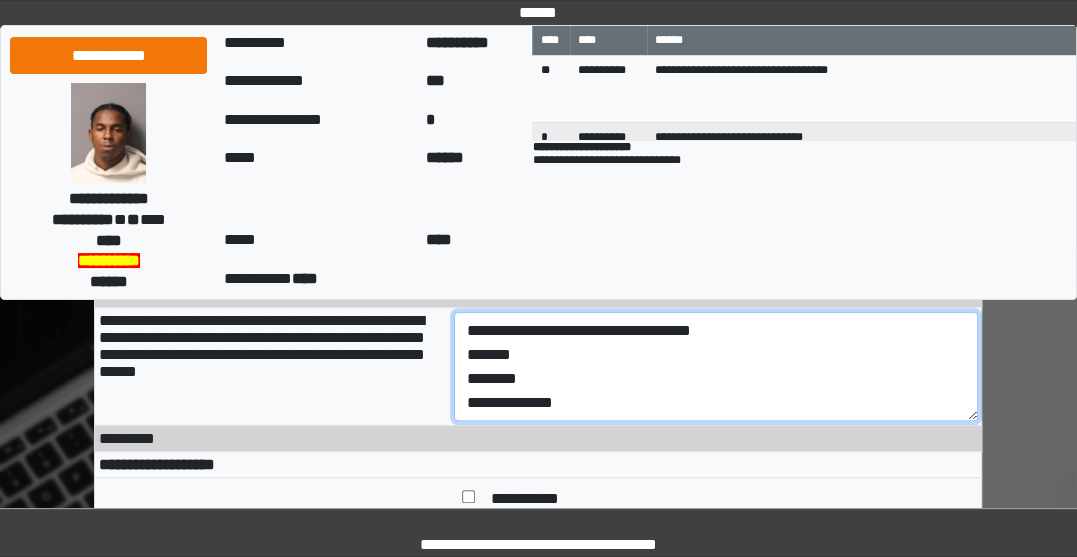 click on "**********" at bounding box center (716, 366) 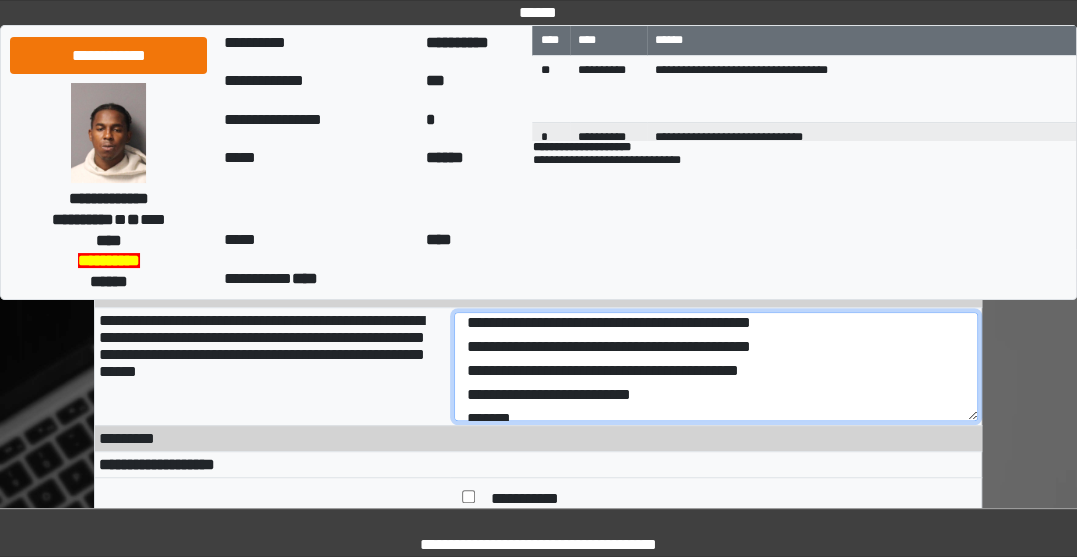 scroll, scrollTop: 241, scrollLeft: 0, axis: vertical 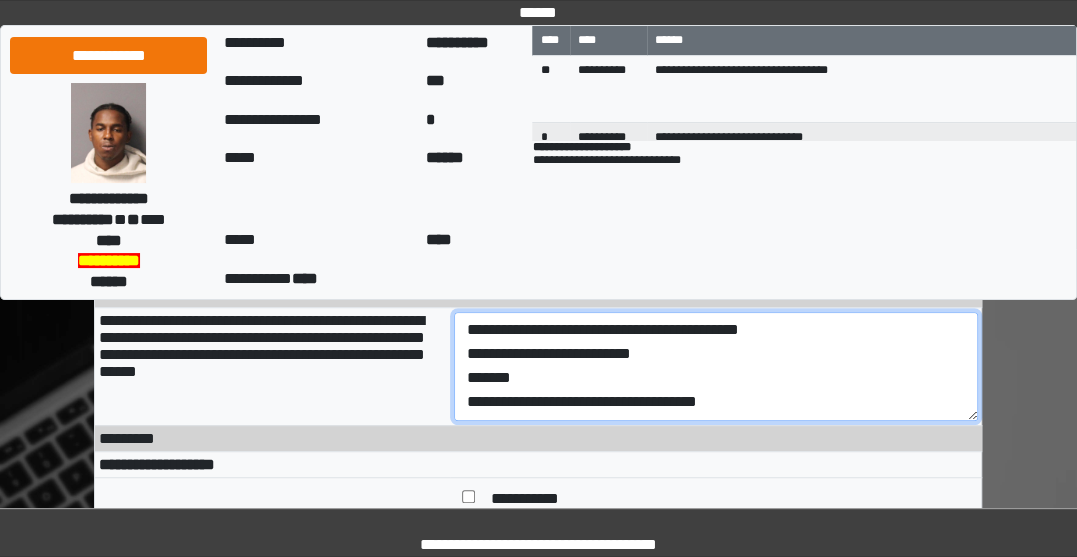 click on "**********" at bounding box center (716, 366) 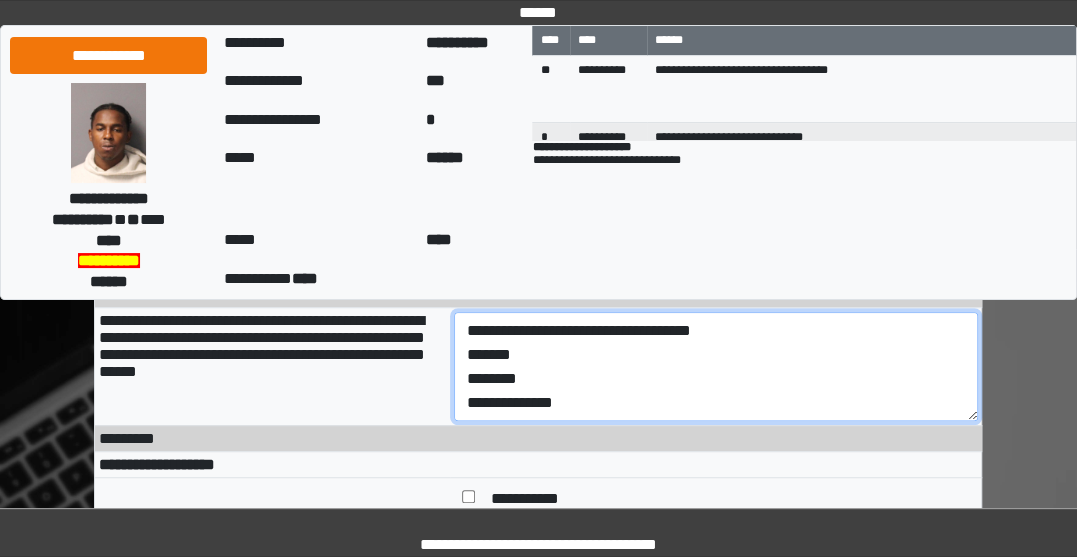 scroll, scrollTop: 0, scrollLeft: 0, axis: both 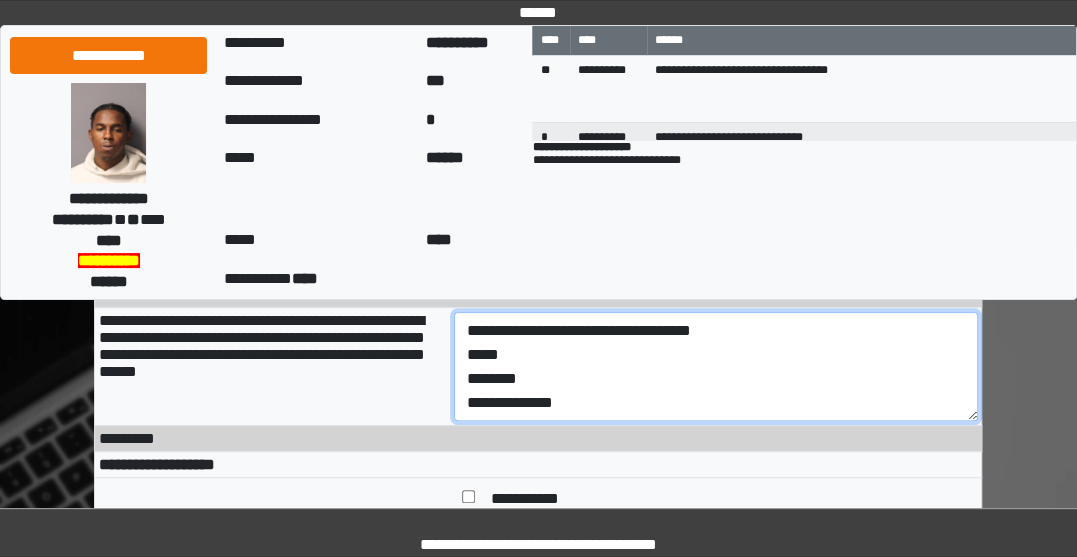 click on "**********" at bounding box center (716, 366) 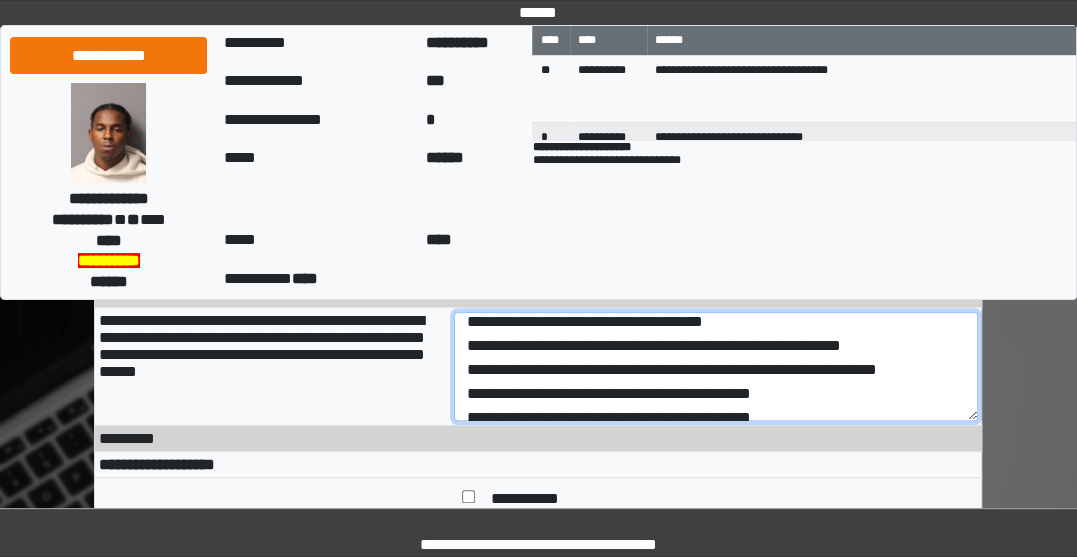 scroll, scrollTop: 80, scrollLeft: 0, axis: vertical 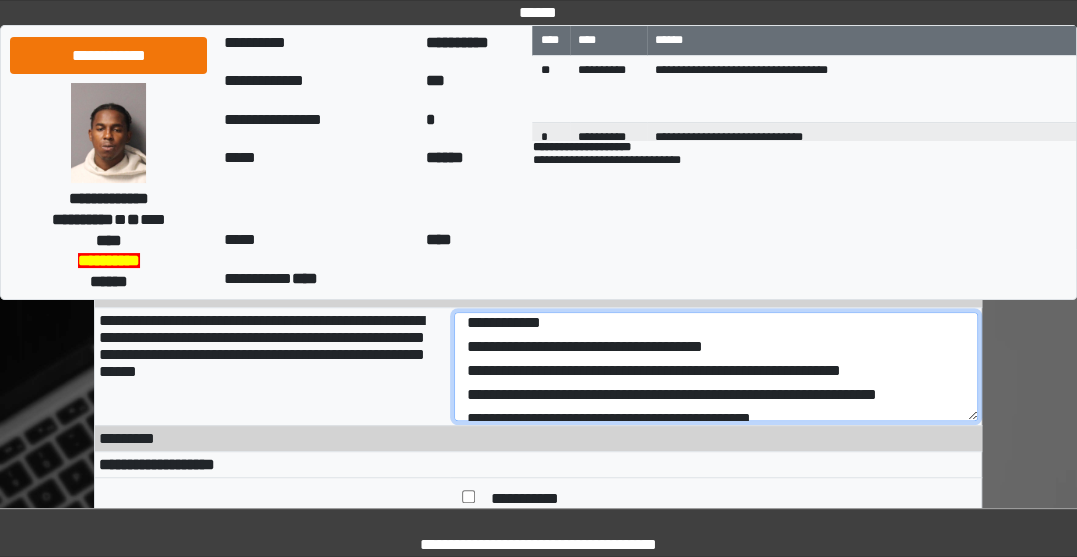 click on "**********" at bounding box center [716, 366] 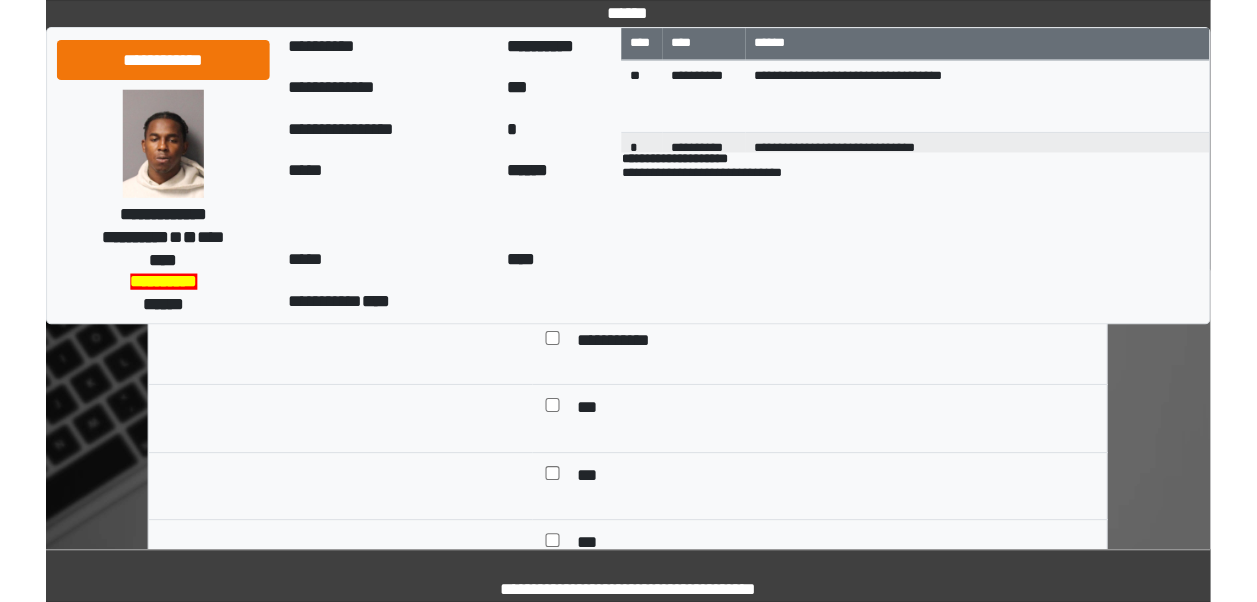 scroll, scrollTop: 545, scrollLeft: 0, axis: vertical 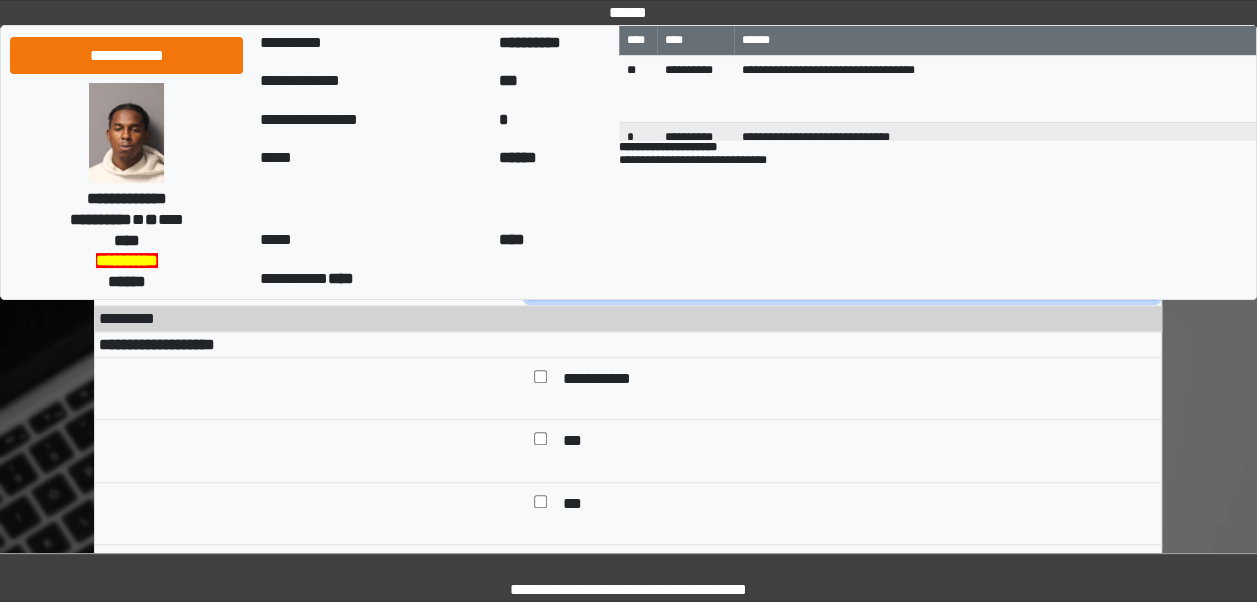 type on "**********" 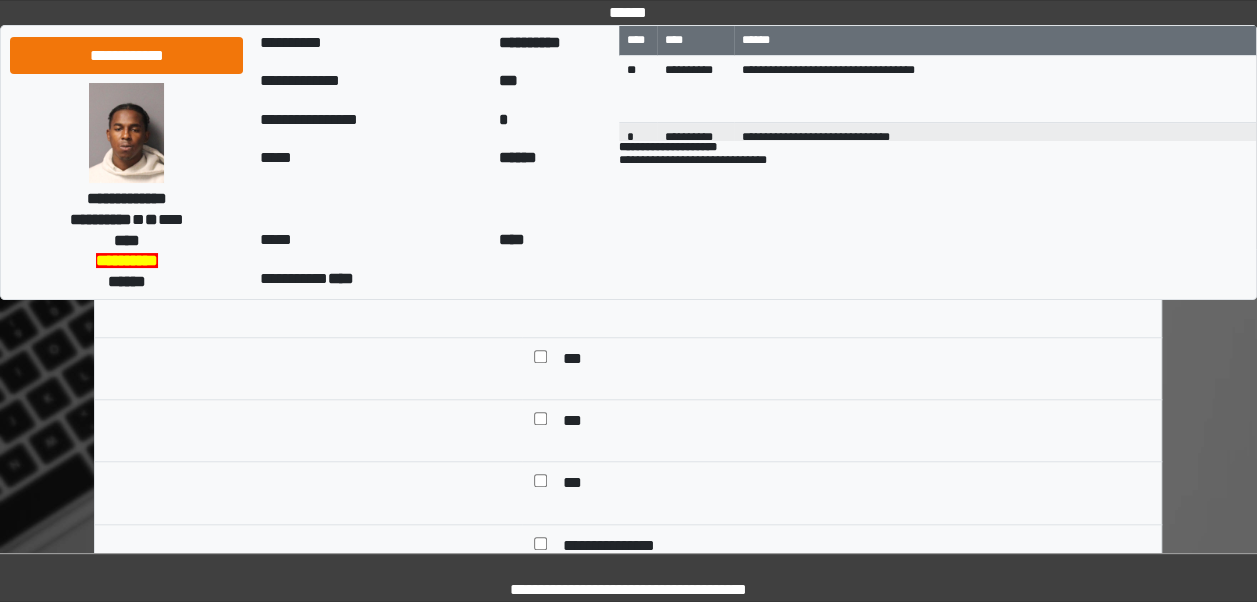 scroll, scrollTop: 625, scrollLeft: 0, axis: vertical 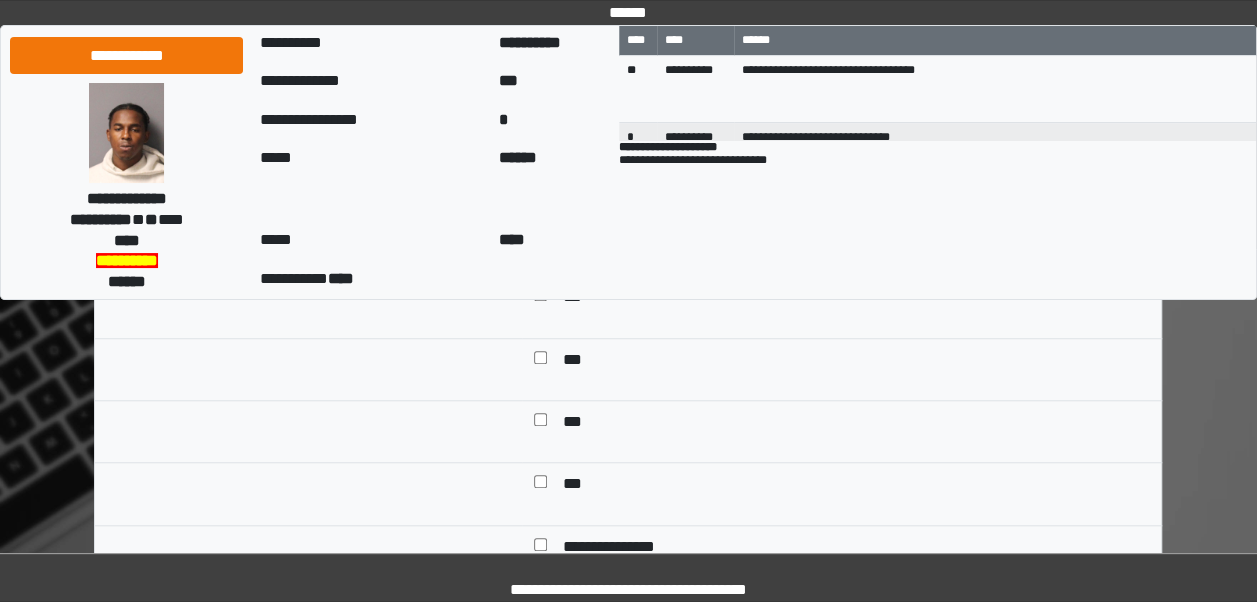 click at bounding box center (540, 361) 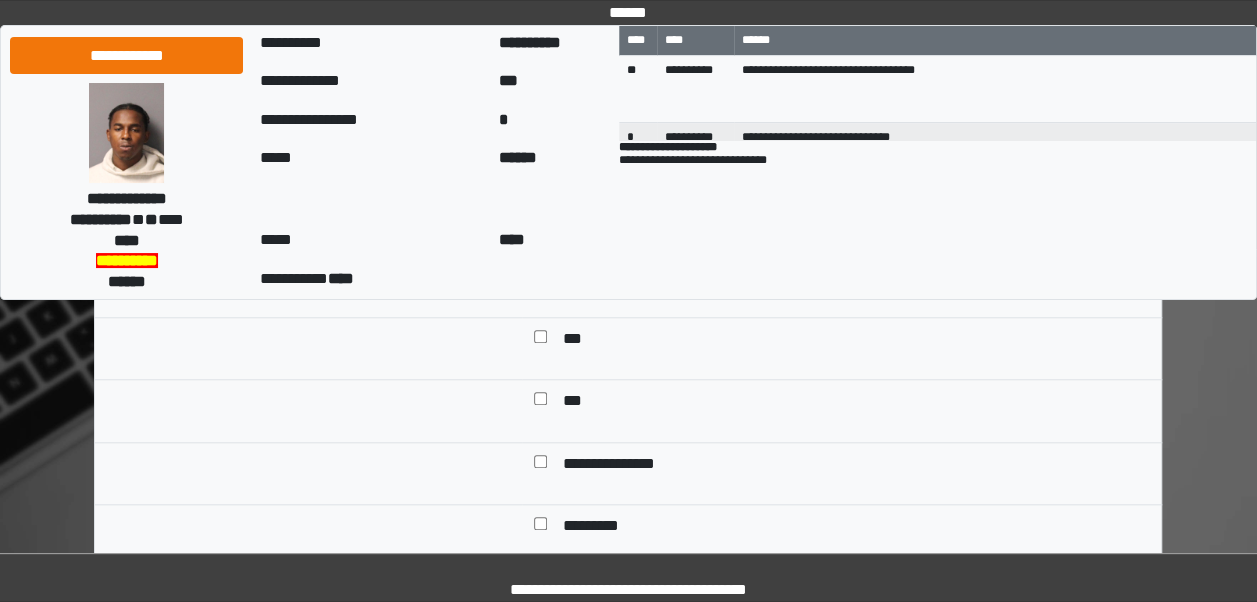 scroll, scrollTop: 714, scrollLeft: 0, axis: vertical 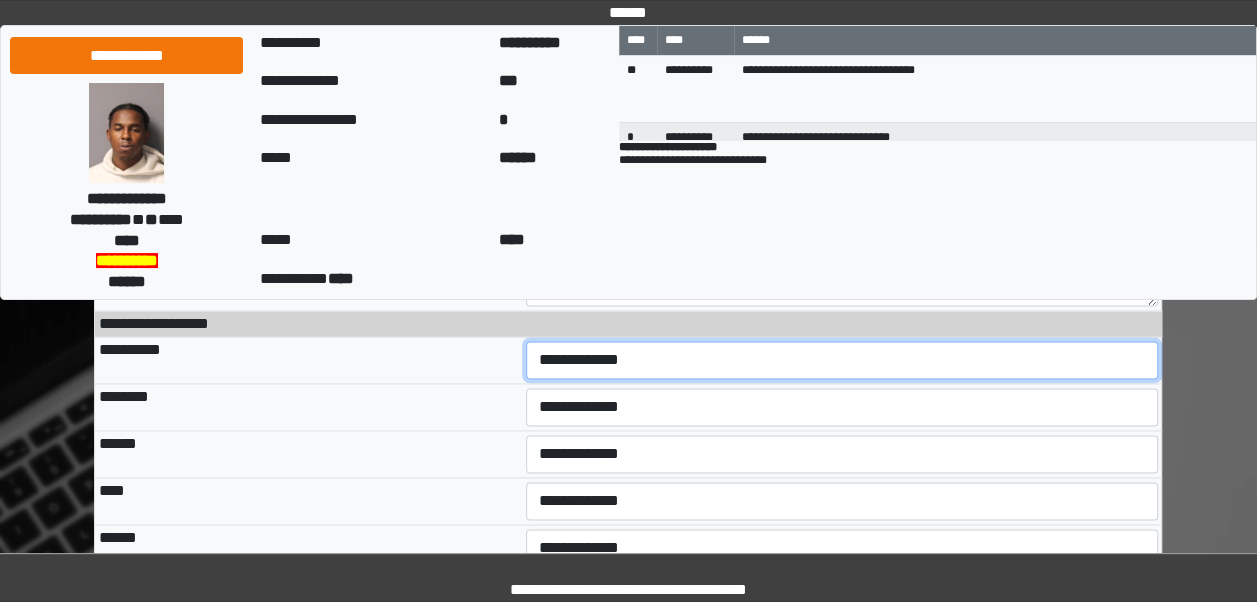 click on "**********" at bounding box center [842, 360] 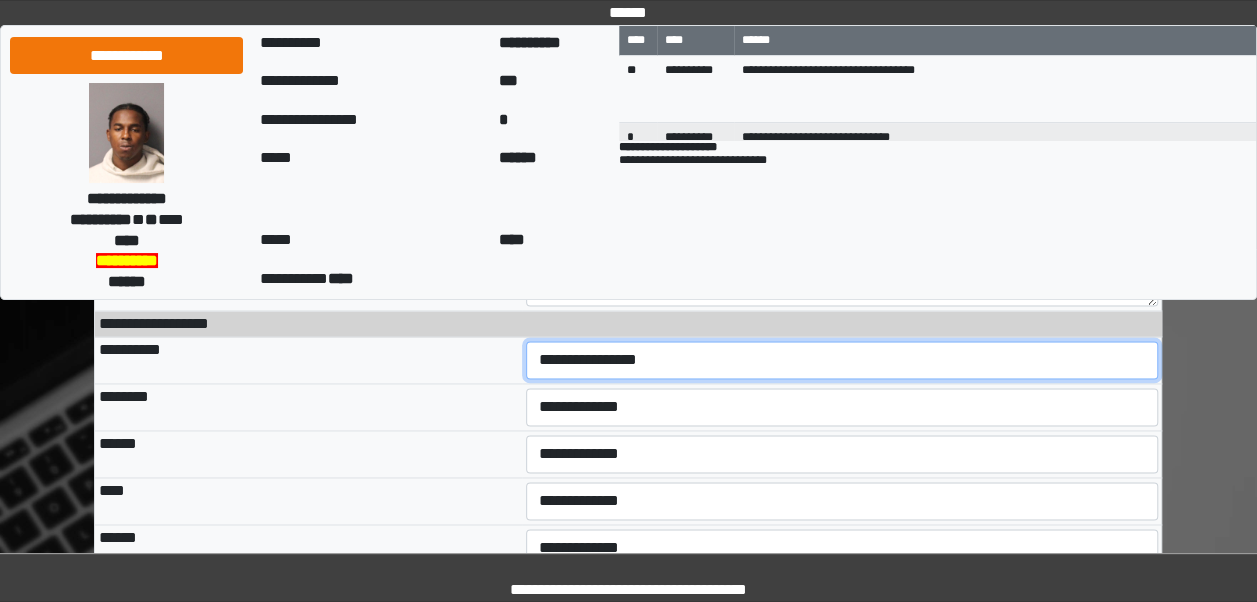 click on "**********" at bounding box center [842, 360] 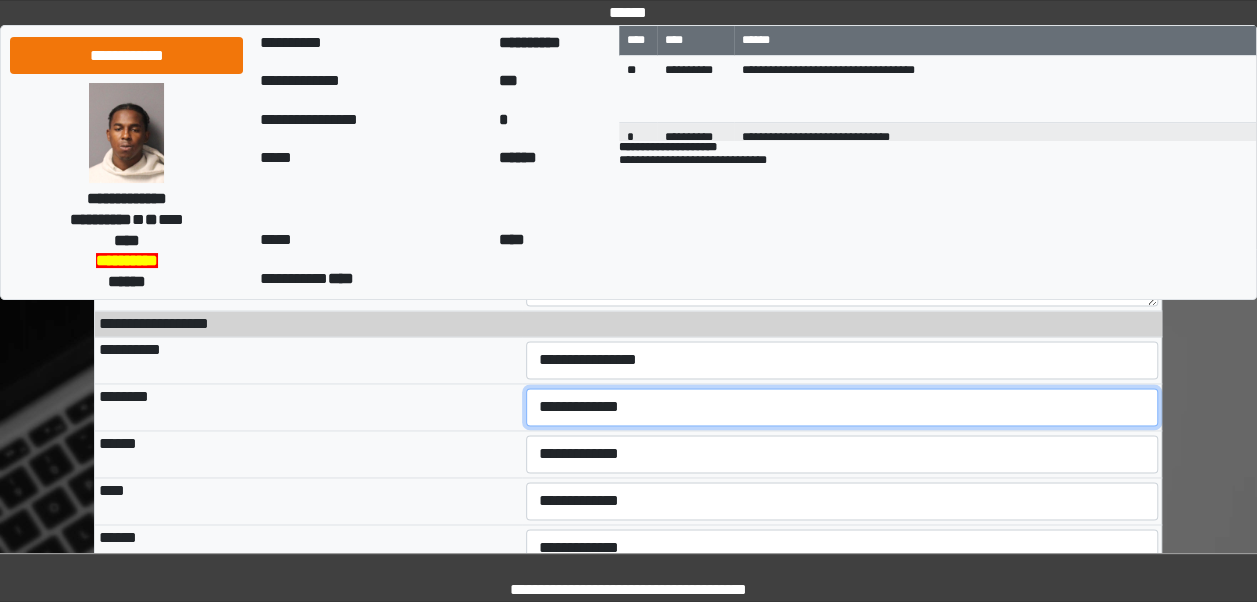 click on "**********" at bounding box center (842, 407) 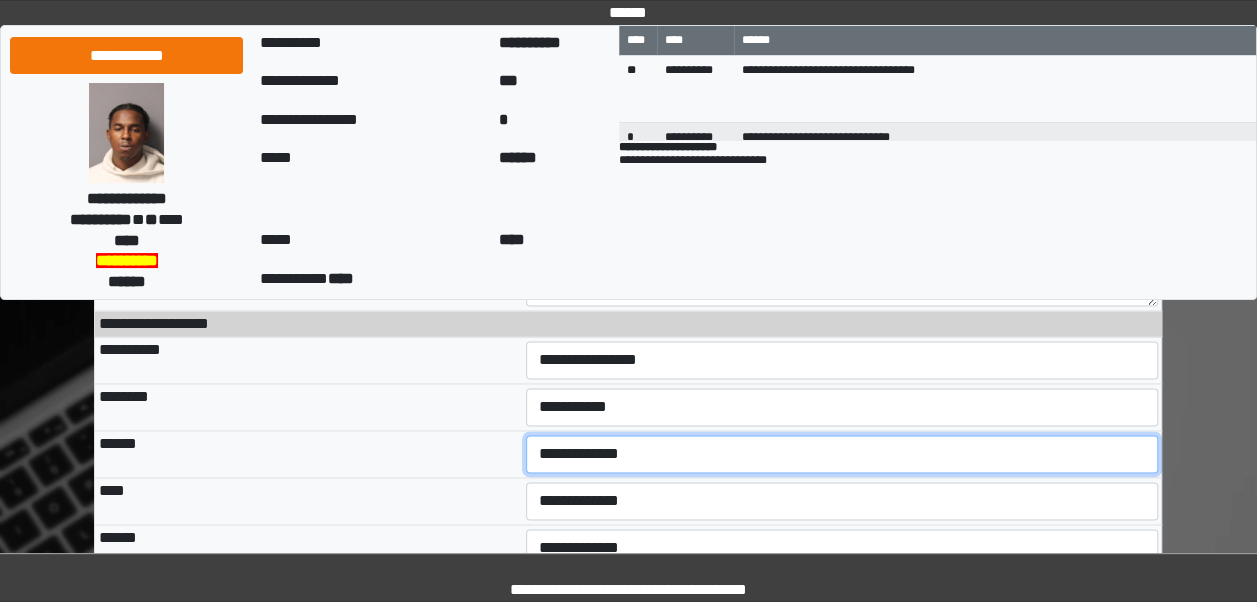 click on "**********" at bounding box center (842, 454) 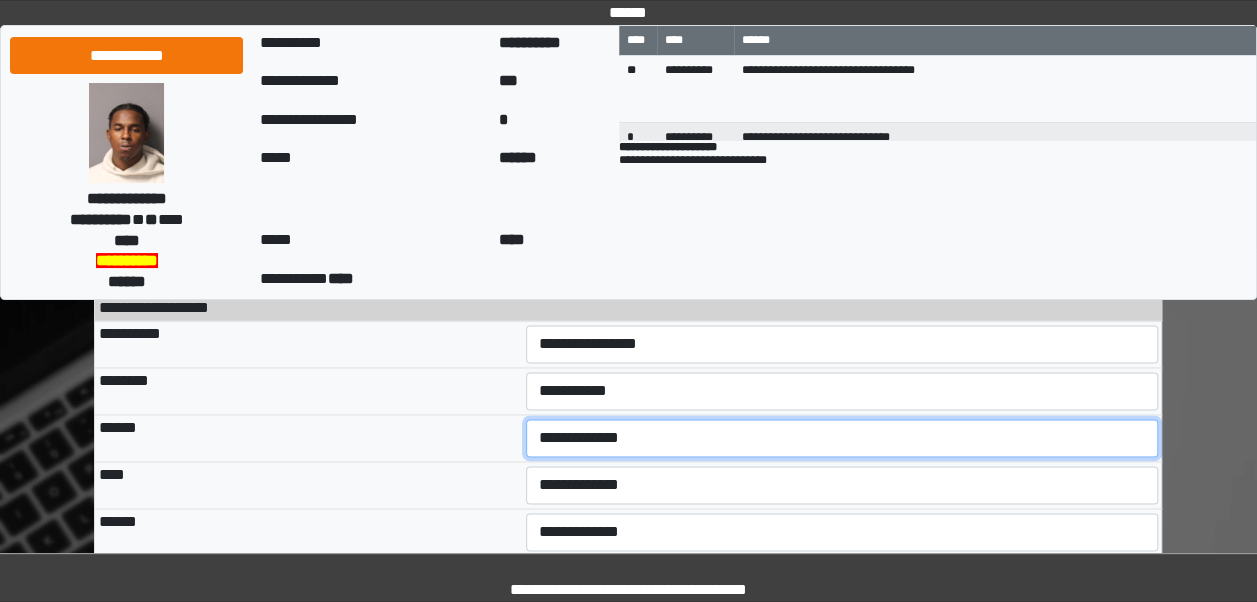 scroll, scrollTop: 1288, scrollLeft: 0, axis: vertical 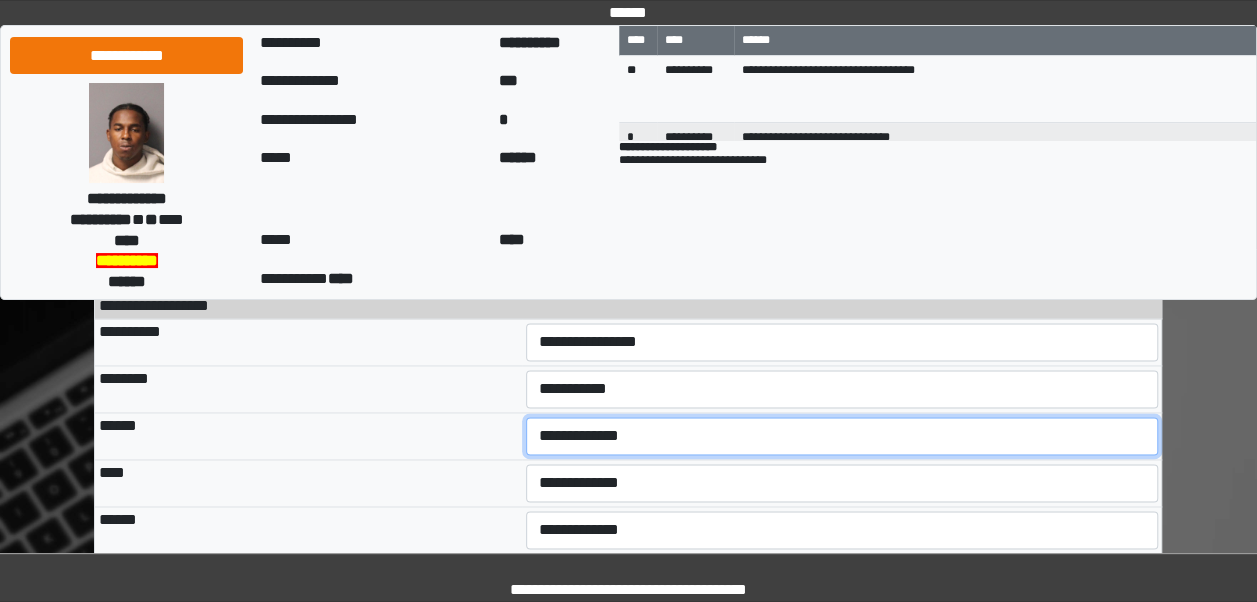click on "**********" at bounding box center [842, 436] 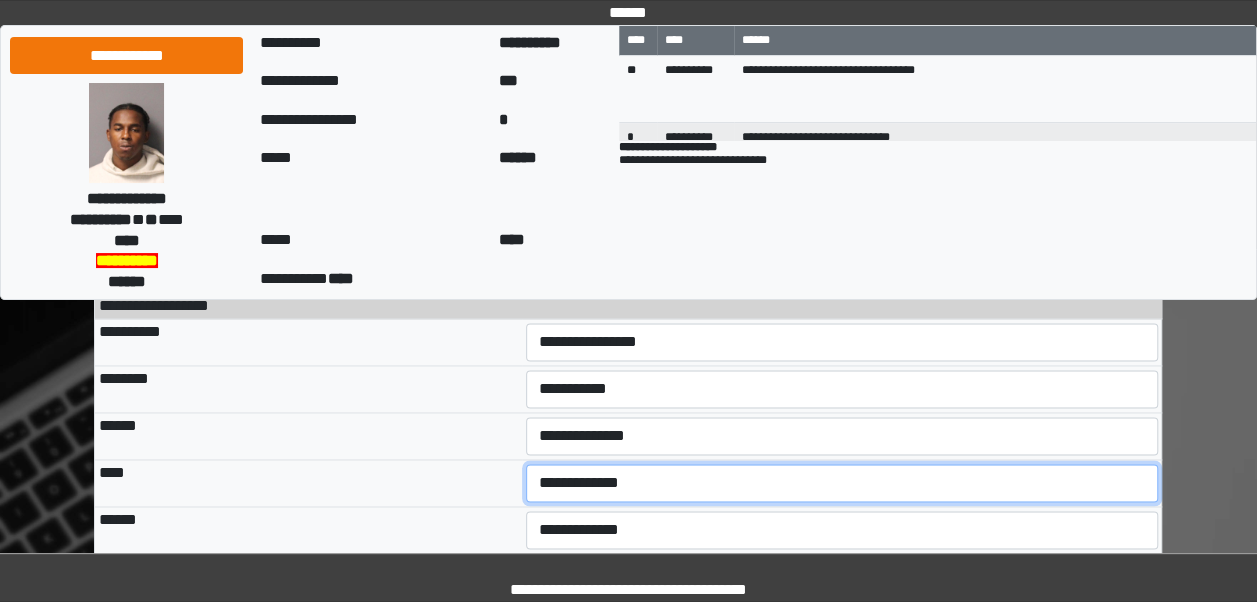 click on "**********" at bounding box center (842, 483) 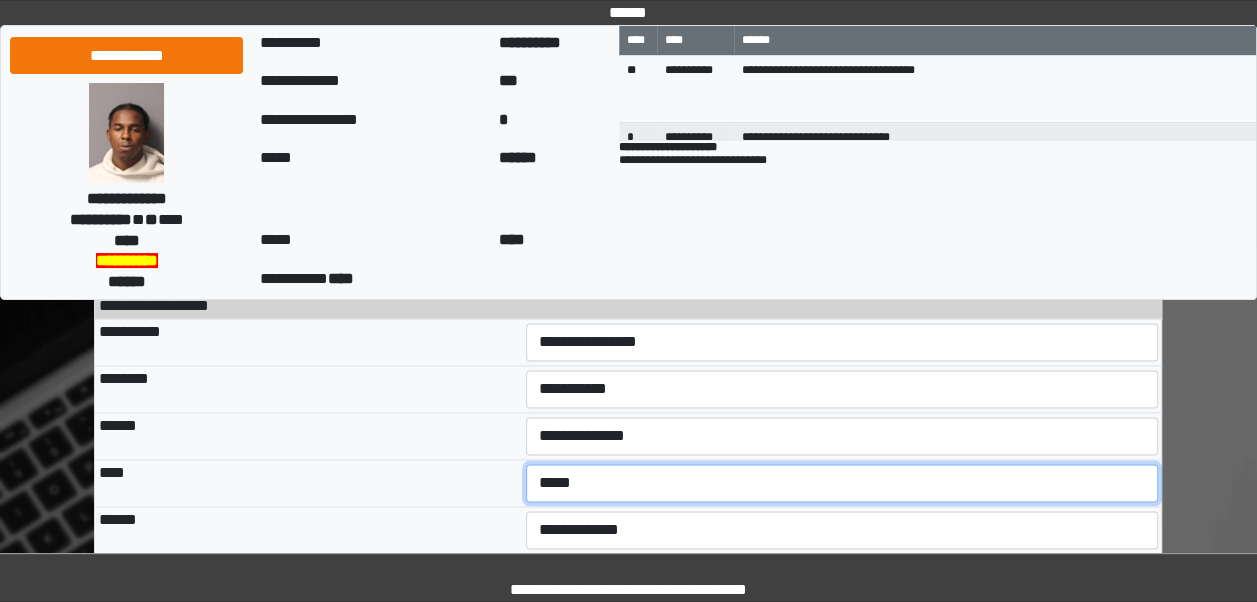 click on "**********" at bounding box center (842, 483) 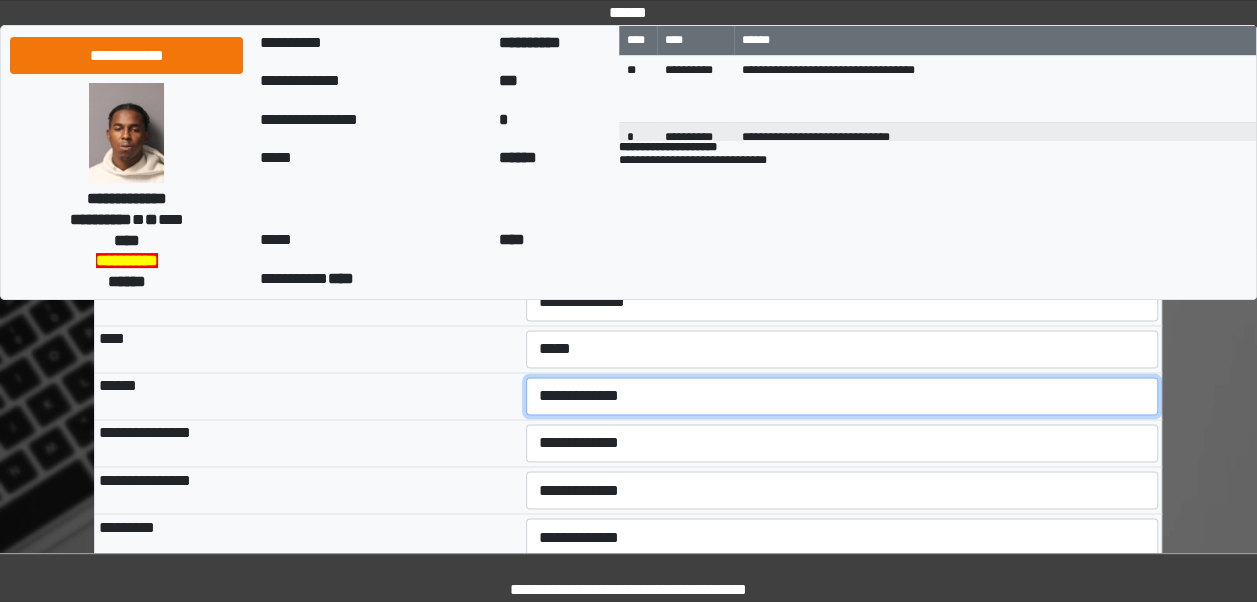 click on "**********" at bounding box center [842, 396] 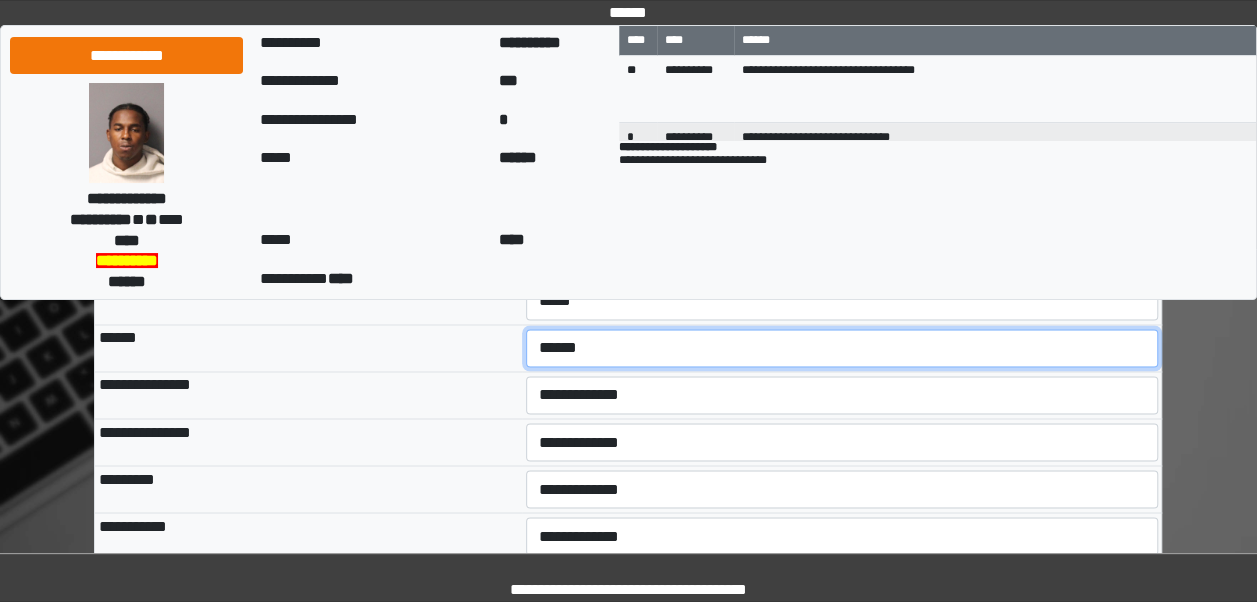 scroll, scrollTop: 1478, scrollLeft: 0, axis: vertical 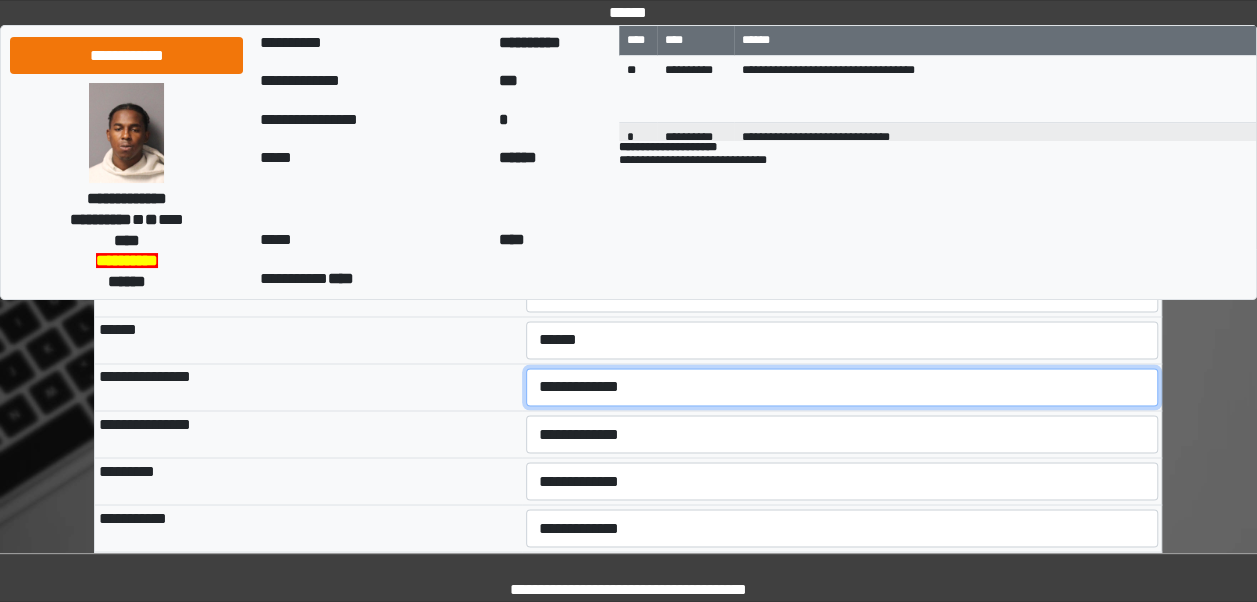 click on "**********" at bounding box center [842, 387] 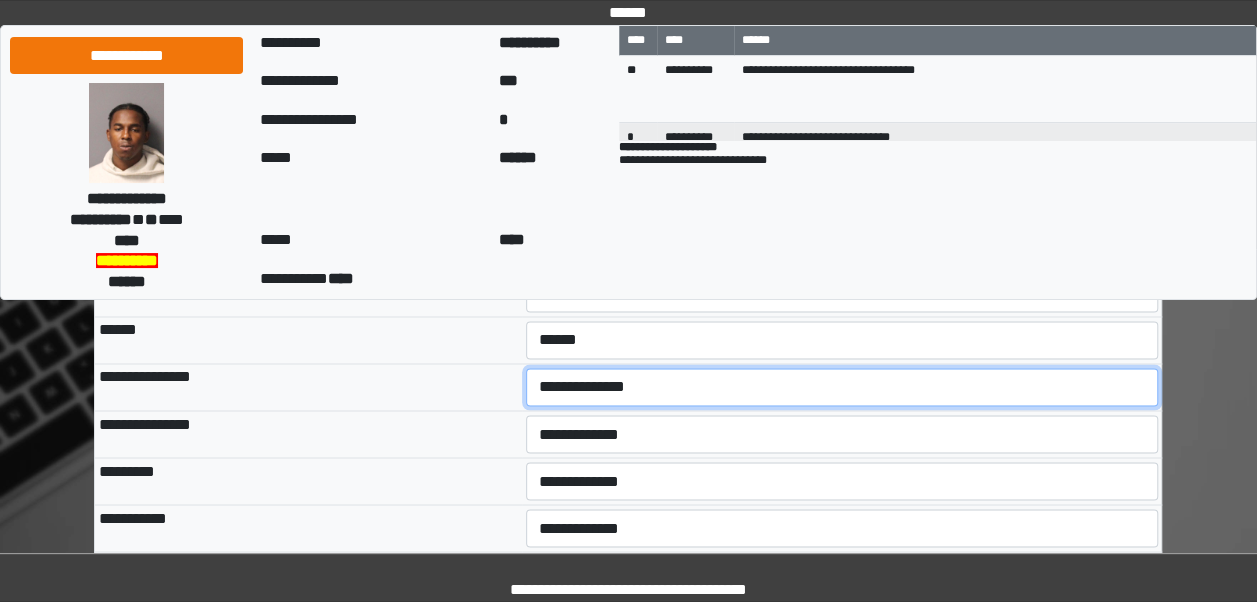 click on "**********" at bounding box center (842, 387) 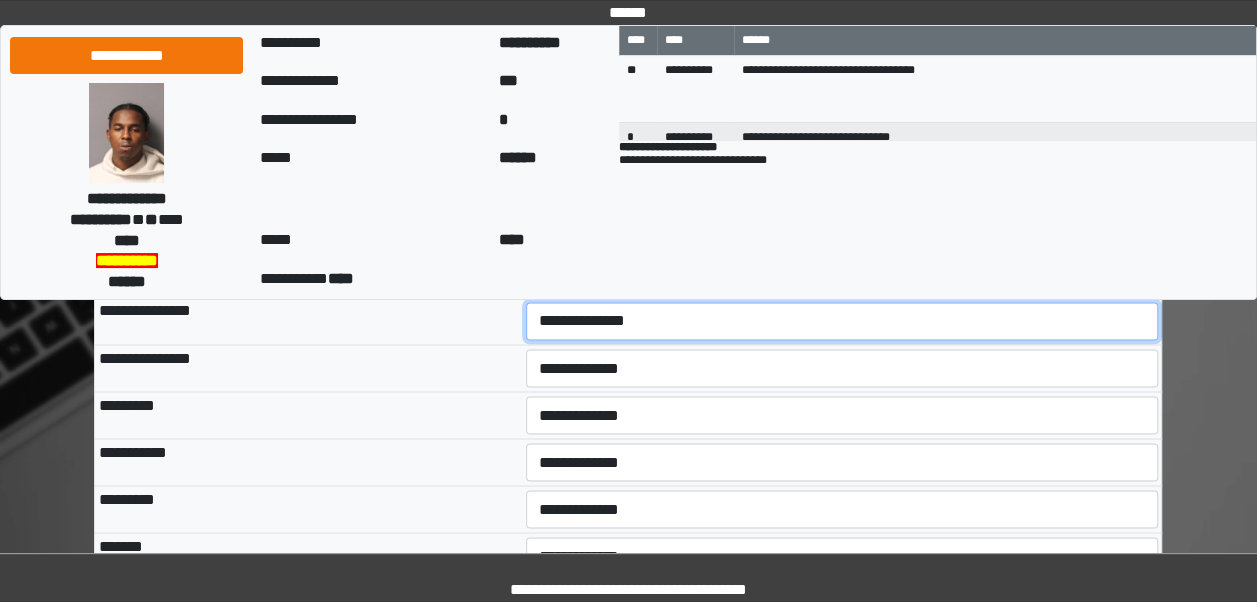 scroll, scrollTop: 1548, scrollLeft: 0, axis: vertical 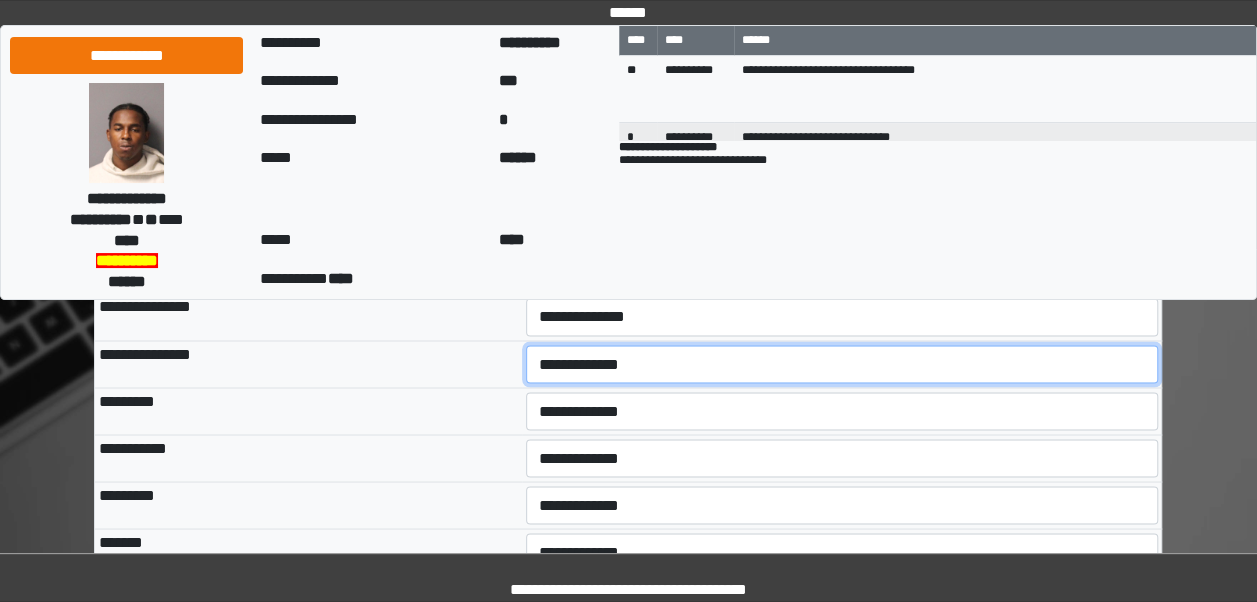 click on "**********" at bounding box center [842, 364] 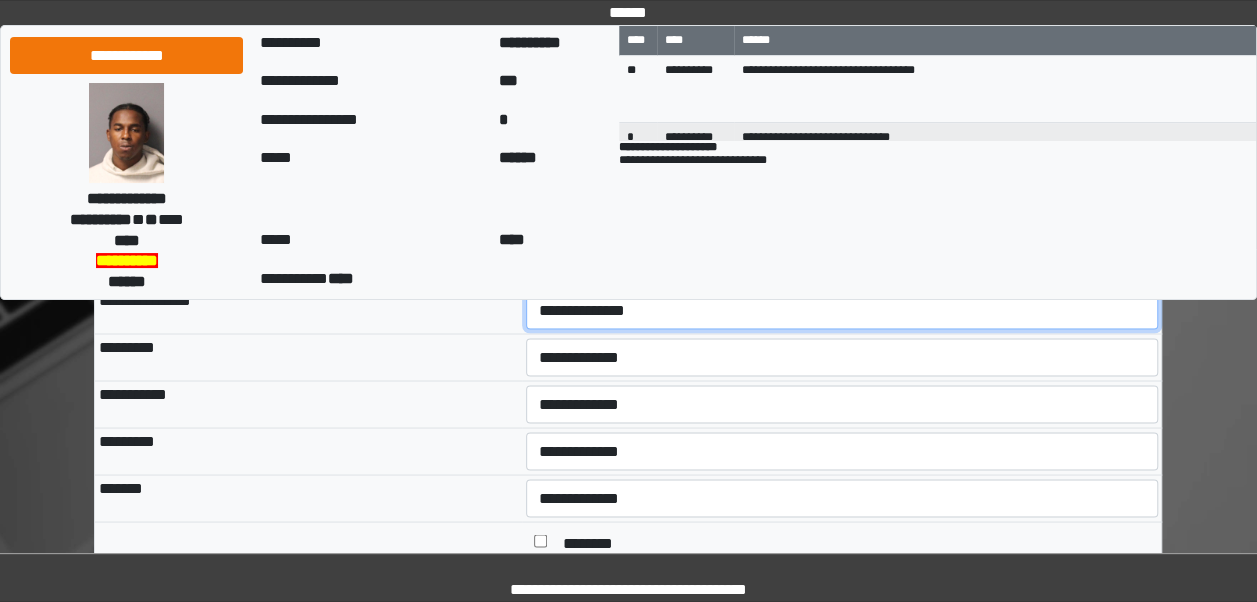 scroll, scrollTop: 1604, scrollLeft: 0, axis: vertical 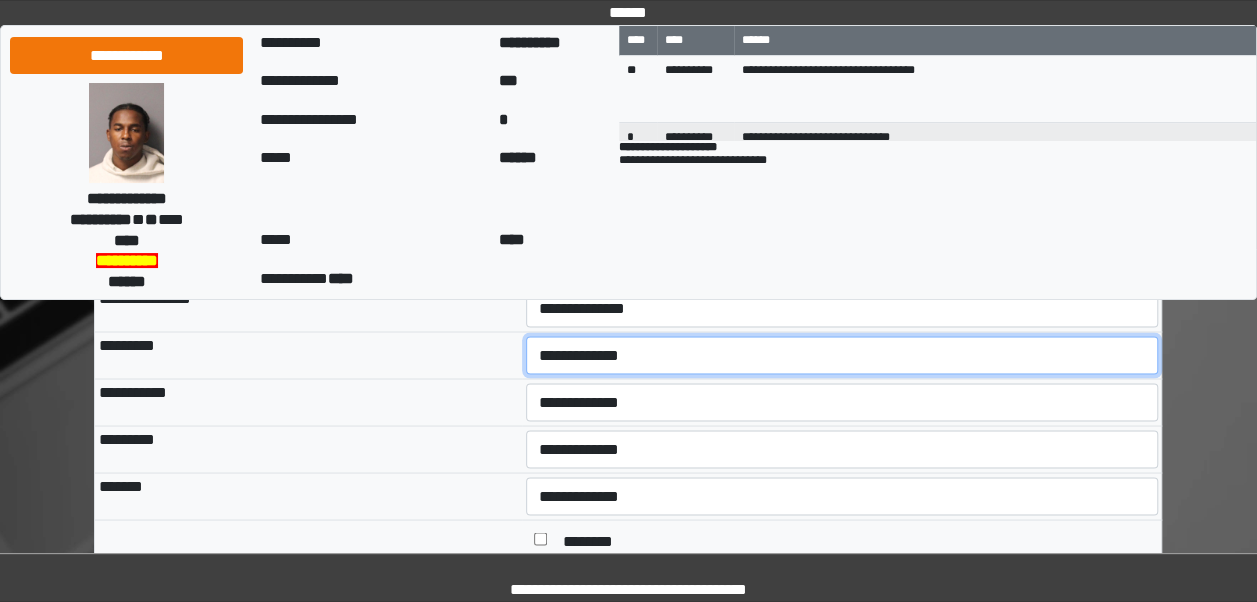 click on "**********" at bounding box center [842, 355] 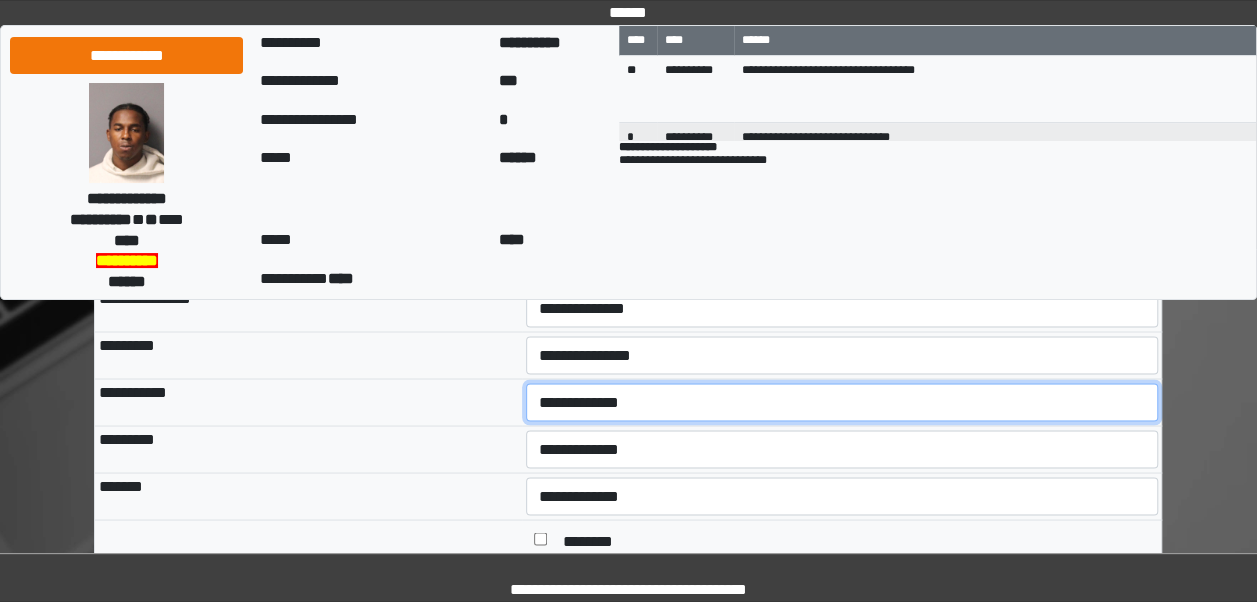 click on "**********" at bounding box center (842, 402) 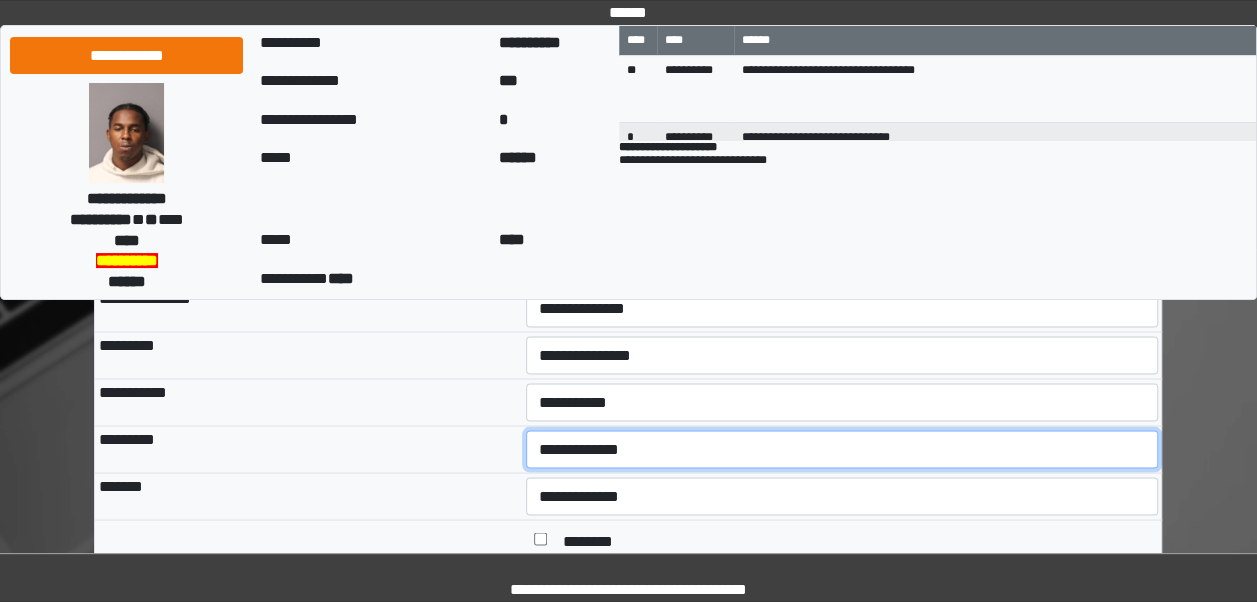 click on "**********" at bounding box center [842, 449] 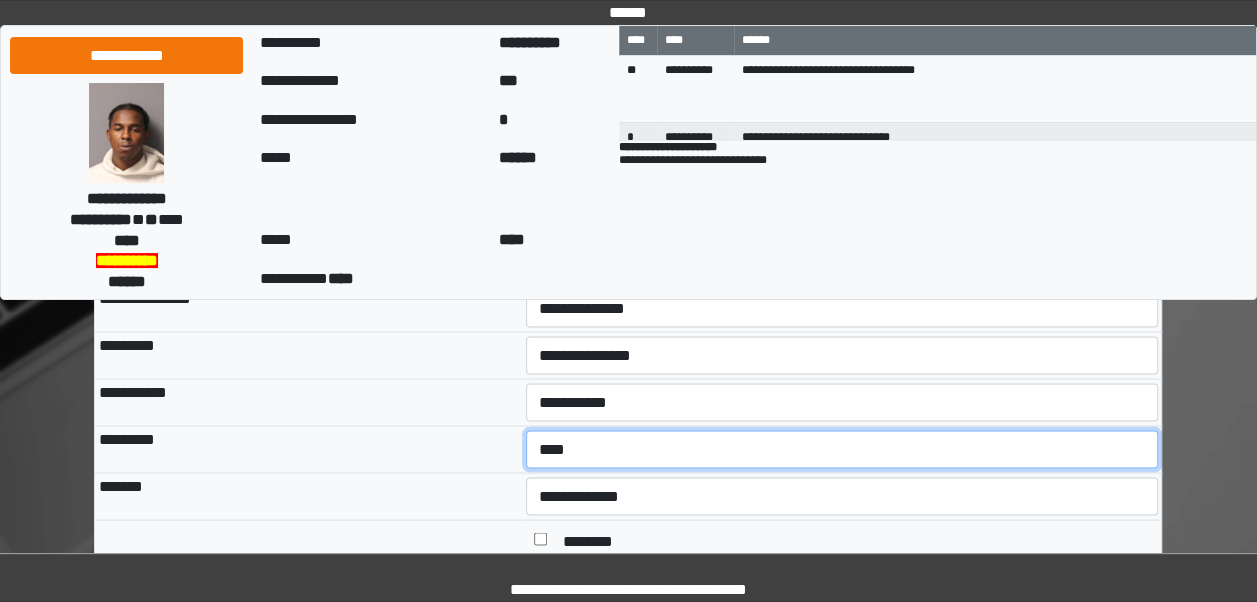 click on "**********" at bounding box center (842, 449) 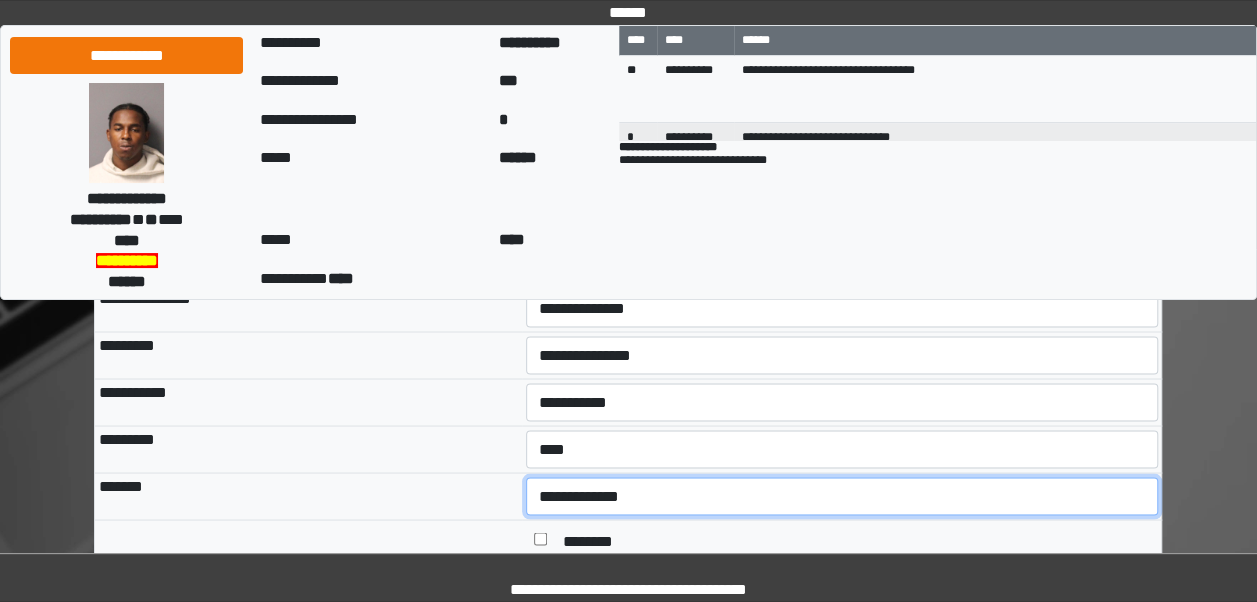 click on "**********" at bounding box center (842, 496) 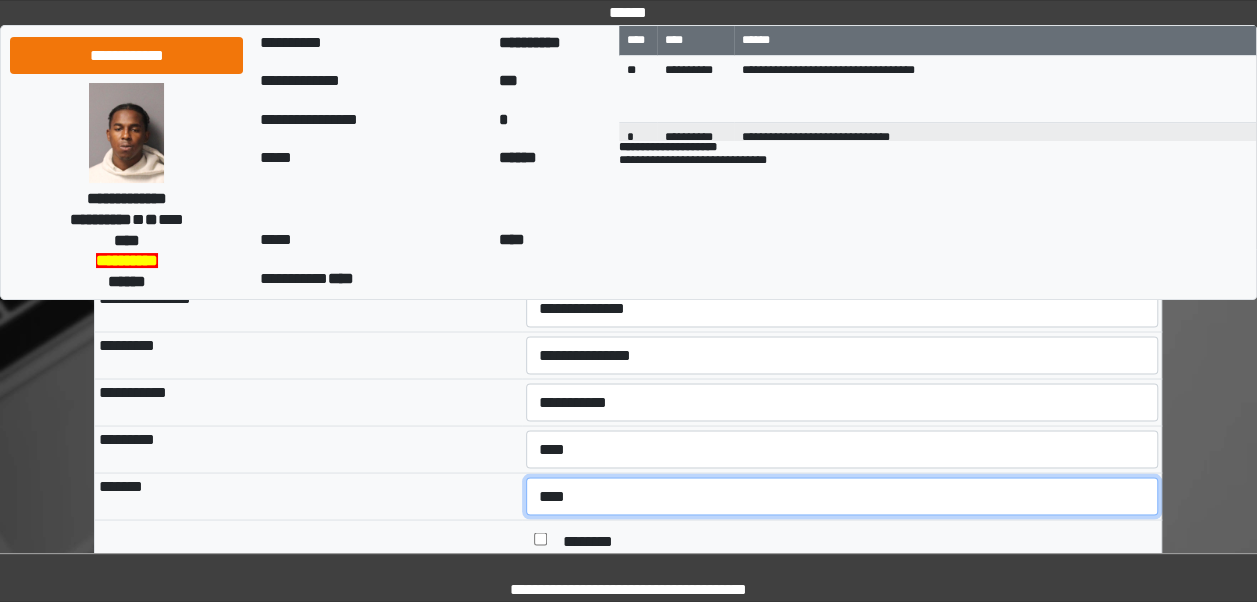 click on "**********" at bounding box center [842, 496] 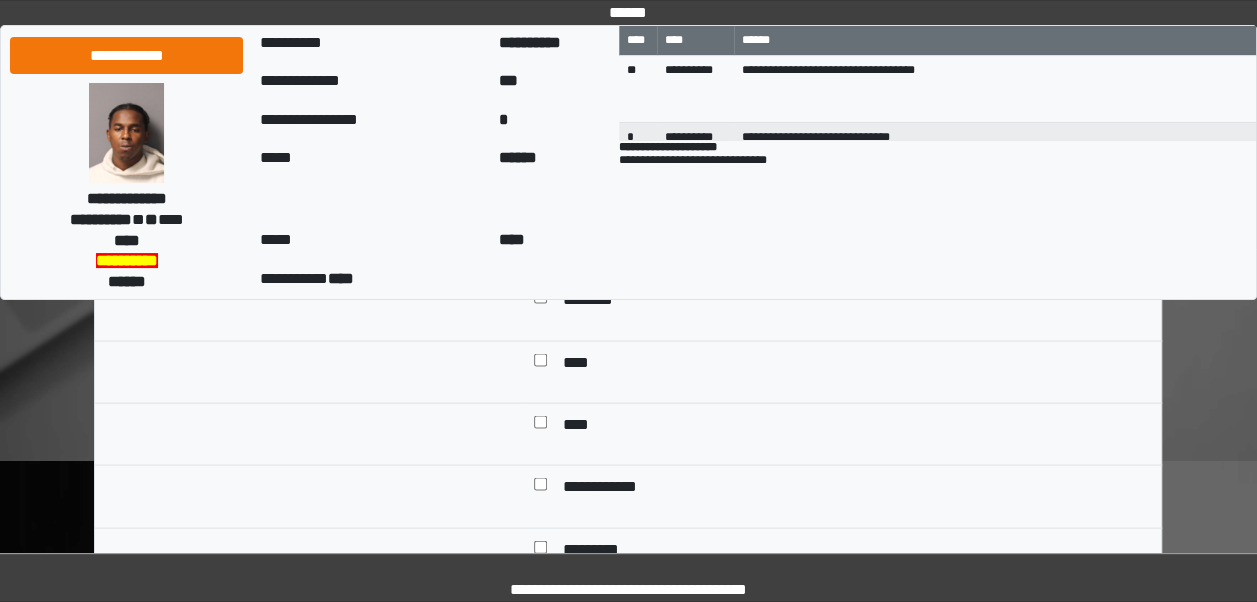 scroll, scrollTop: 1846, scrollLeft: 0, axis: vertical 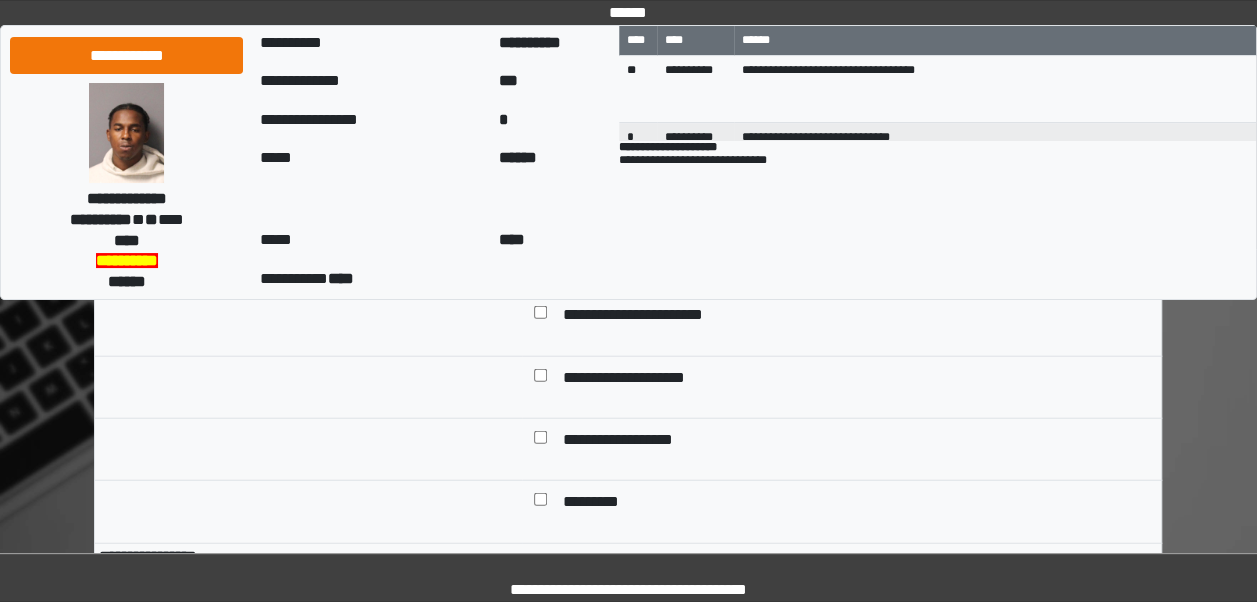 click on "**********" at bounding box center [635, 441] 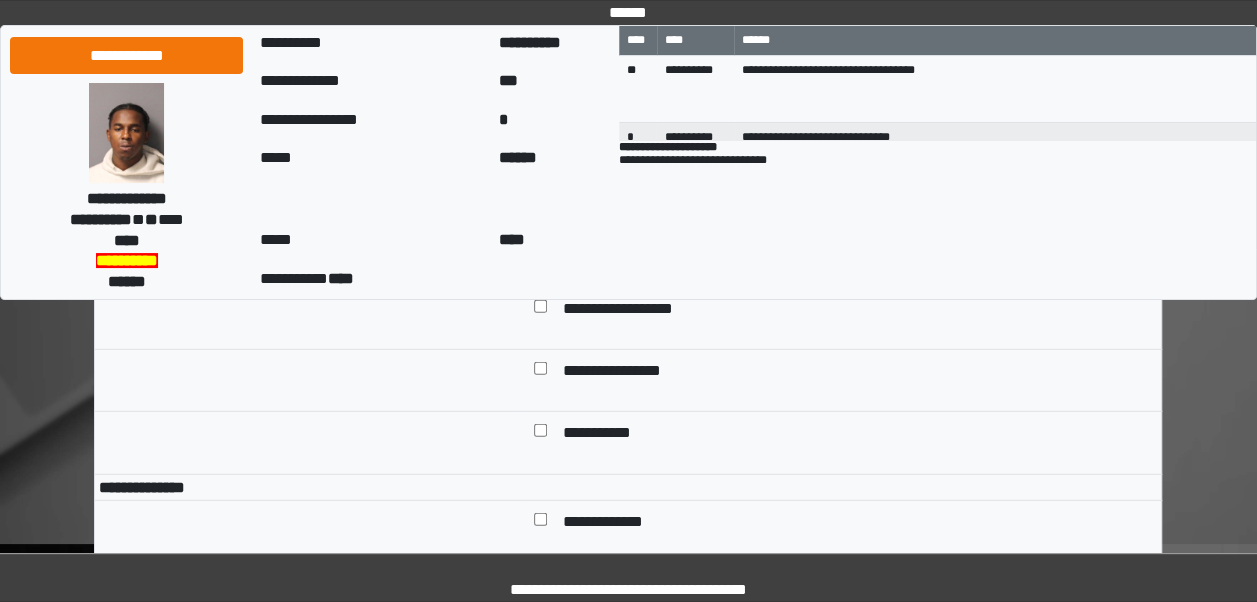 scroll, scrollTop: 2538, scrollLeft: 0, axis: vertical 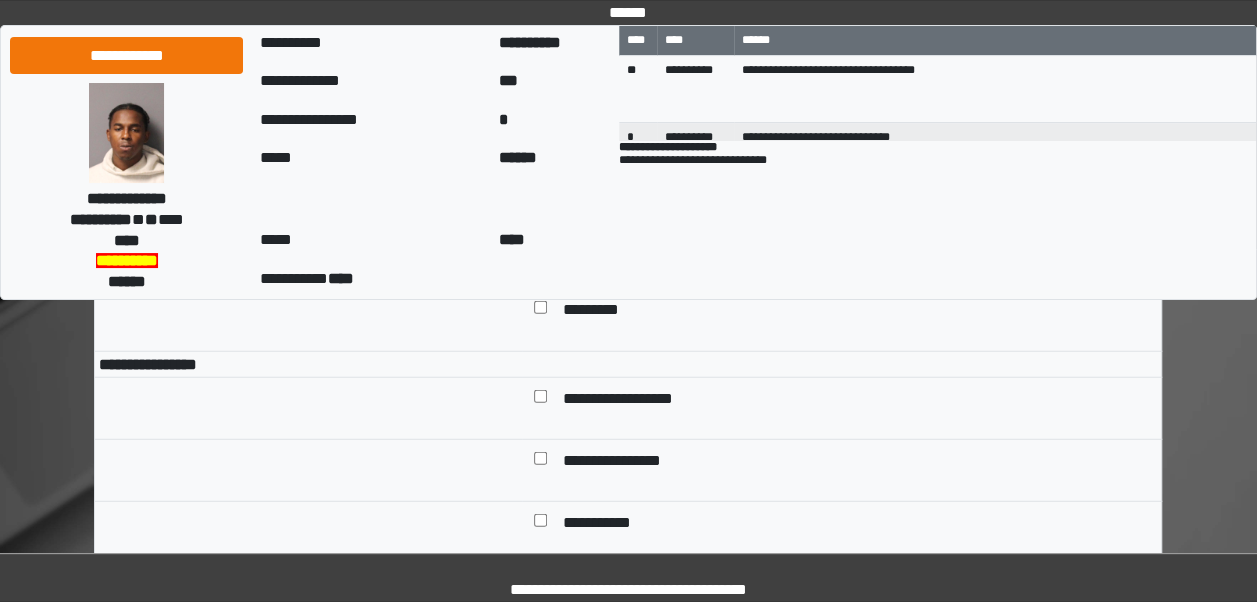click on "**********" at bounding box center [639, 400] 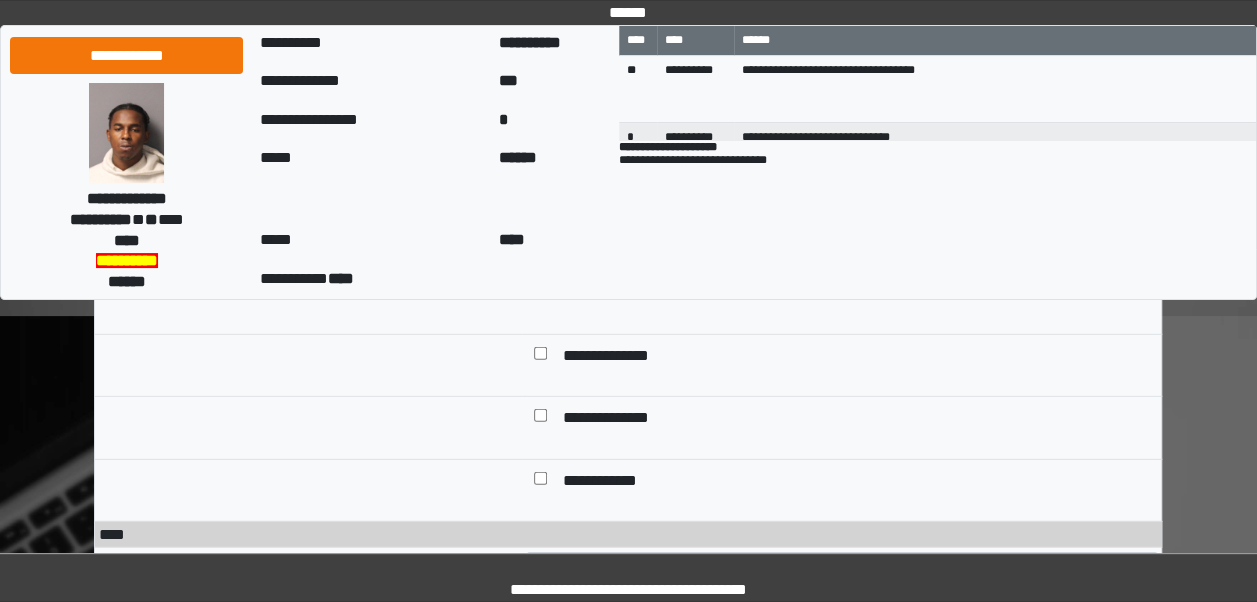 scroll, scrollTop: 2792, scrollLeft: 0, axis: vertical 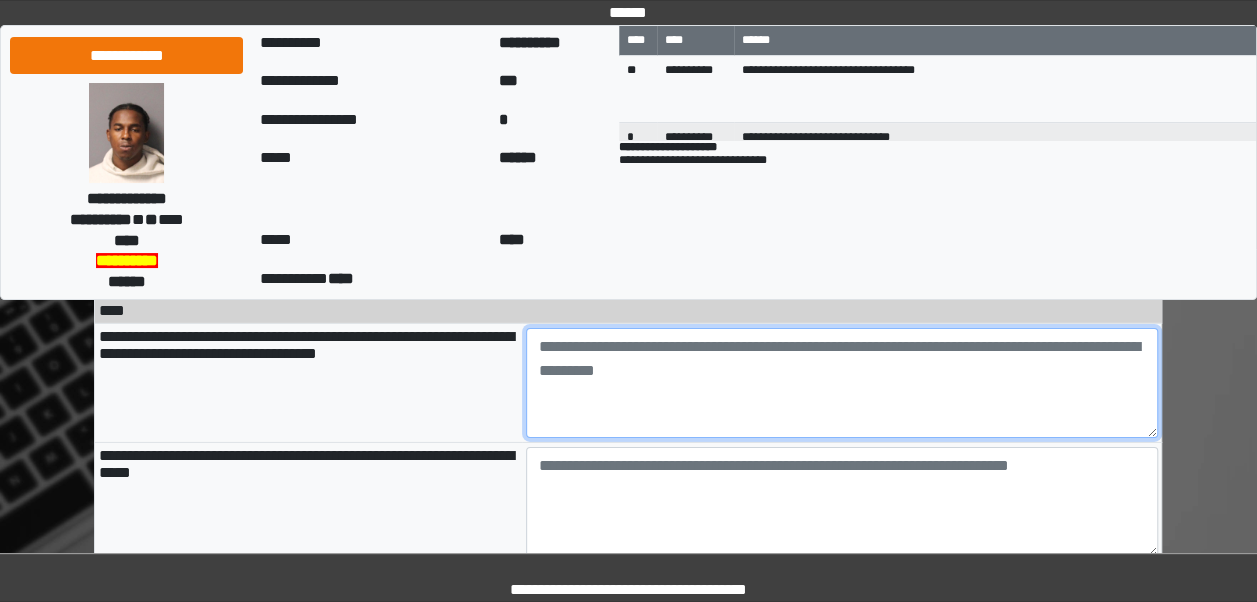 click at bounding box center (842, 383) 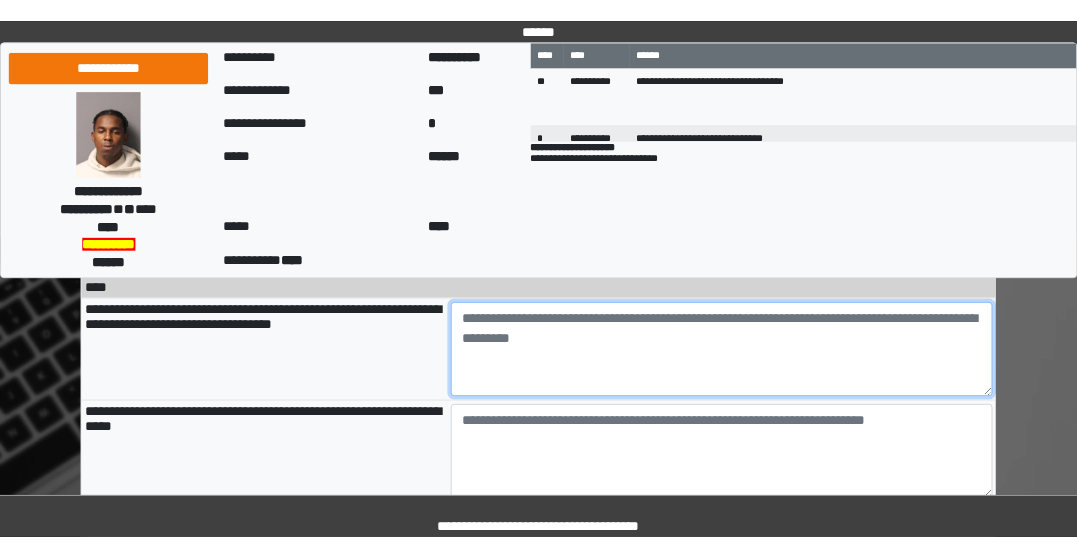 scroll, scrollTop: 264, scrollLeft: 0, axis: vertical 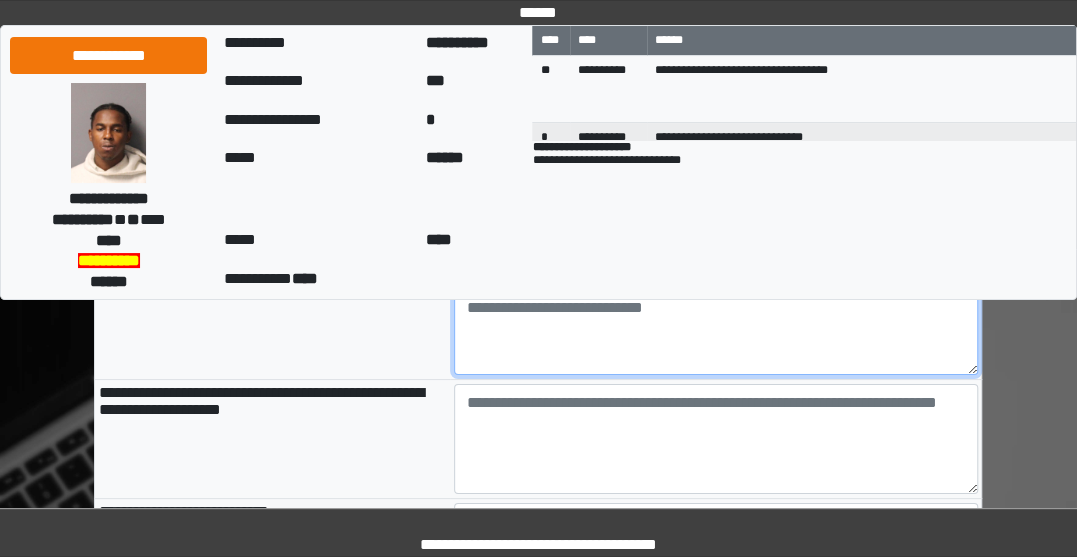 paste on "**********" 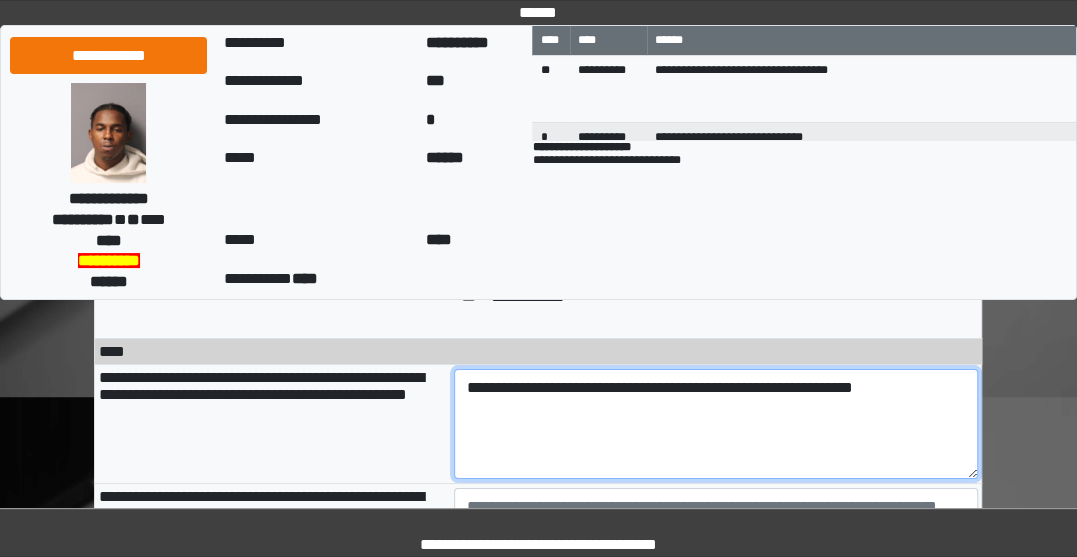 scroll, scrollTop: 2974, scrollLeft: 0, axis: vertical 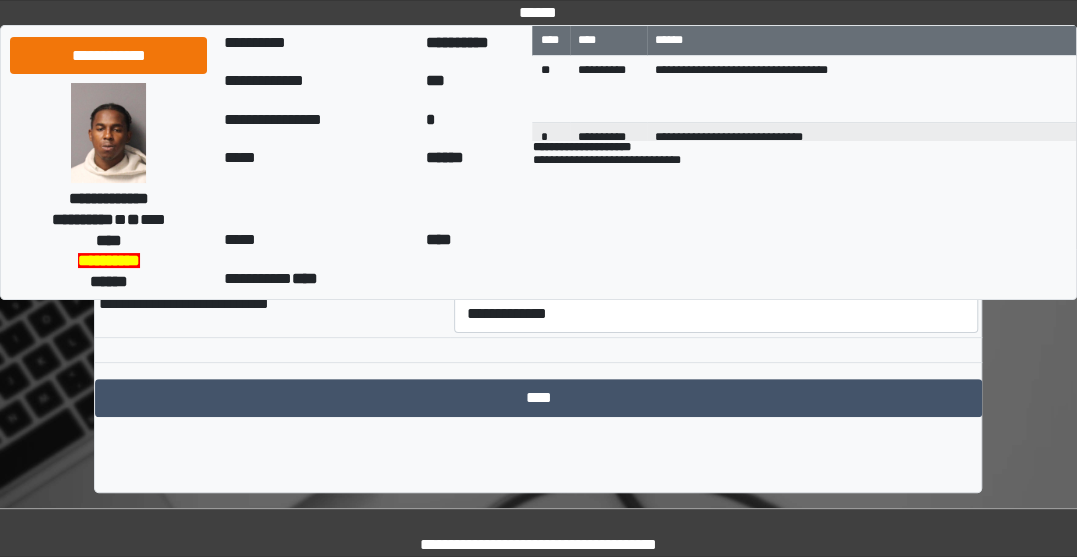 type on "**********" 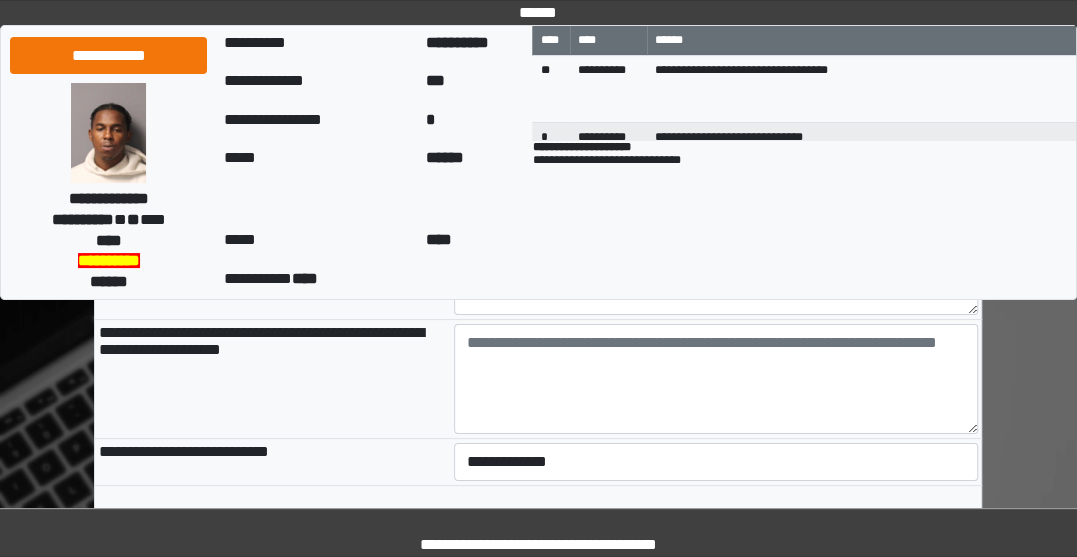 scroll, scrollTop: 3129, scrollLeft: 0, axis: vertical 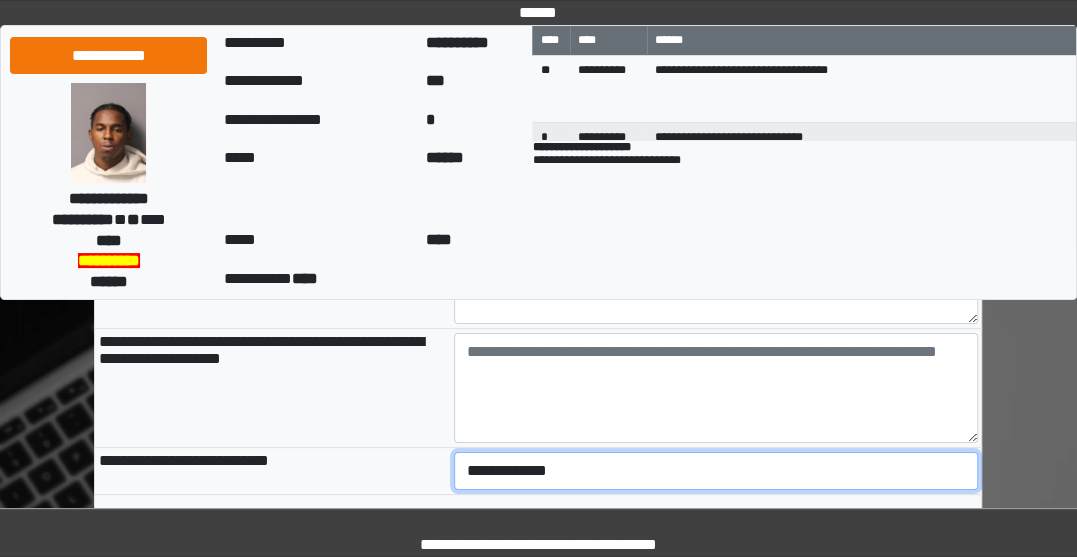 click on "**********" at bounding box center [716, 471] 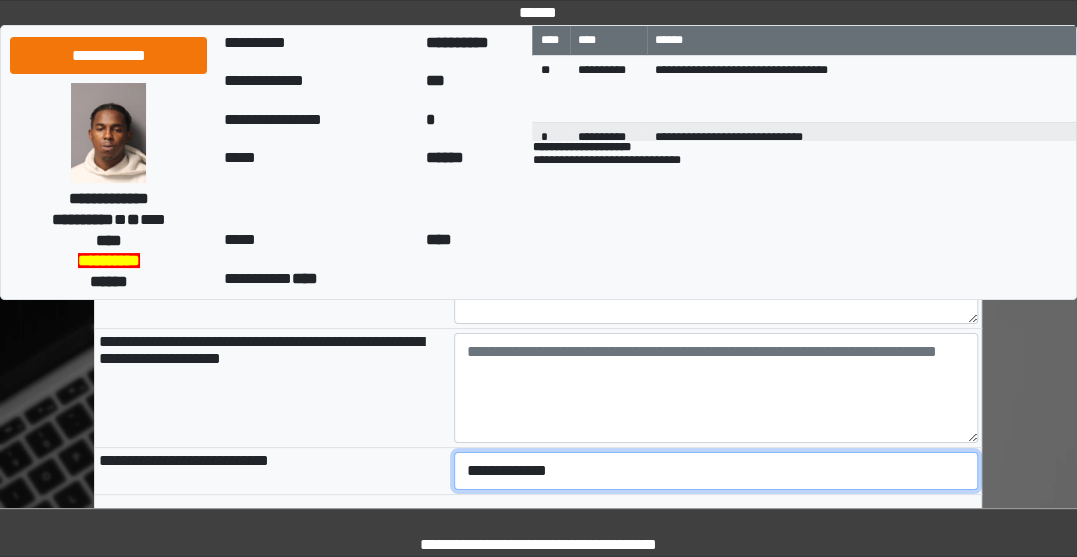 select on "***" 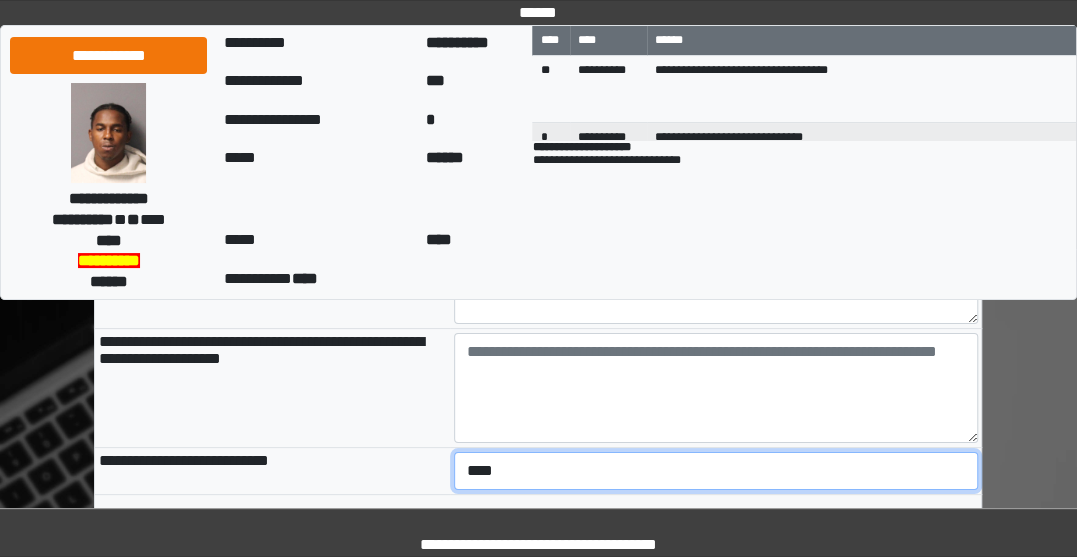 scroll, scrollTop: 3286, scrollLeft: 0, axis: vertical 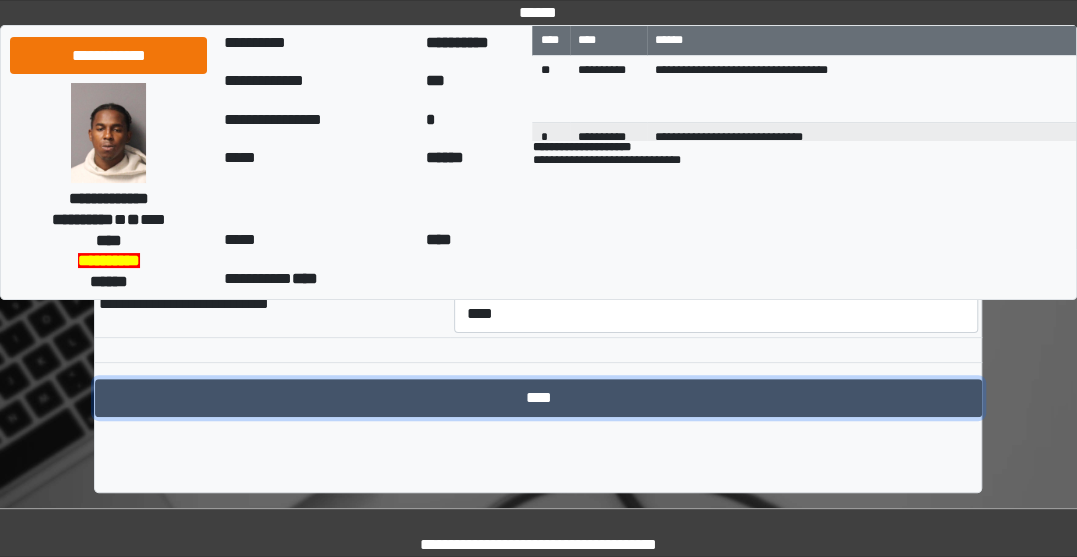 click on "****" at bounding box center [538, 398] 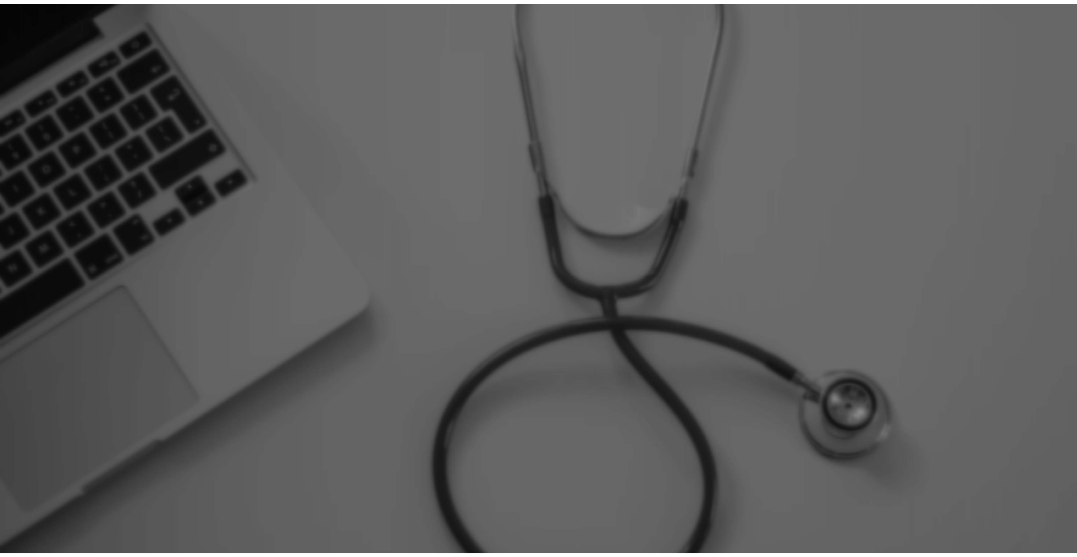 scroll, scrollTop: 0, scrollLeft: 0, axis: both 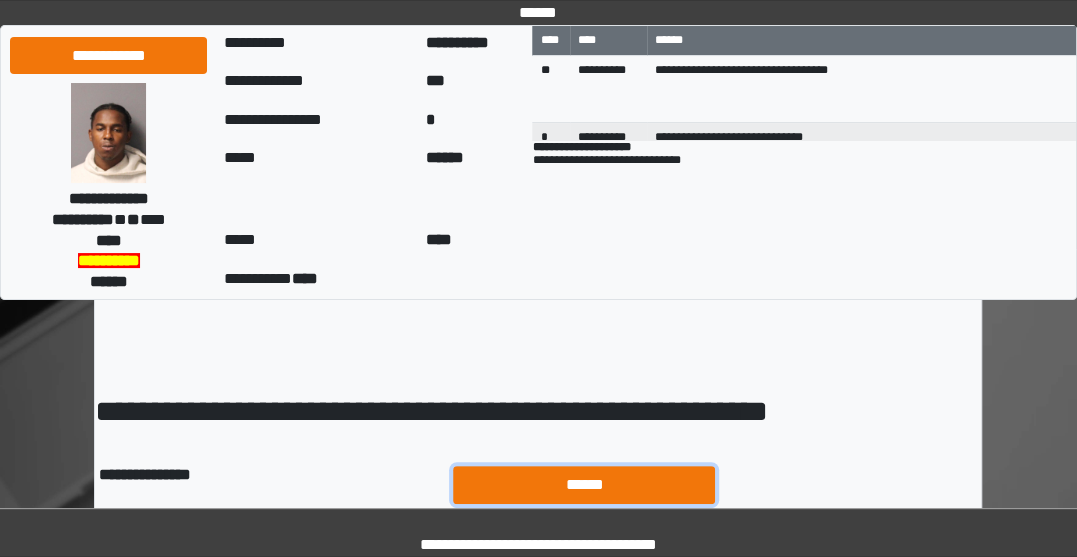 click on "******" at bounding box center [584, 484] 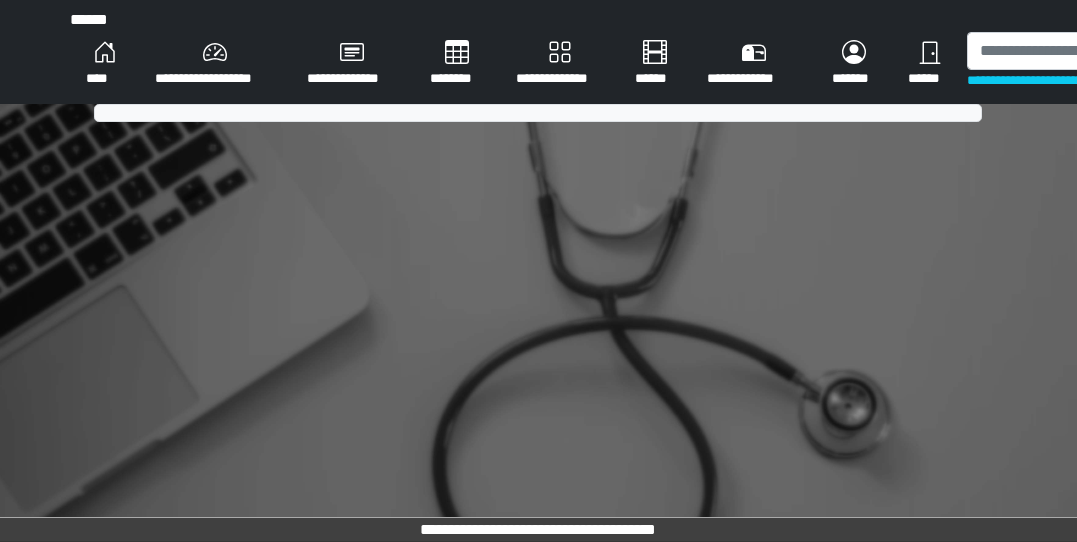 scroll, scrollTop: 0, scrollLeft: 0, axis: both 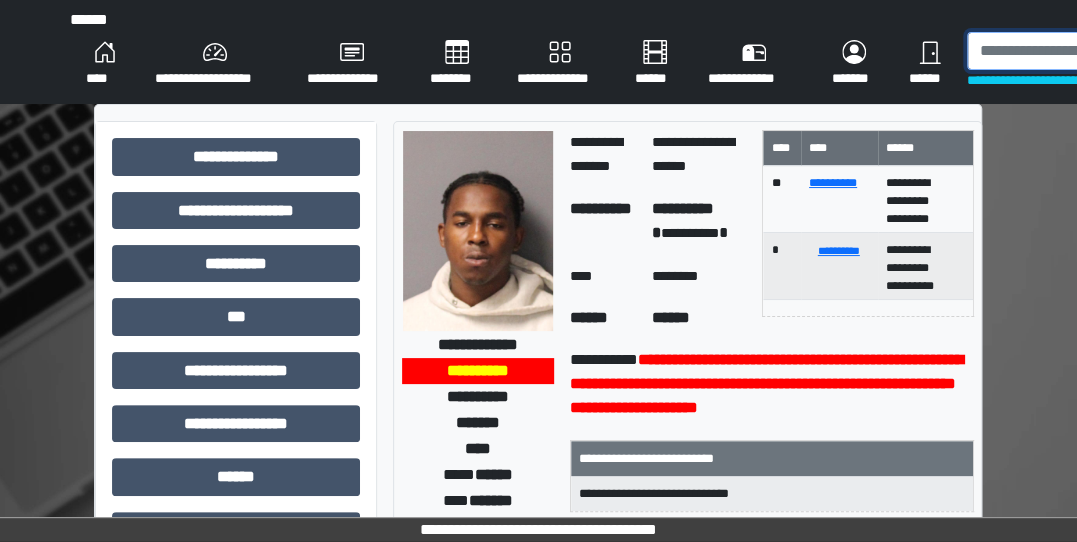click at bounding box center (1070, 51) 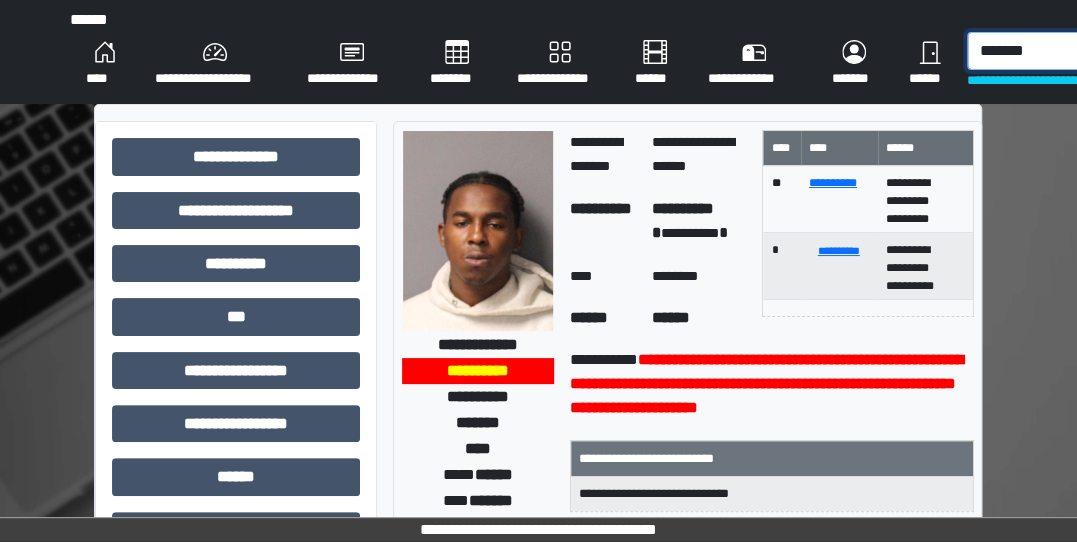 type on "*******" 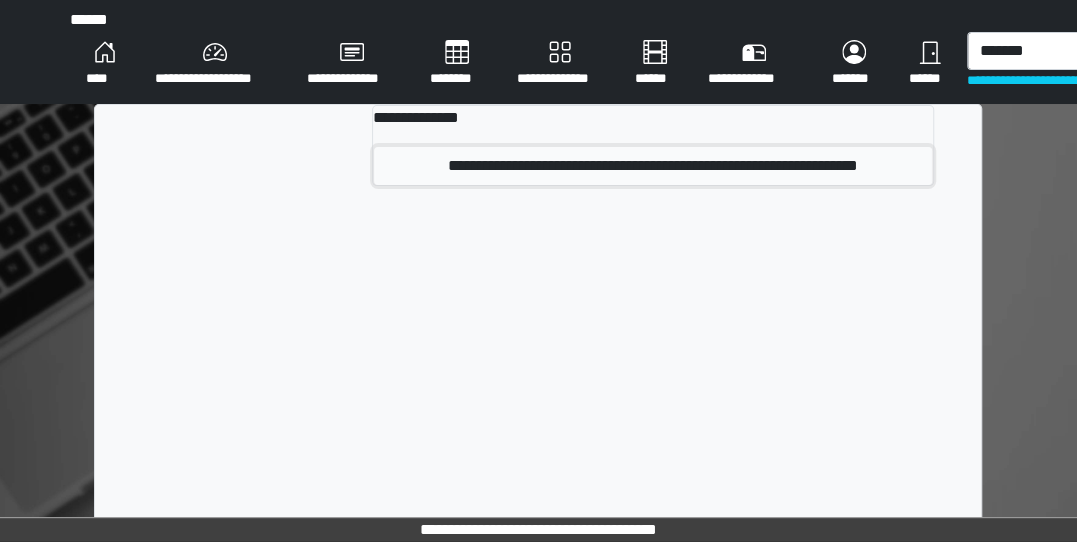 click on "**********" at bounding box center (653, 166) 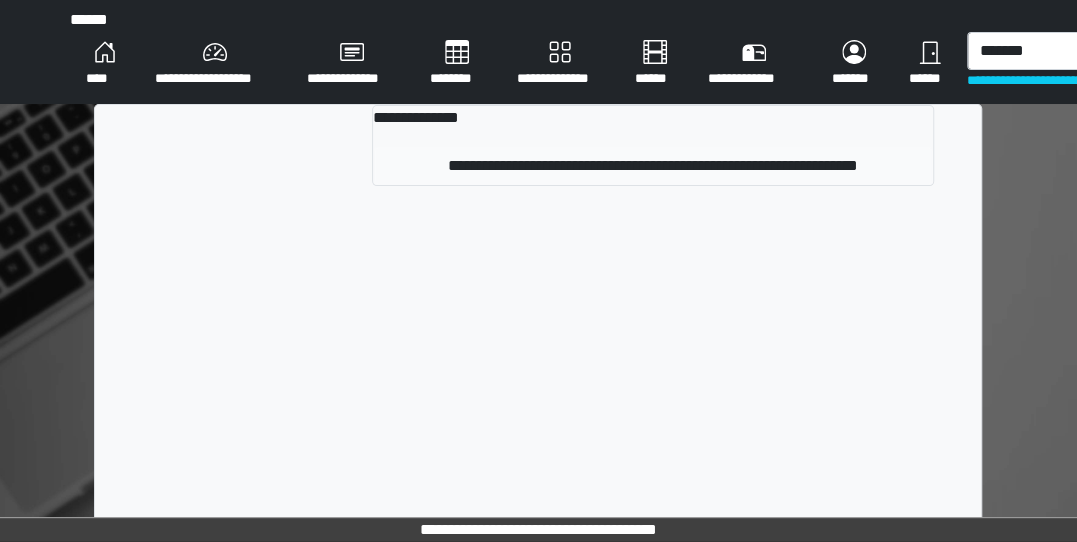 type 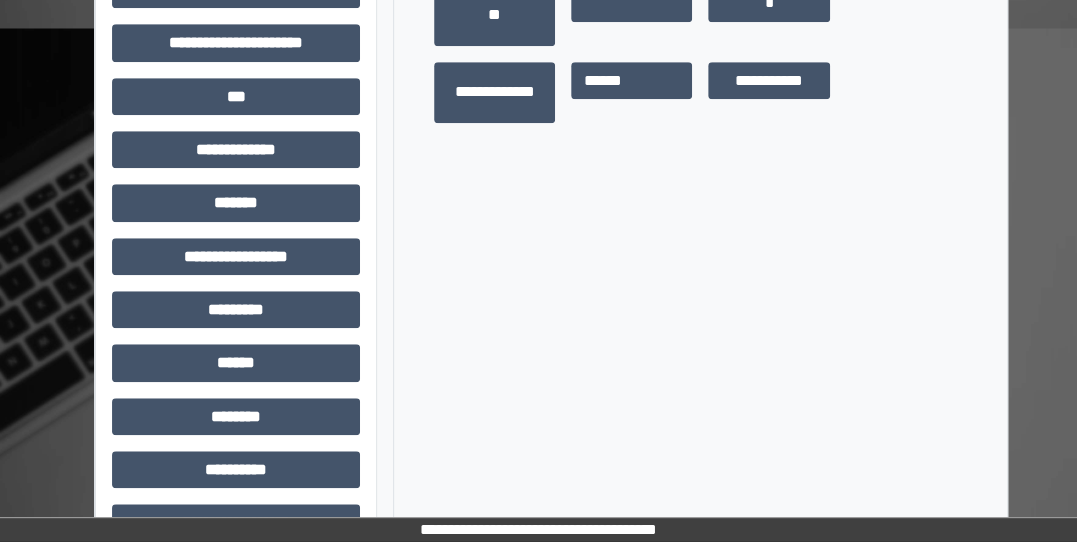 scroll, scrollTop: 0, scrollLeft: 0, axis: both 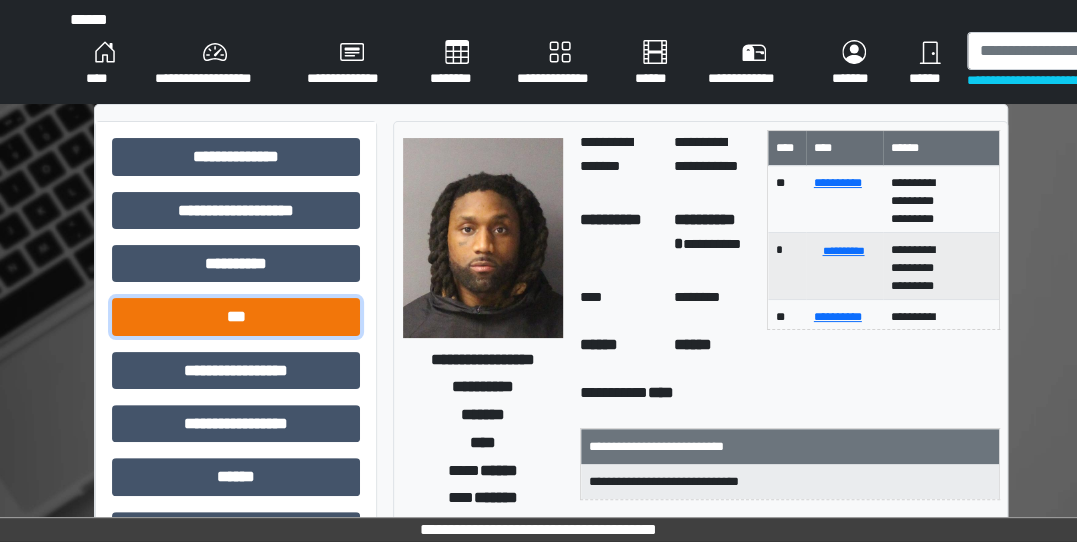 click on "***" at bounding box center [236, 316] 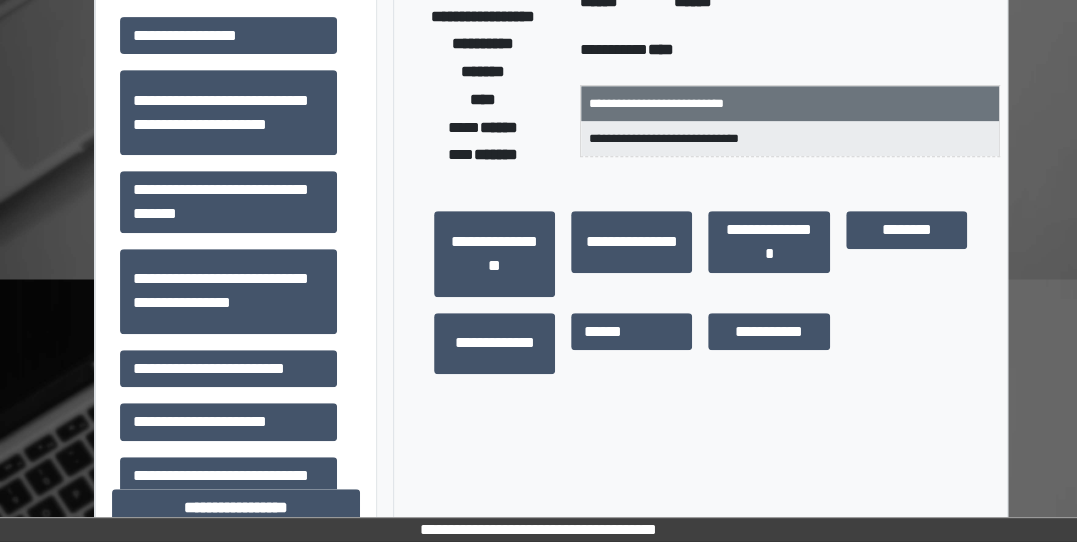 scroll, scrollTop: 344, scrollLeft: 0, axis: vertical 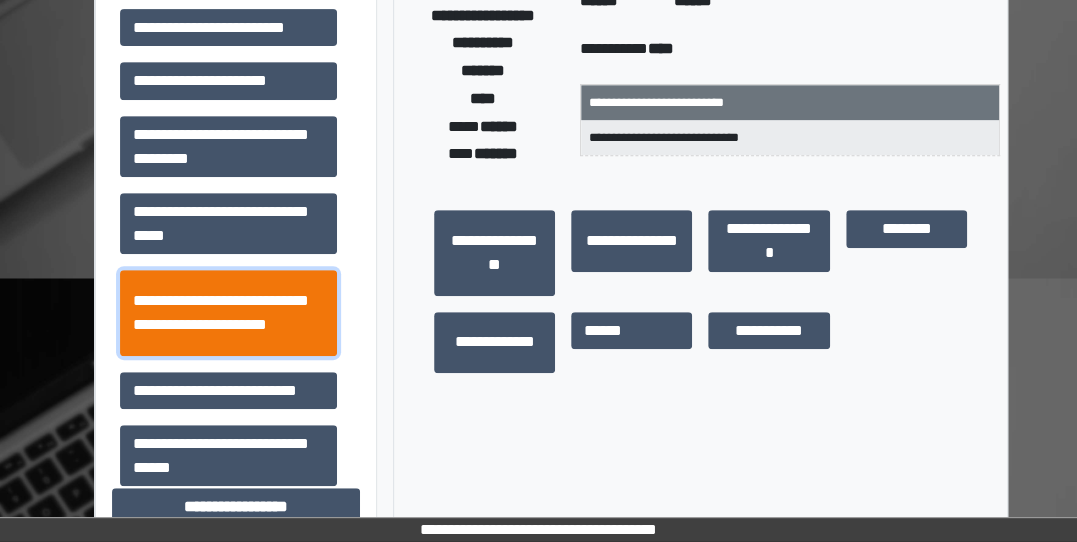 click on "**********" at bounding box center [228, 312] 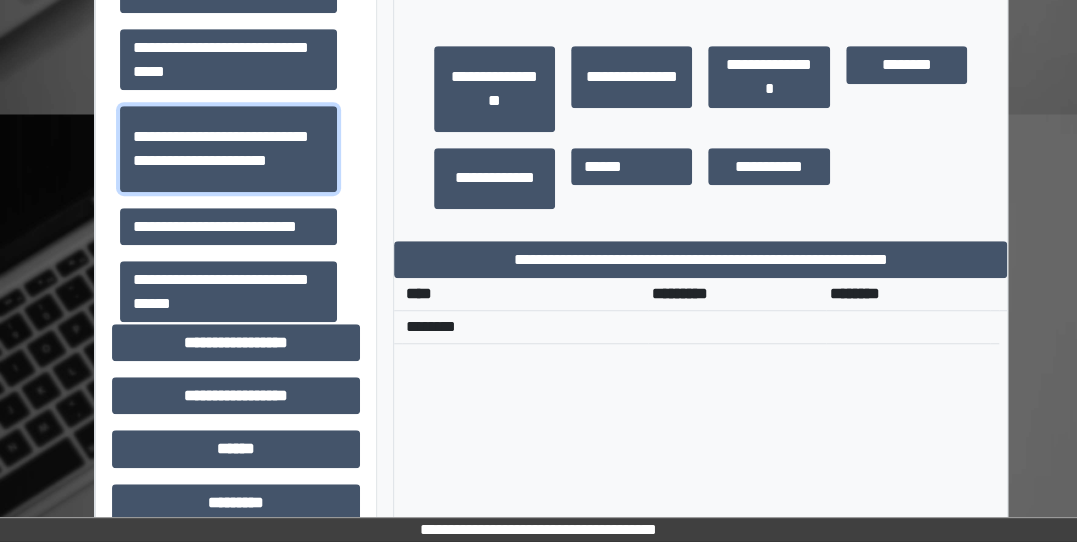 scroll, scrollTop: 513, scrollLeft: 0, axis: vertical 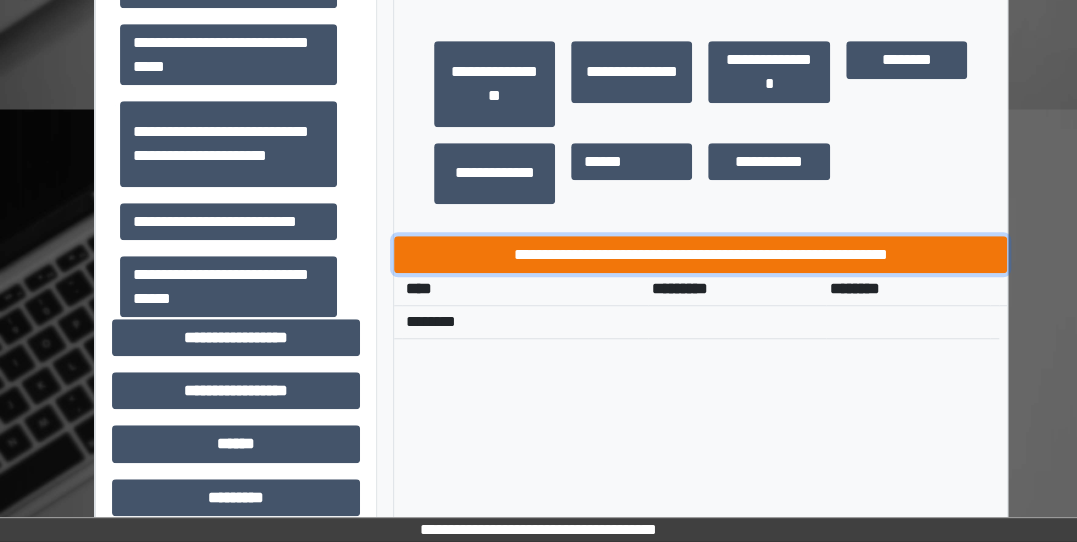 click on "**********" at bounding box center (701, 254) 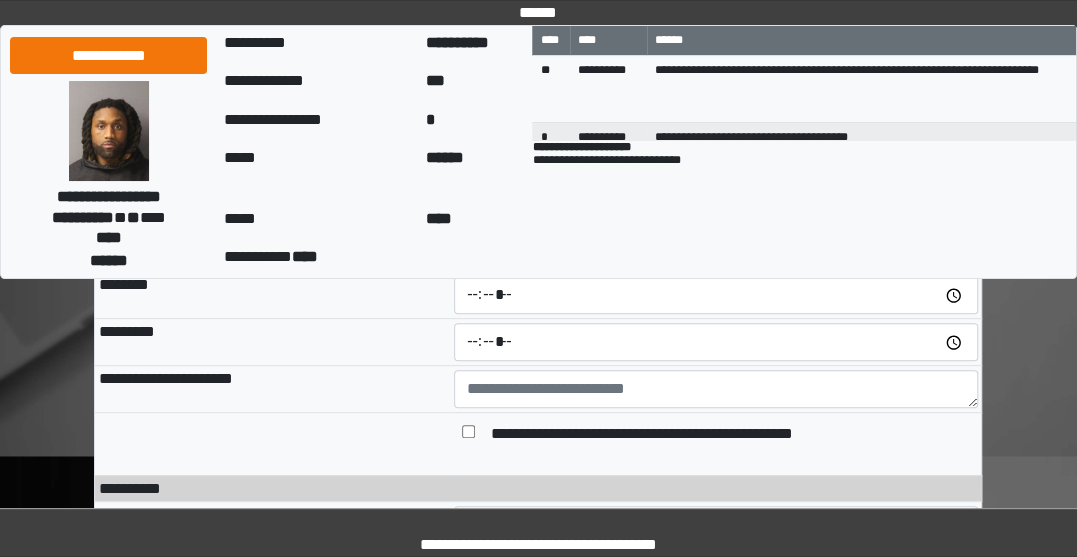 scroll, scrollTop: 118, scrollLeft: 0, axis: vertical 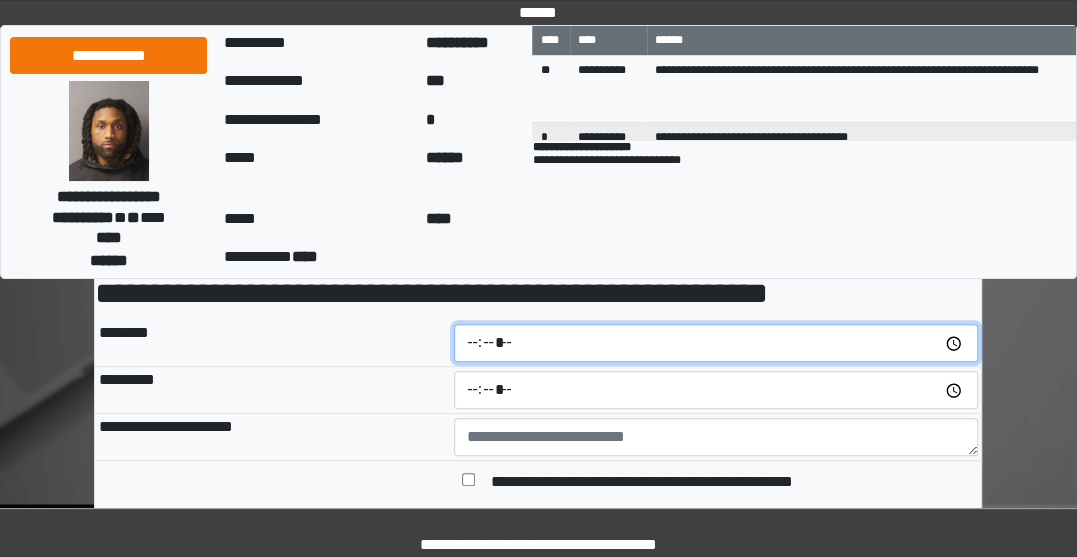 click at bounding box center [716, 343] 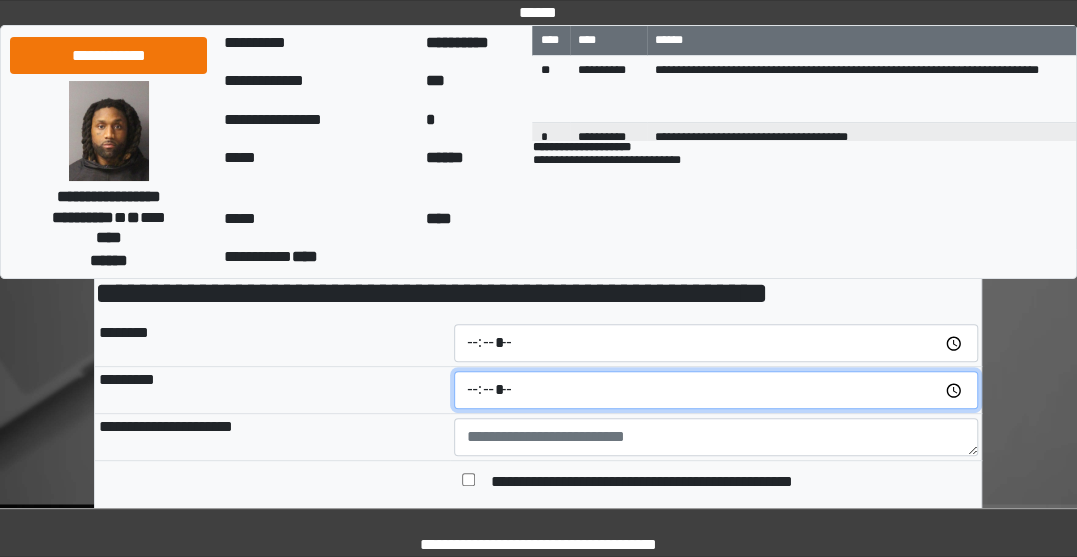 click at bounding box center (716, 390) 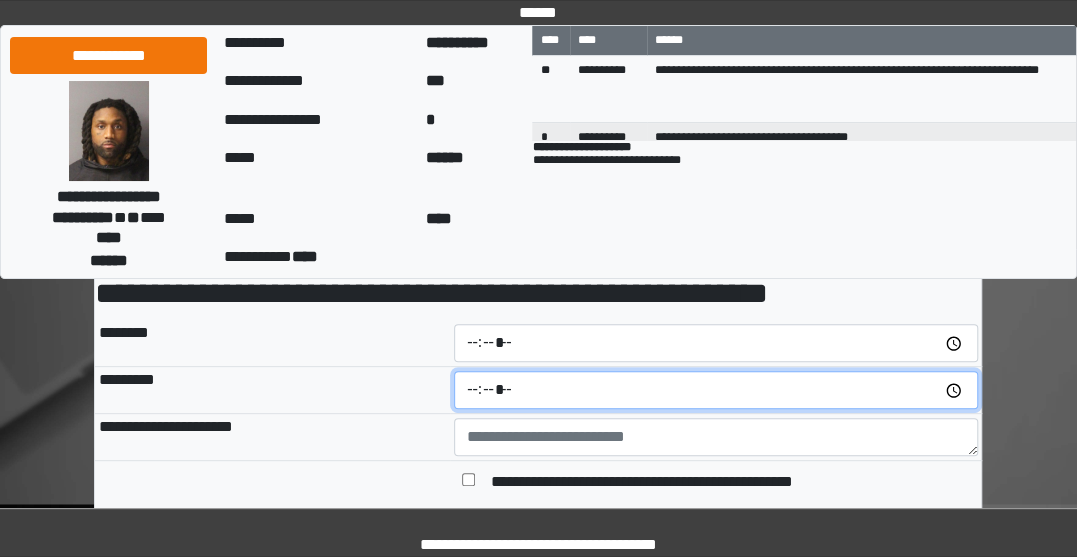 type on "*****" 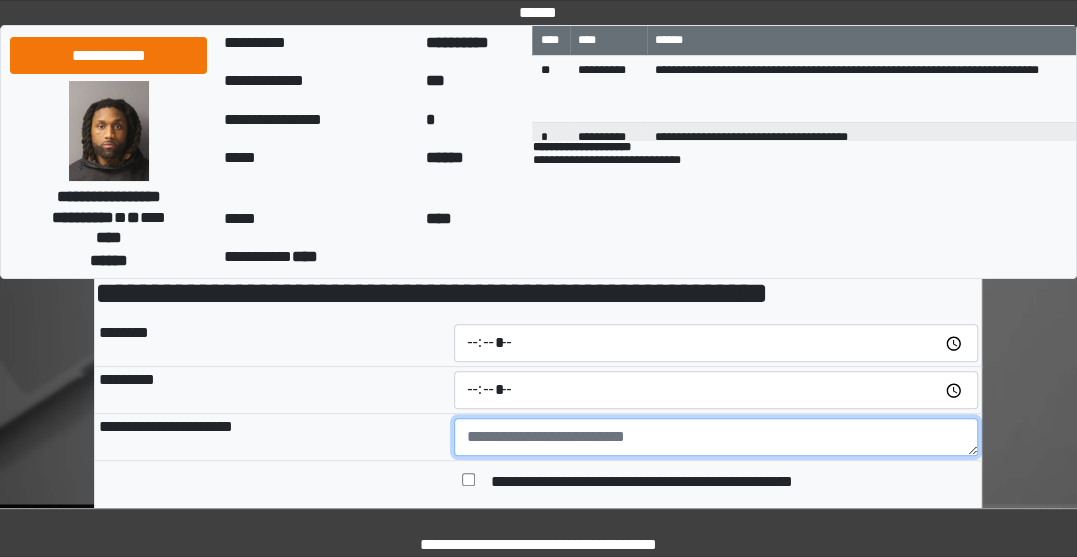 click at bounding box center (716, 437) 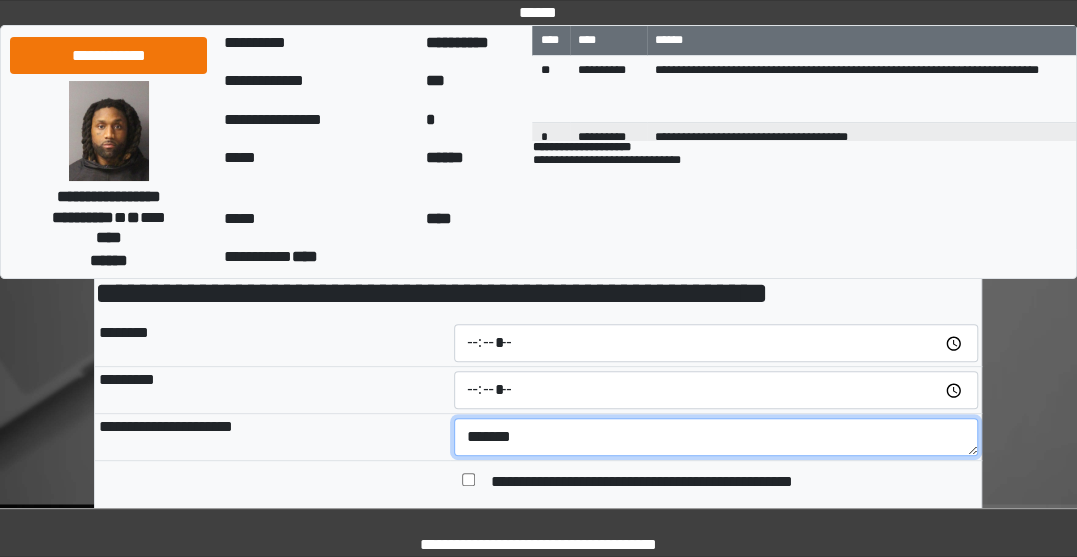 scroll, scrollTop: 262, scrollLeft: 0, axis: vertical 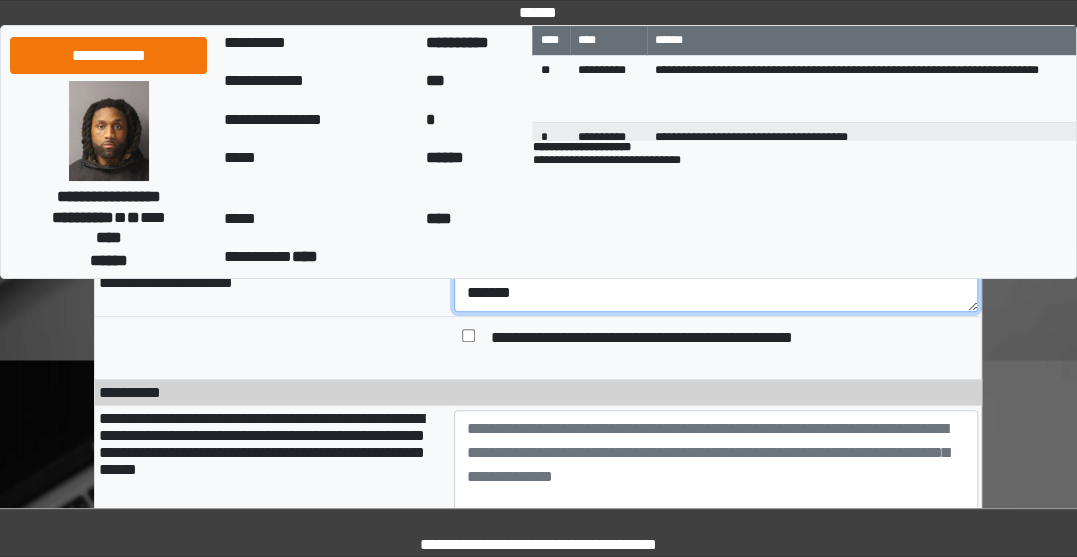 type on "*******" 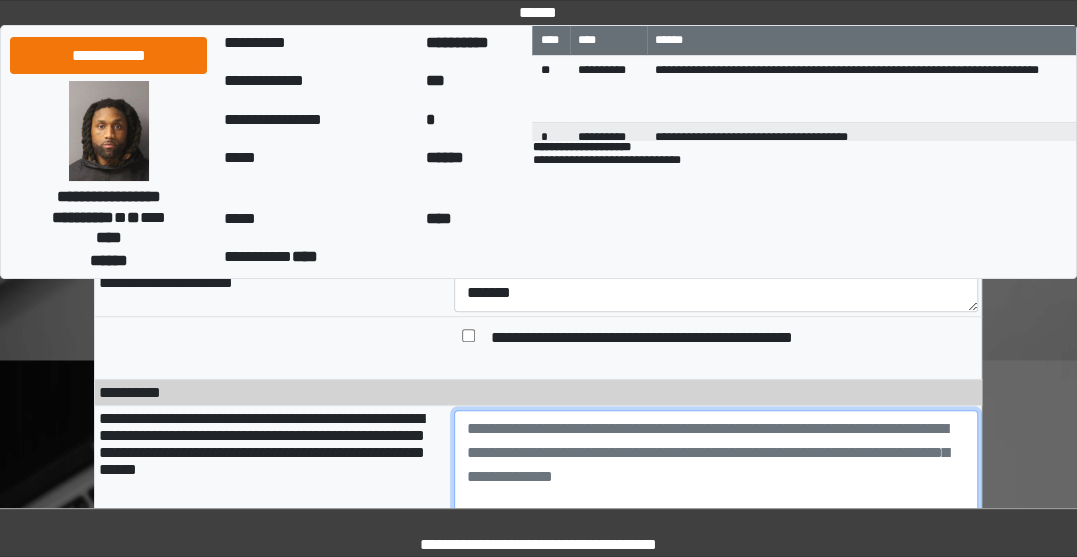 click at bounding box center [716, 465] 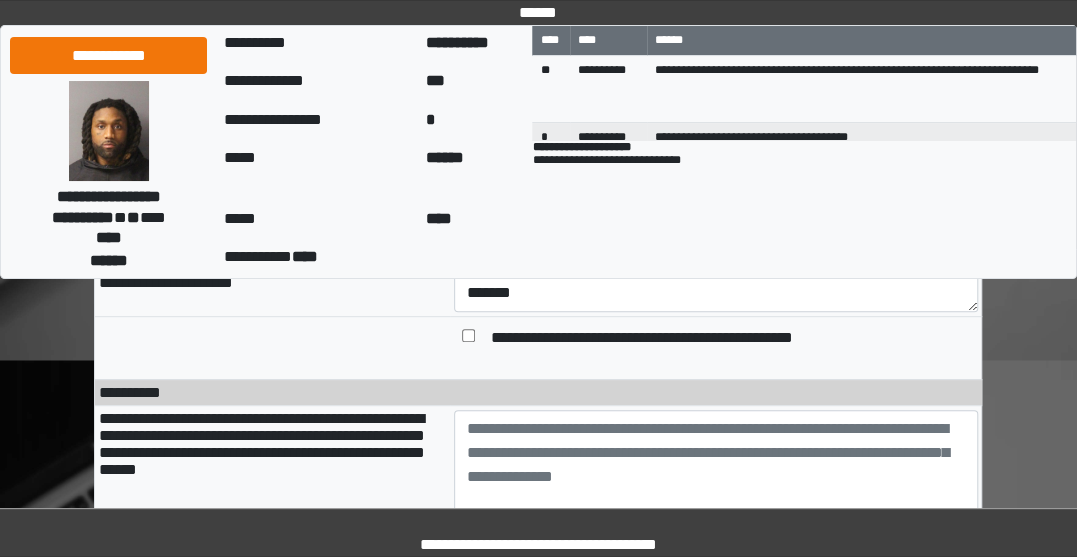 click on "**********" at bounding box center (538, 1647) 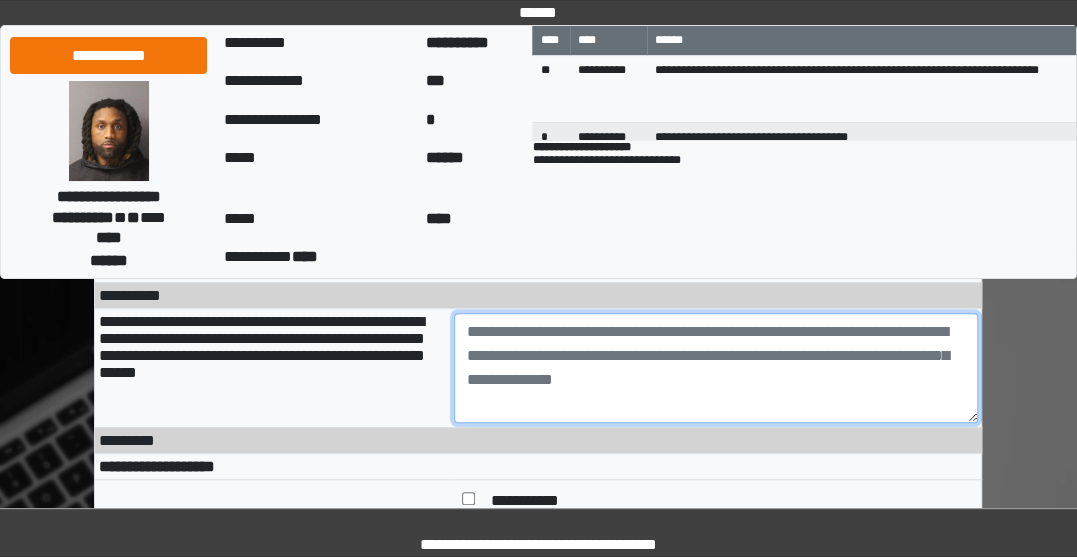 click at bounding box center (716, 368) 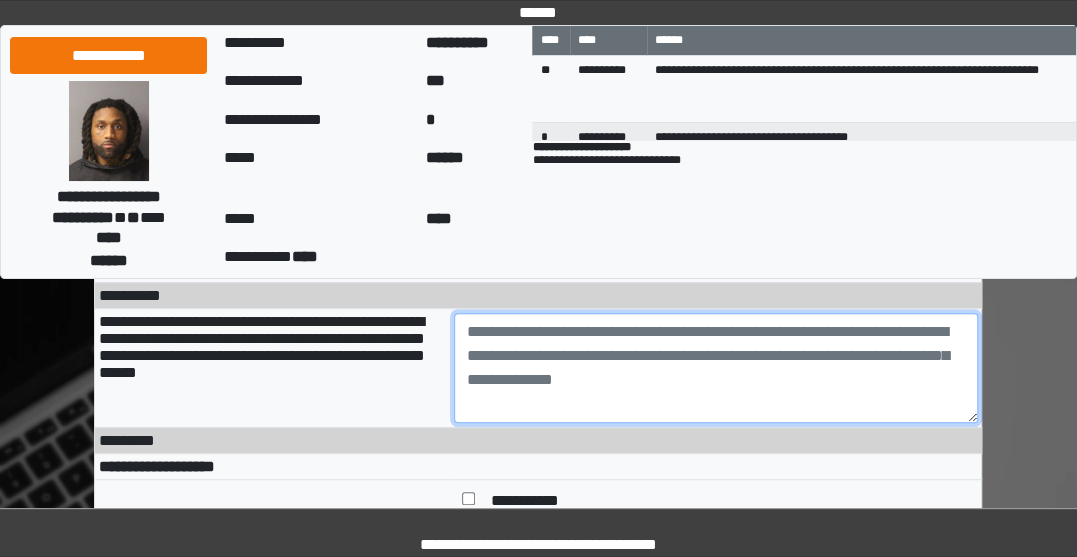 paste on "**********" 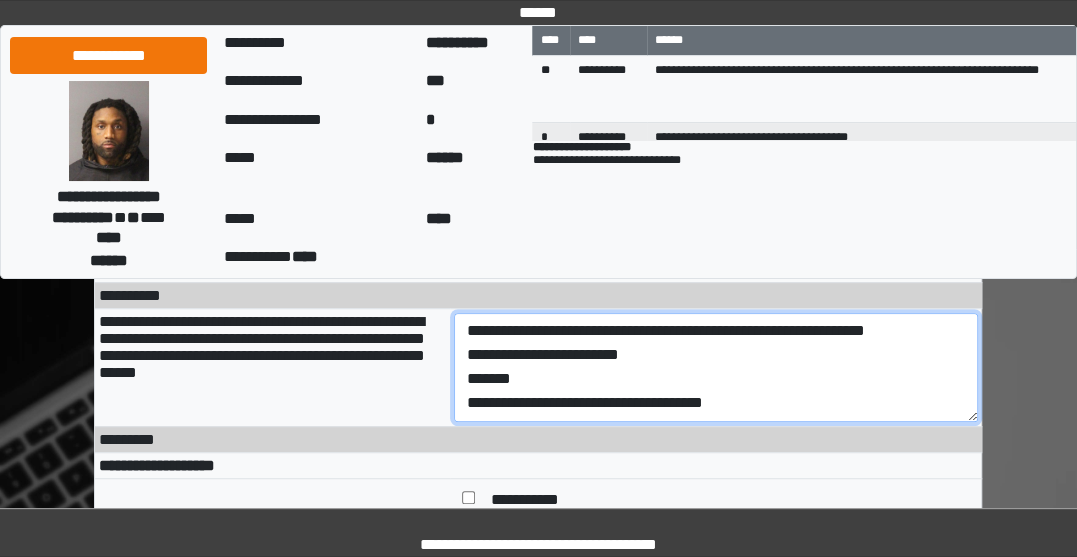 scroll, scrollTop: 264, scrollLeft: 0, axis: vertical 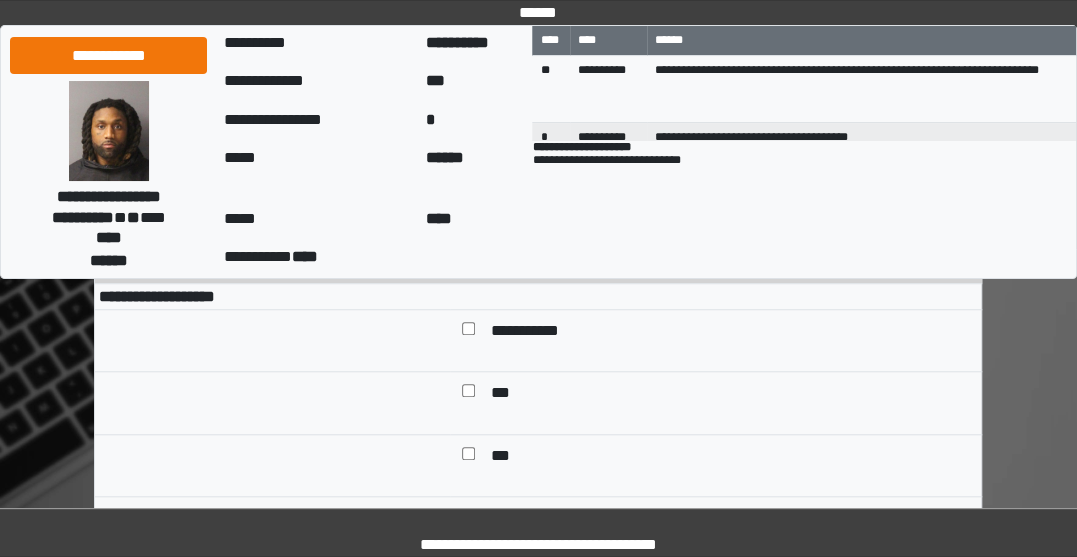 type on "**********" 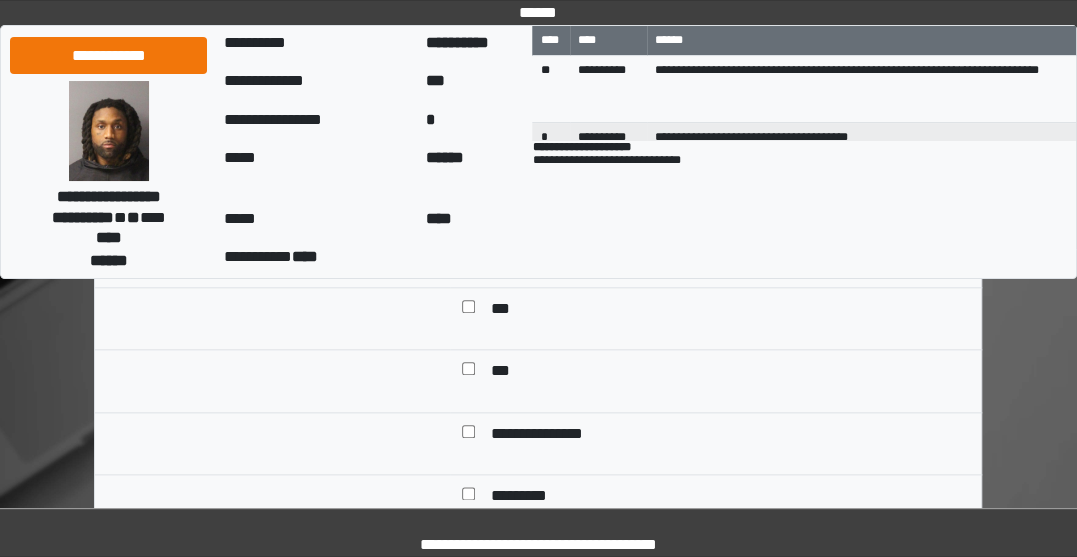 scroll, scrollTop: 743, scrollLeft: 0, axis: vertical 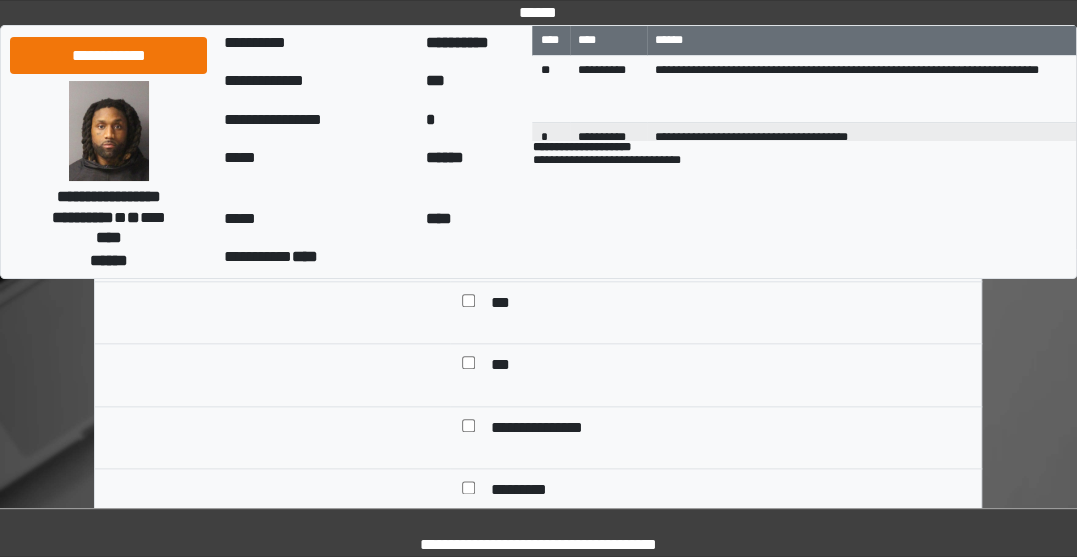 click on "***" at bounding box center (507, 304) 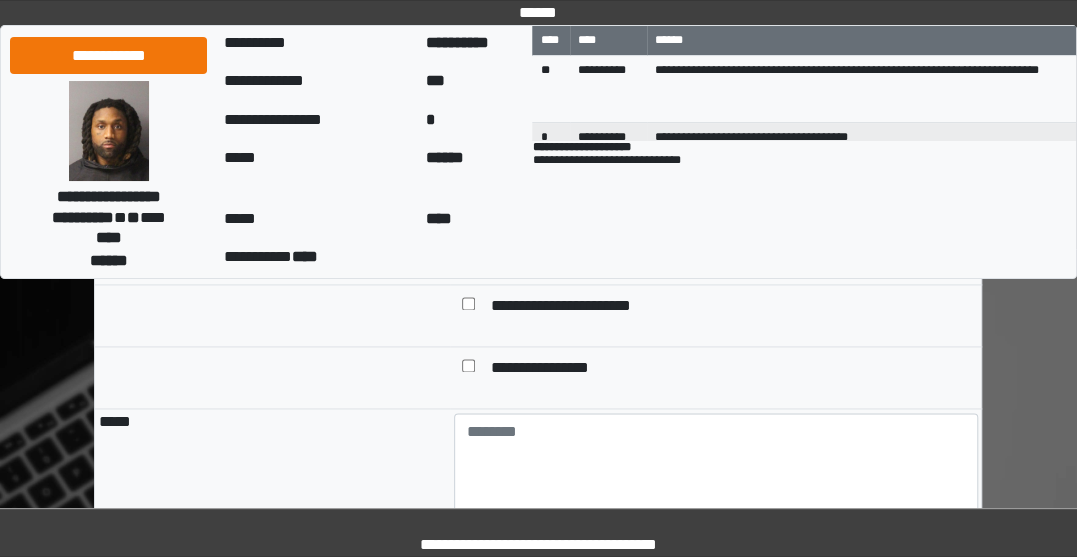 scroll, scrollTop: 824, scrollLeft: 0, axis: vertical 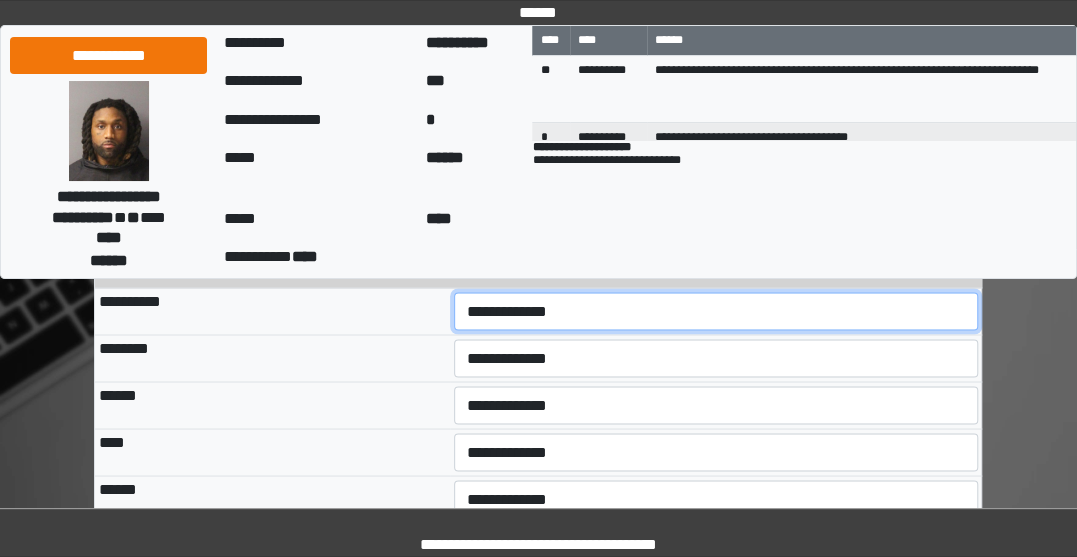 click on "**********" at bounding box center (716, 311) 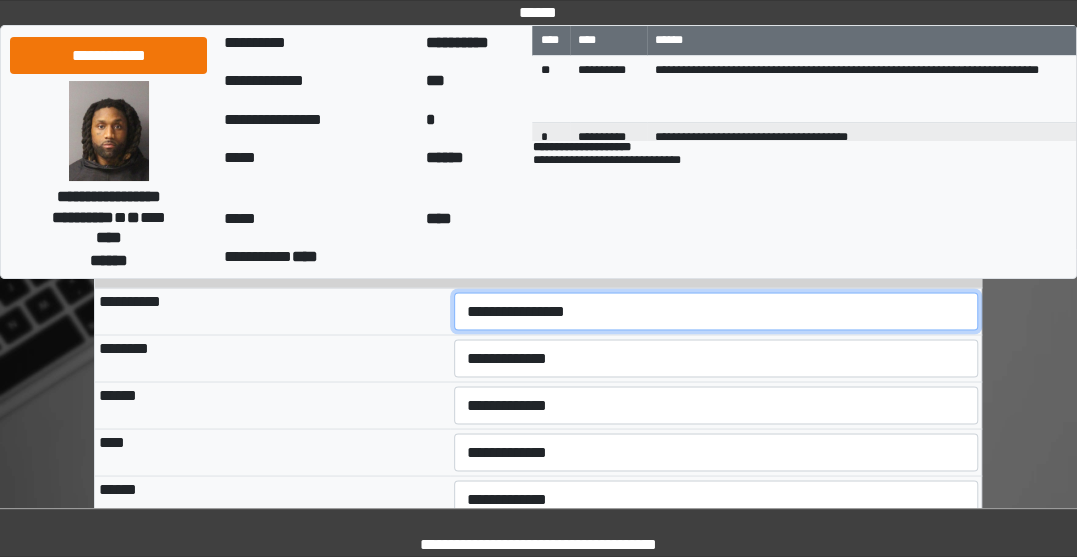 click on "**********" at bounding box center [716, 311] 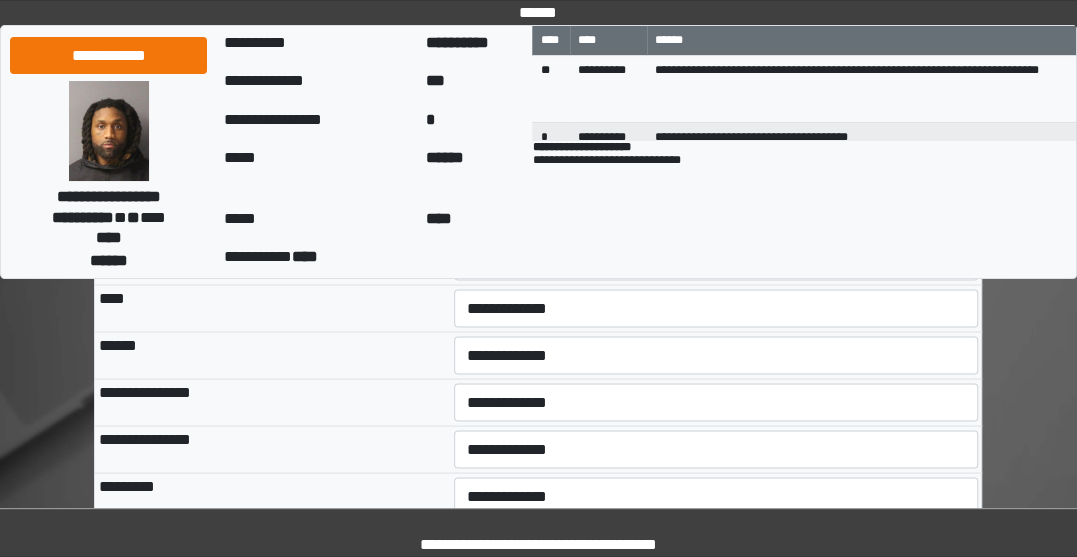 scroll, scrollTop: 1316, scrollLeft: 0, axis: vertical 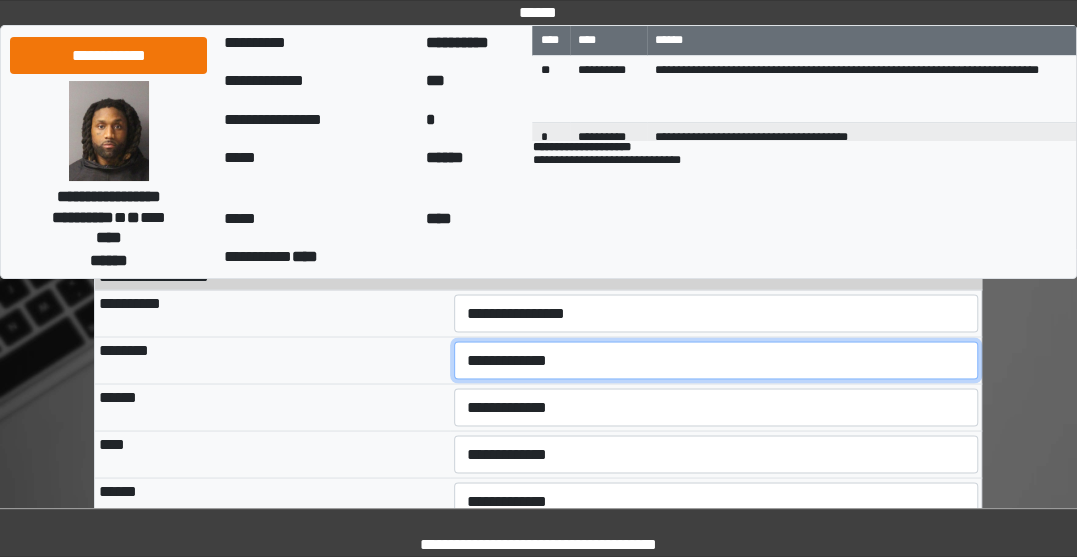 click on "**********" at bounding box center (716, 360) 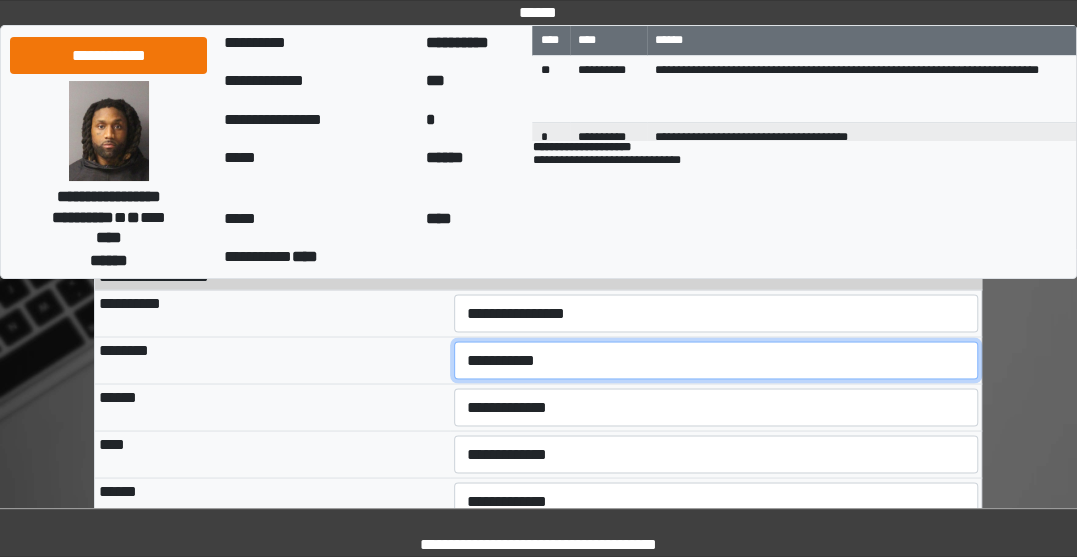 click on "**********" at bounding box center (716, 360) 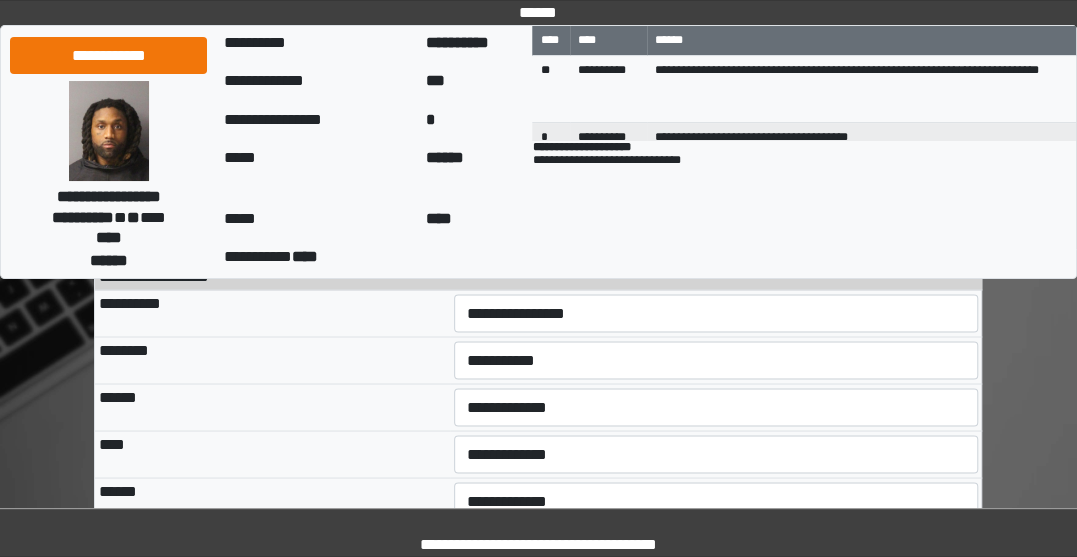 click on "********" at bounding box center (272, 360) 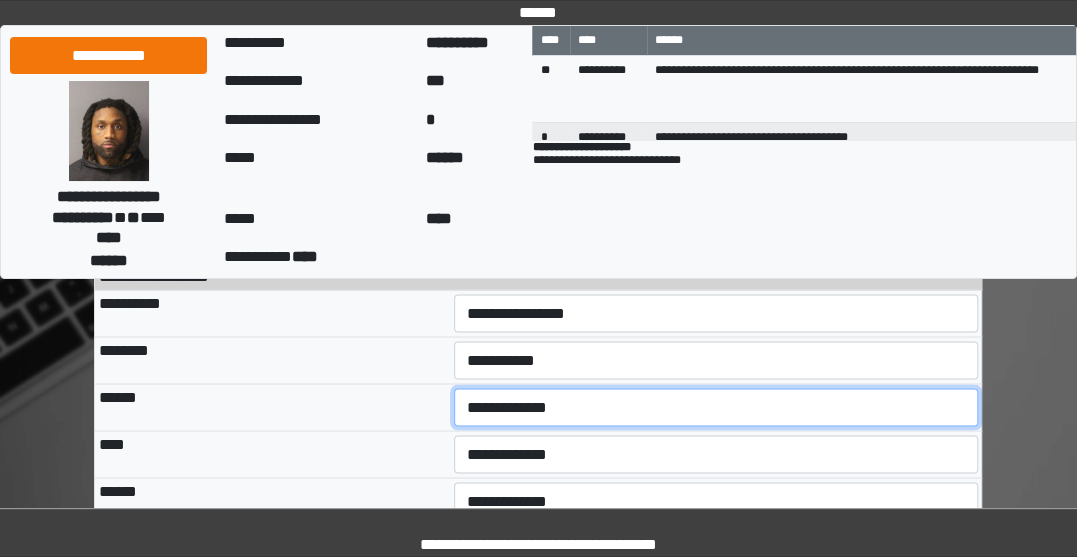 click on "**********" at bounding box center (716, 407) 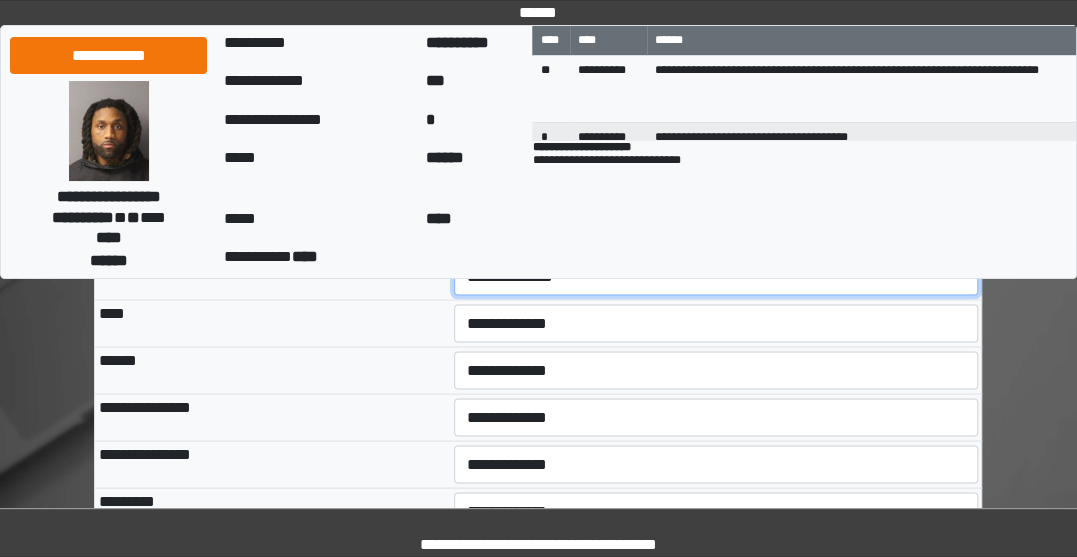 scroll, scrollTop: 1448, scrollLeft: 0, axis: vertical 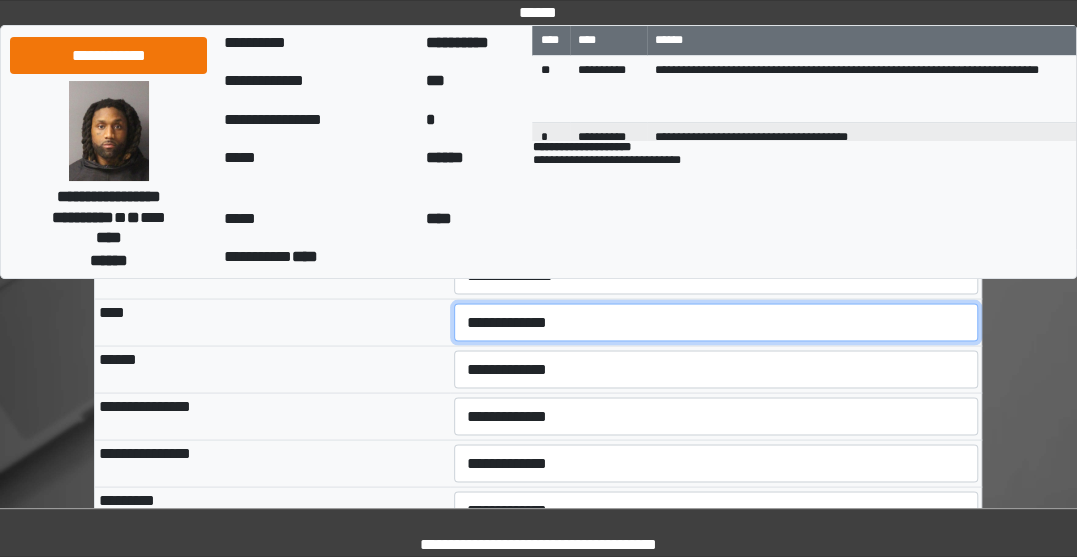 click on "**********" at bounding box center [716, 322] 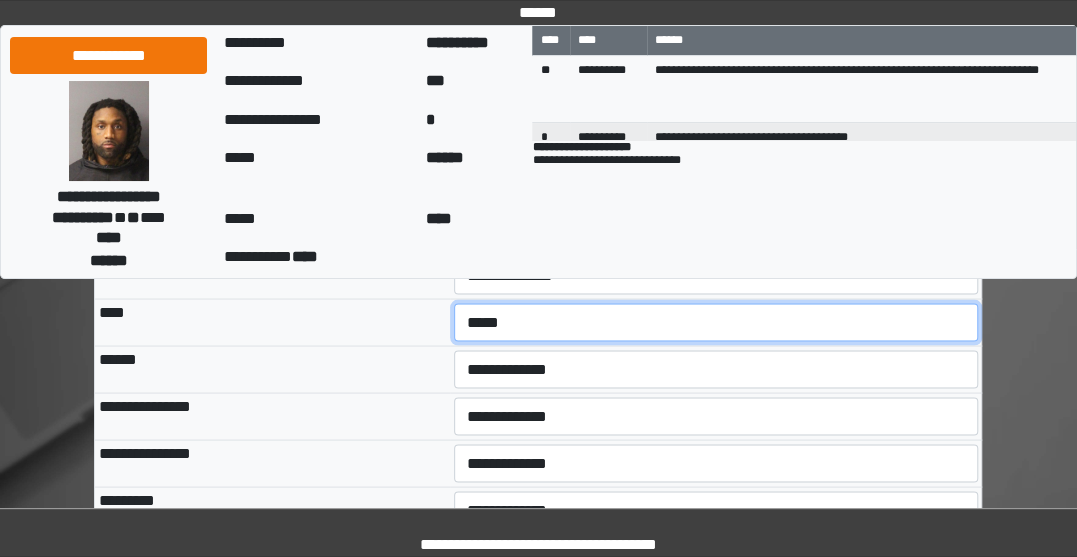 click on "**********" at bounding box center (716, 322) 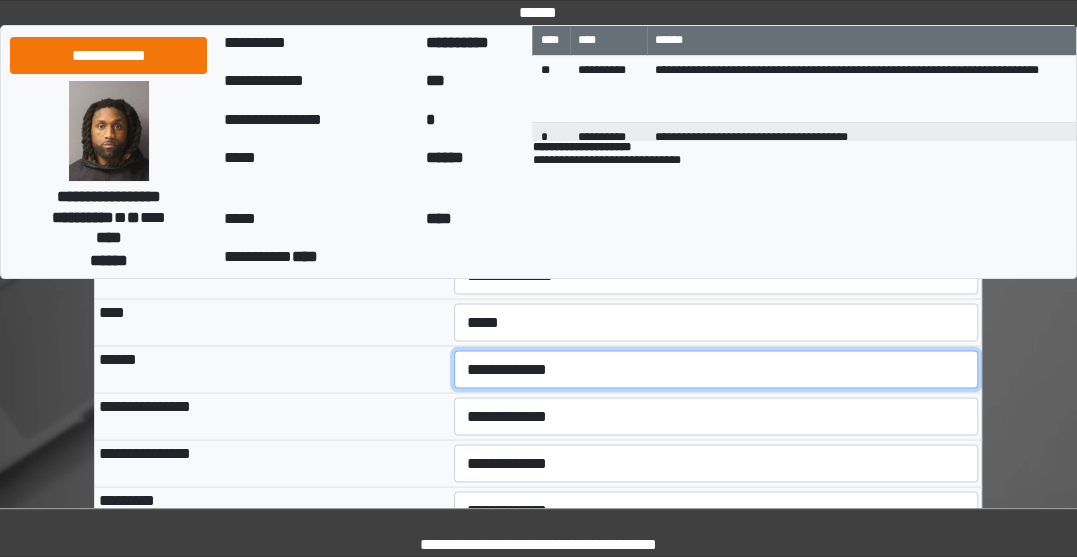 click on "**********" at bounding box center (716, 369) 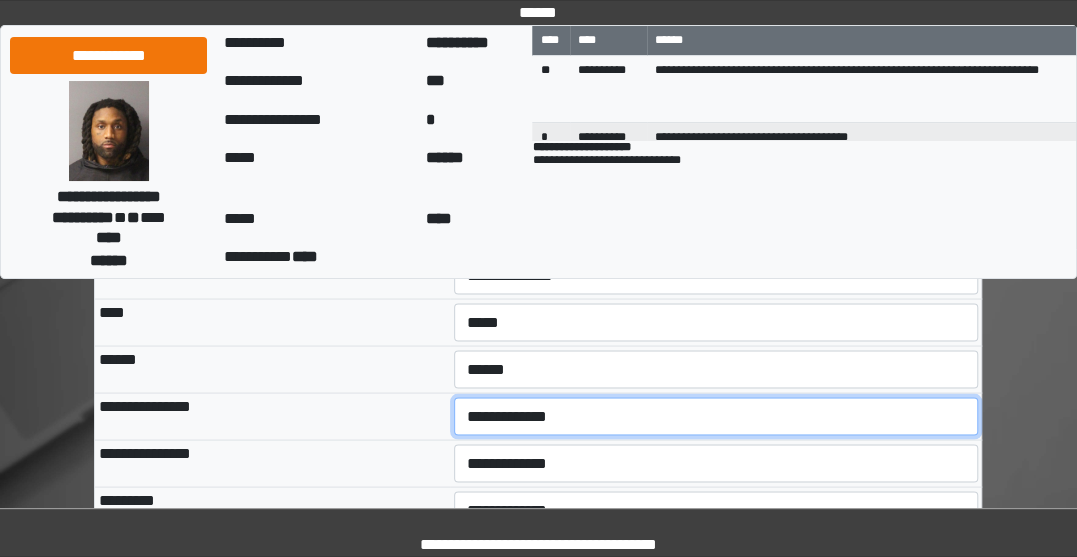 click on "**********" at bounding box center [716, 416] 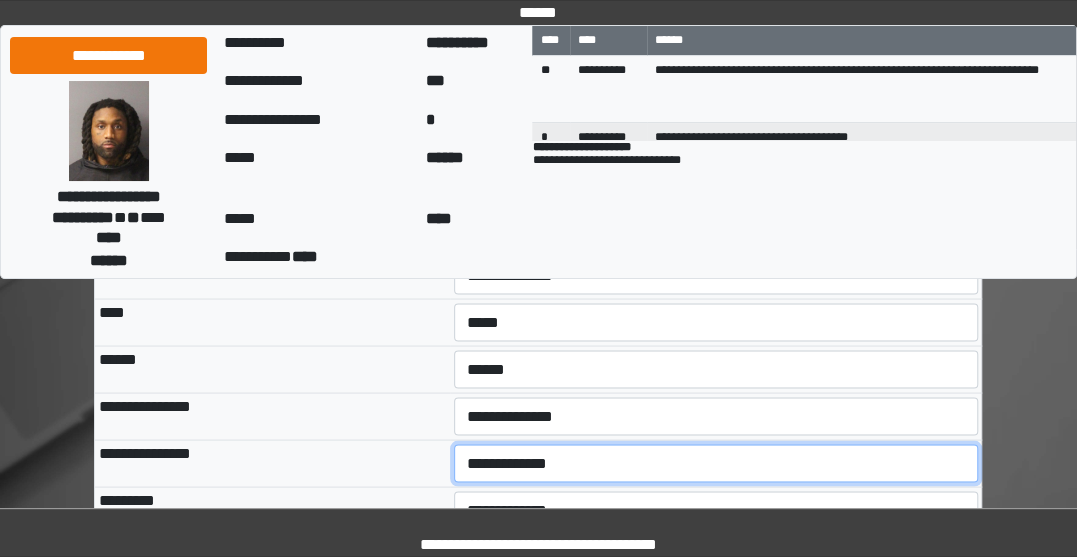 click on "**********" at bounding box center [716, 463] 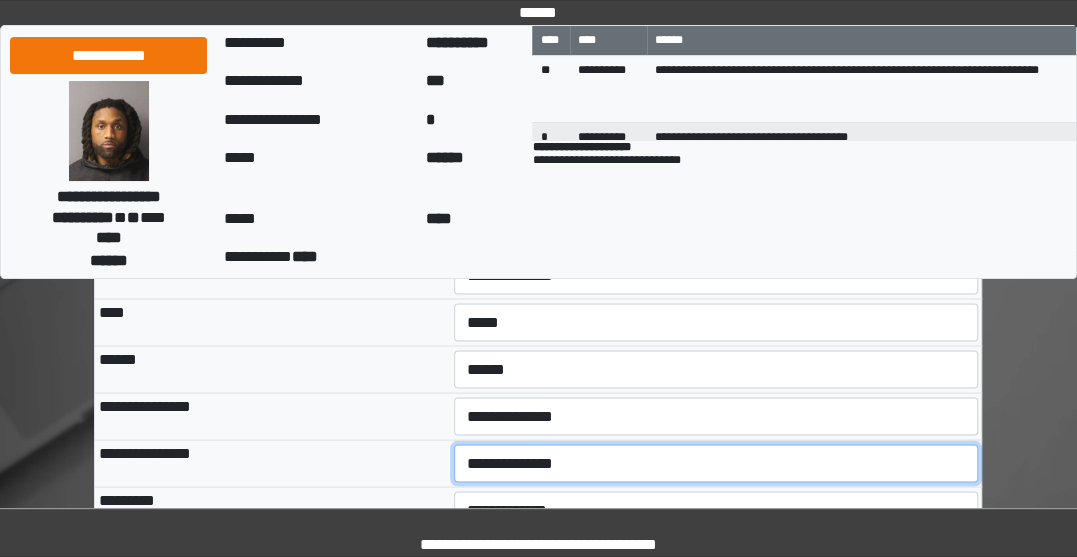 click on "**********" at bounding box center [716, 463] 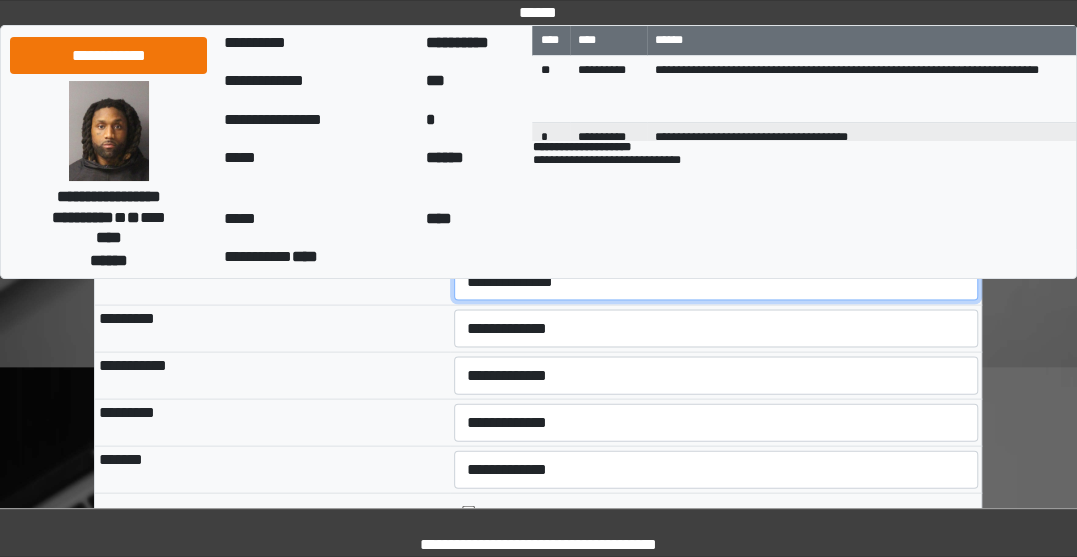 scroll, scrollTop: 1636, scrollLeft: 0, axis: vertical 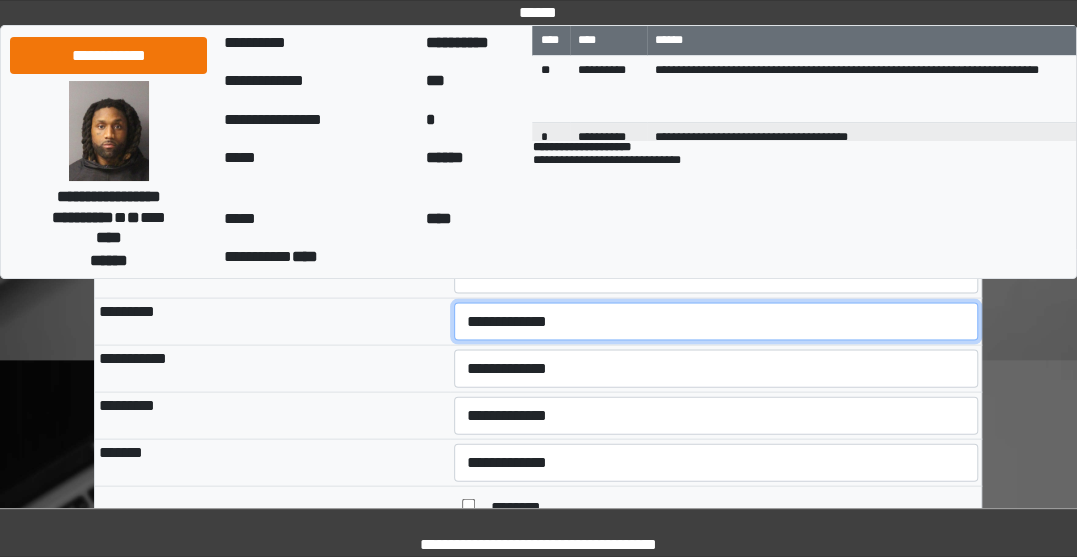 click on "**********" at bounding box center (716, 322) 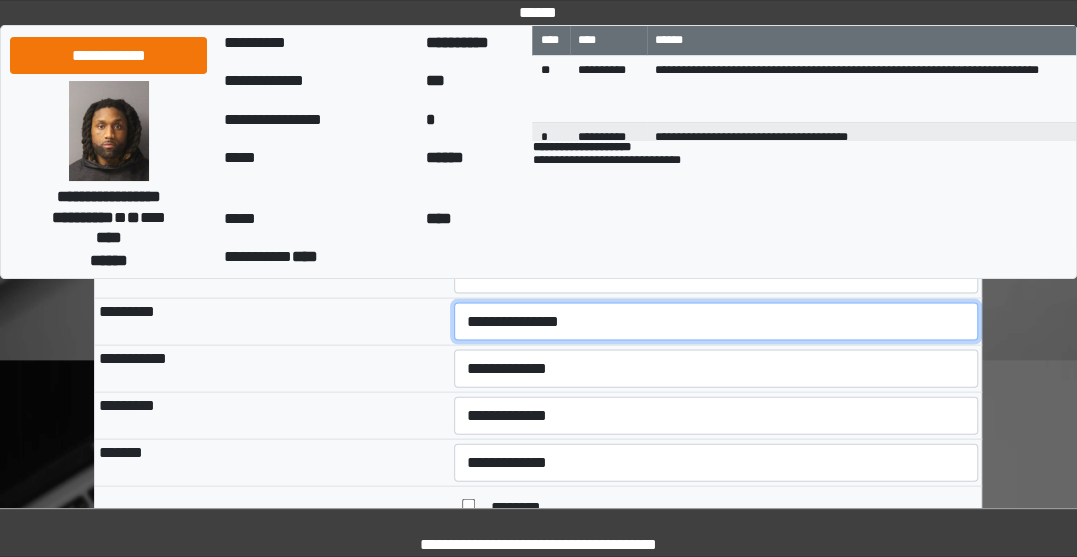 click on "**********" at bounding box center (716, 322) 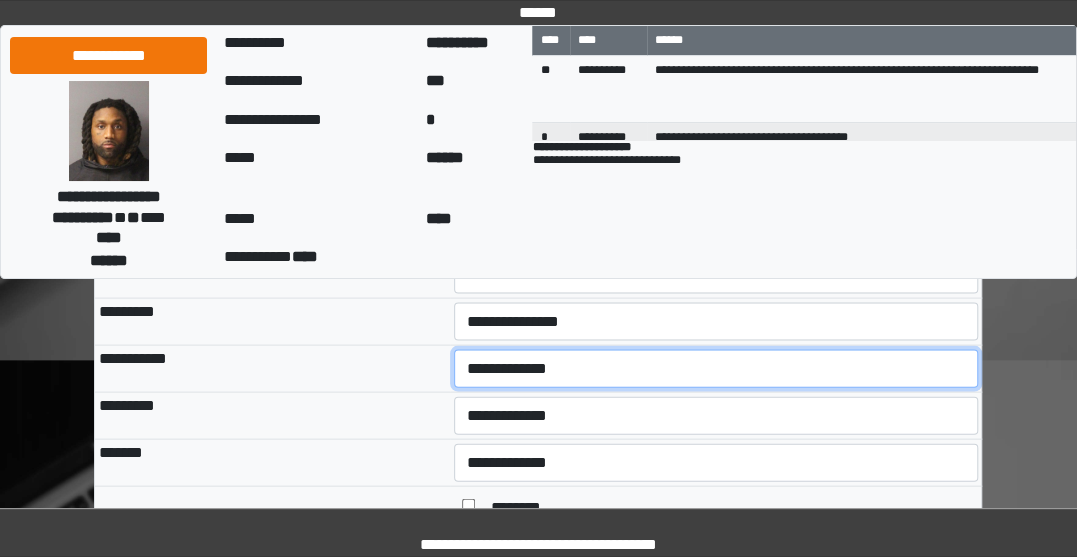 click on "**********" at bounding box center (716, 369) 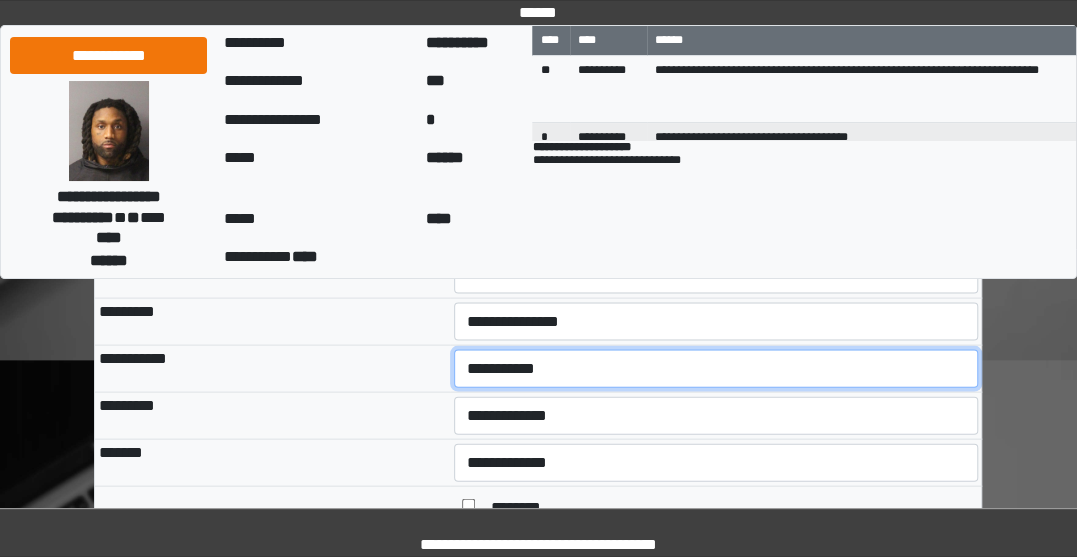 click on "**********" at bounding box center [716, 369] 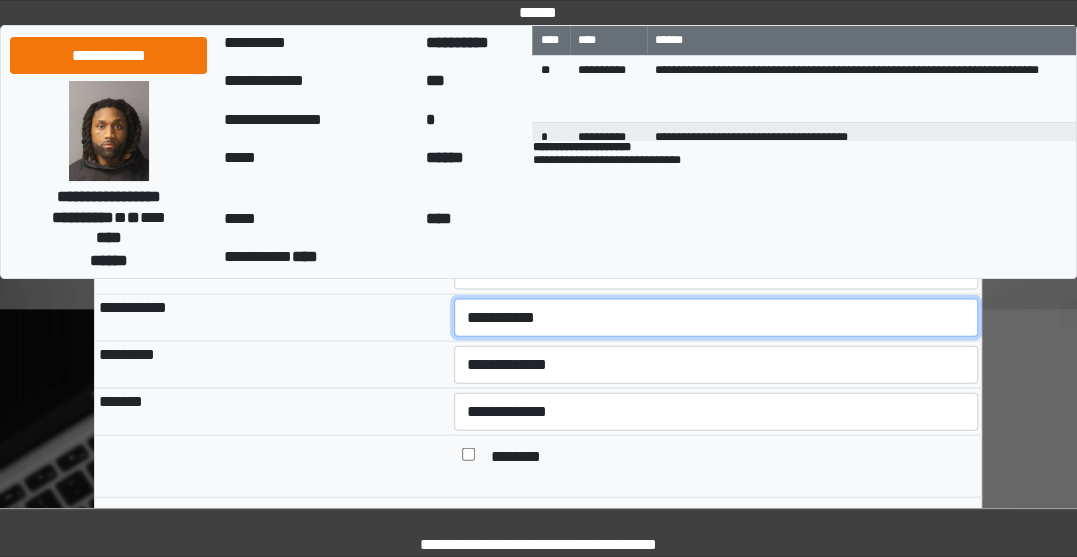 scroll, scrollTop: 1691, scrollLeft: 0, axis: vertical 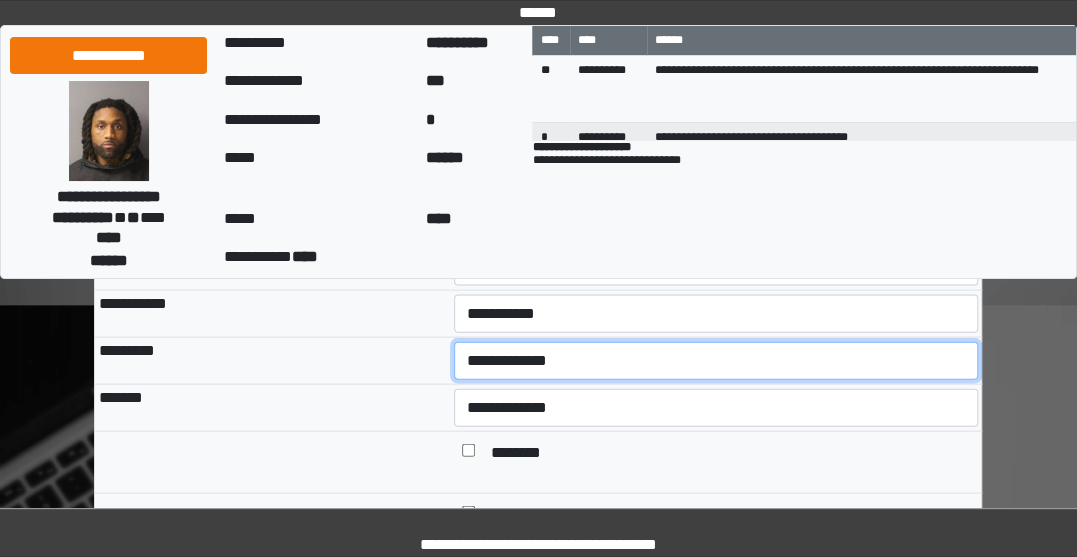 click on "**********" at bounding box center (716, 361) 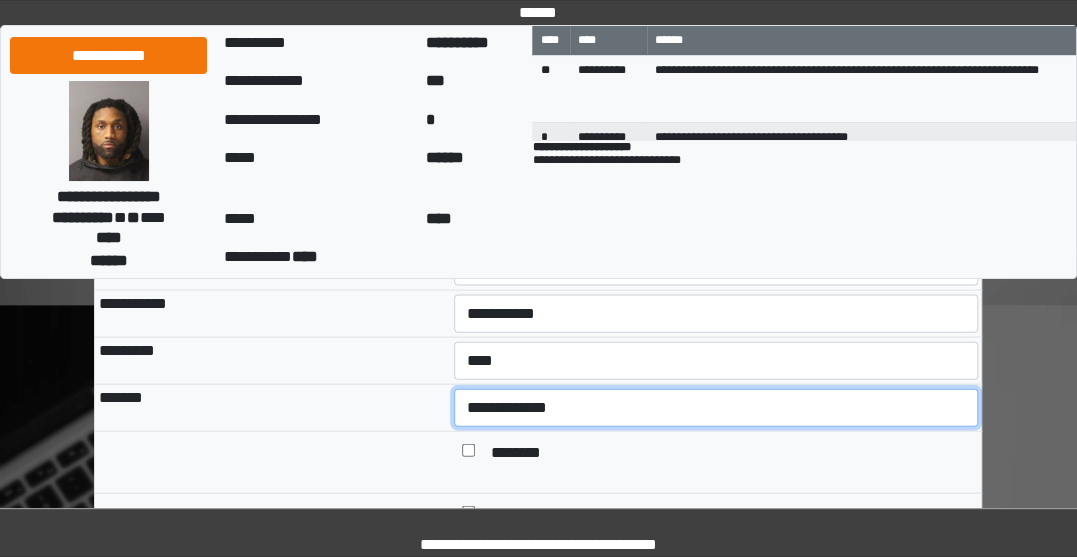 click on "**********" at bounding box center (716, 408) 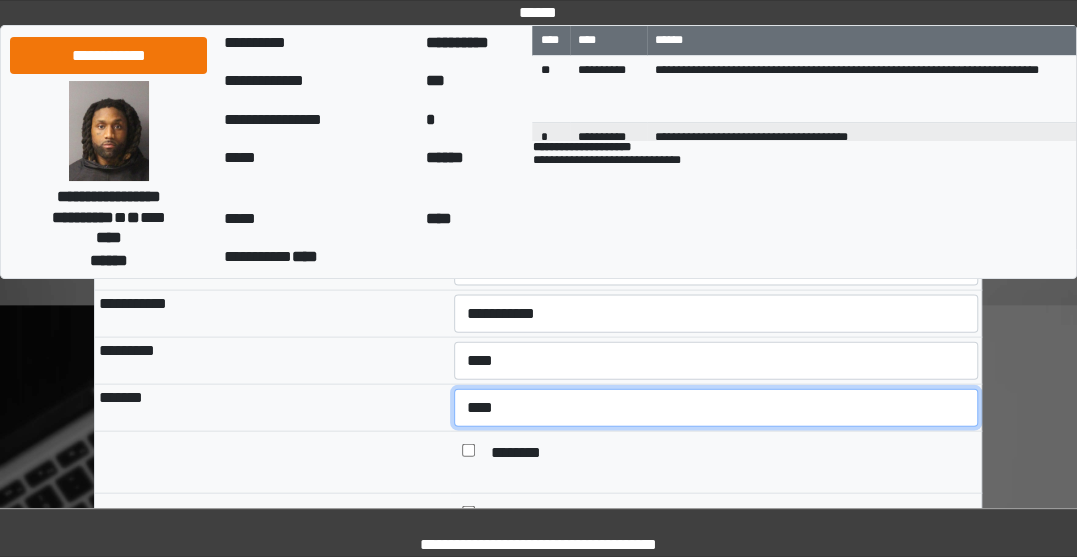 click on "**********" at bounding box center [716, 408] 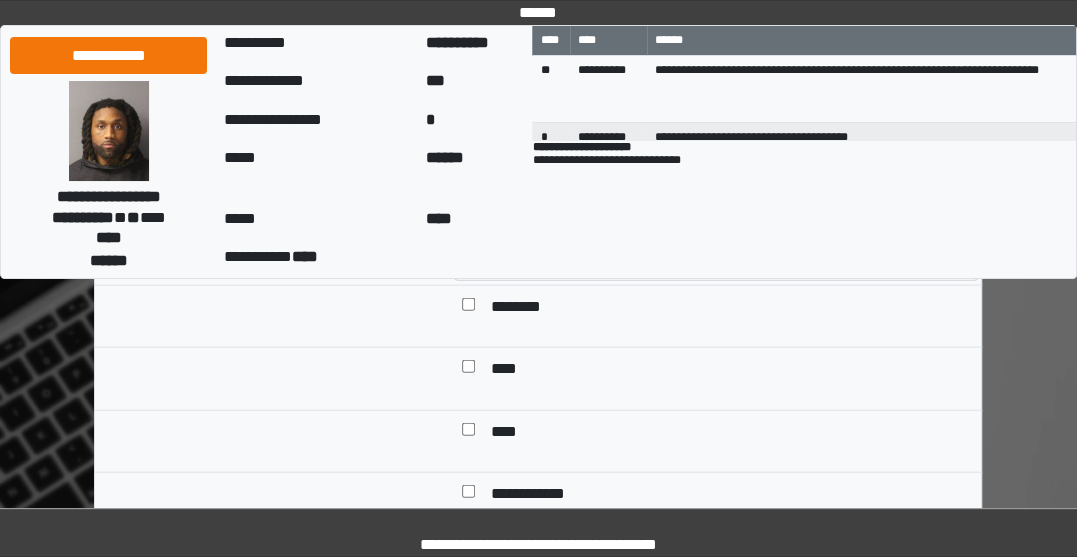 click on "****" at bounding box center [513, 370] 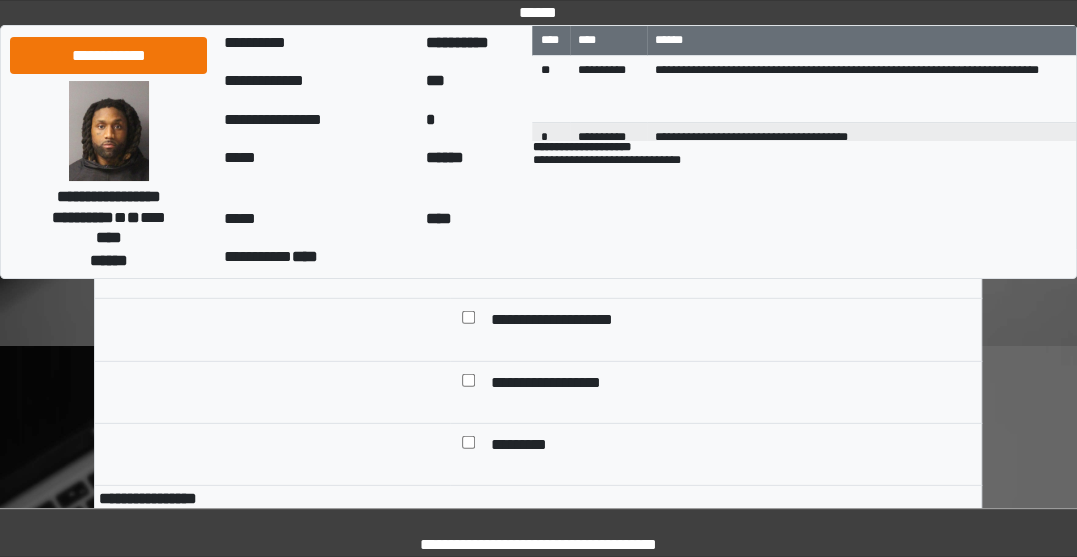click on "**********" at bounding box center (563, 384) 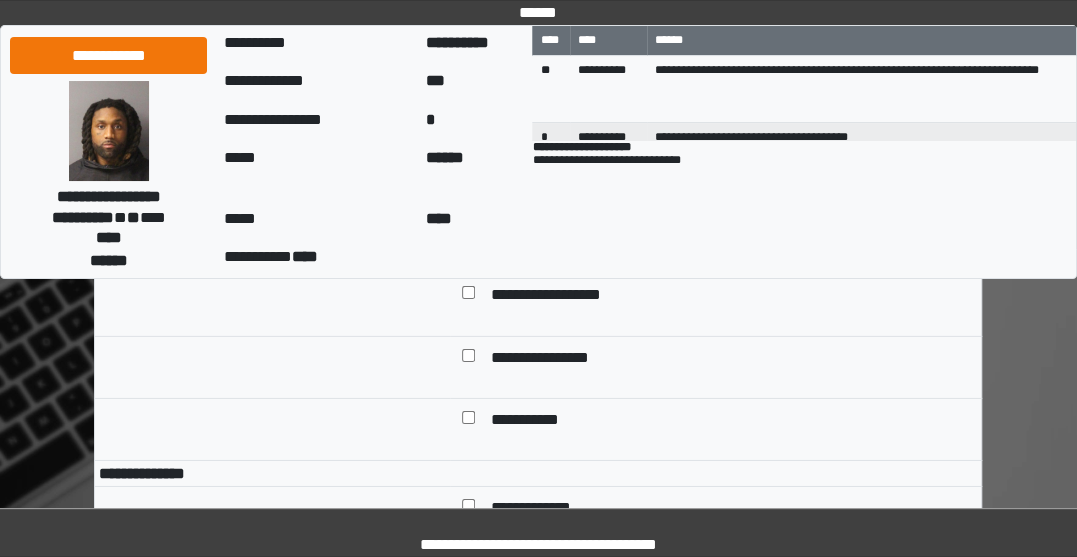 scroll, scrollTop: 2547, scrollLeft: 0, axis: vertical 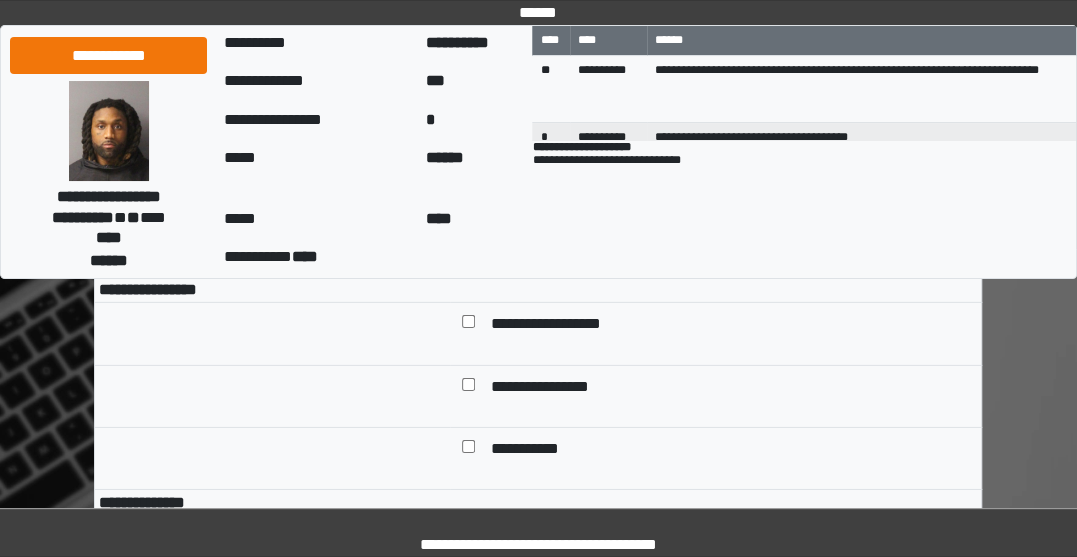 click on "**********" at bounding box center [567, 325] 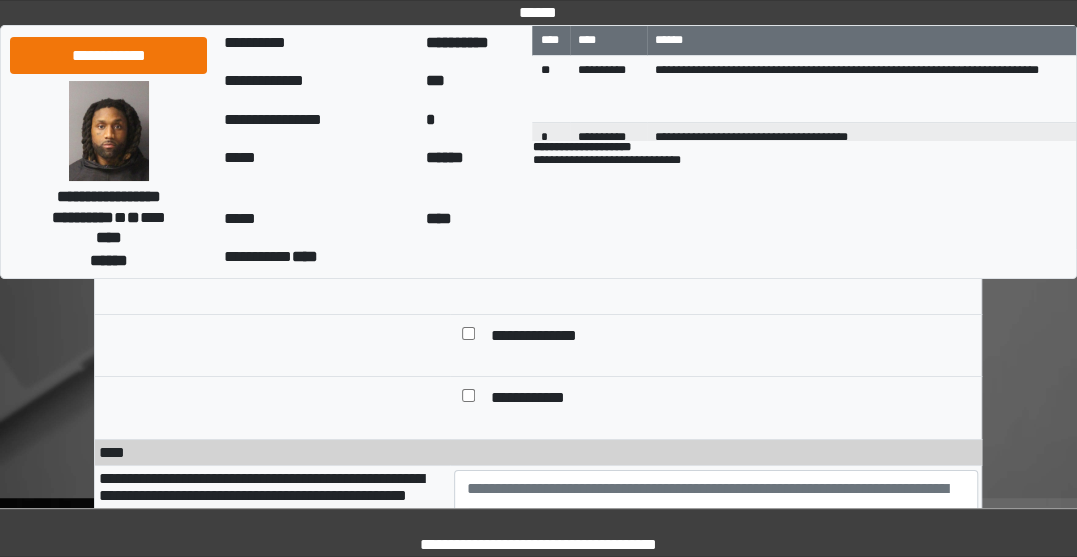 click on "**********" at bounding box center [541, 399] 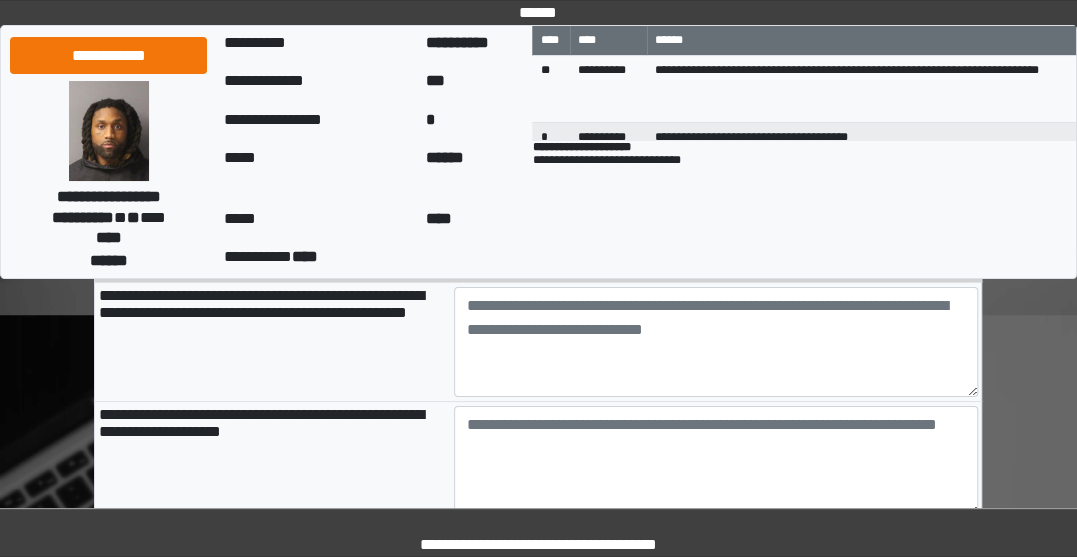scroll, scrollTop: 3061, scrollLeft: 0, axis: vertical 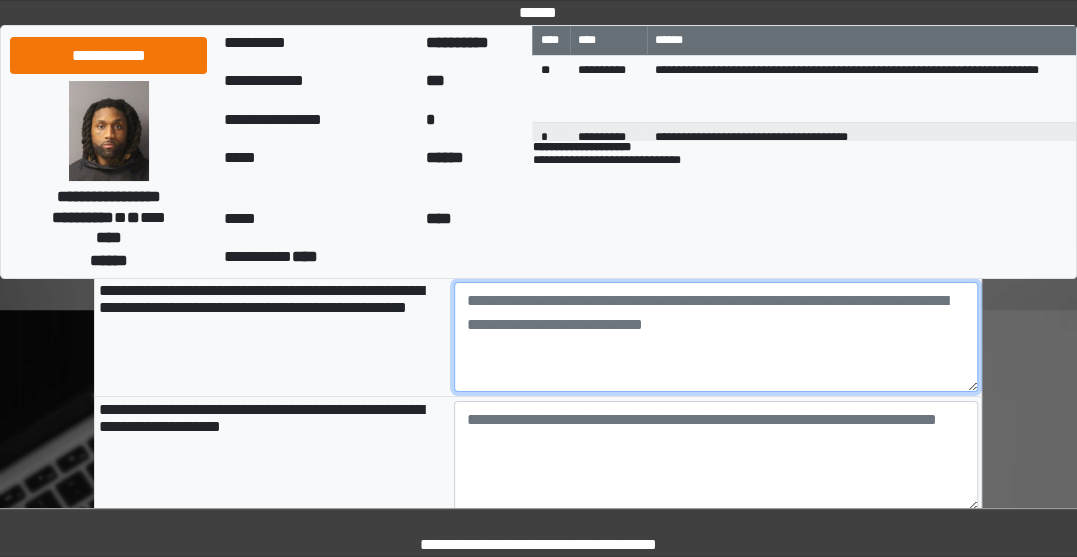 click at bounding box center [716, 337] 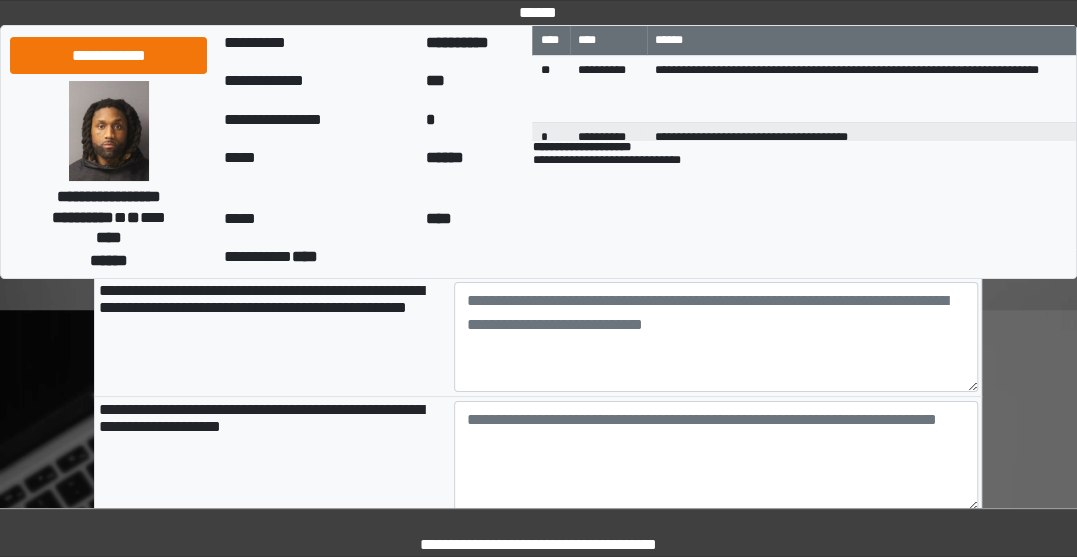 click on "**********" at bounding box center (538, -1152) 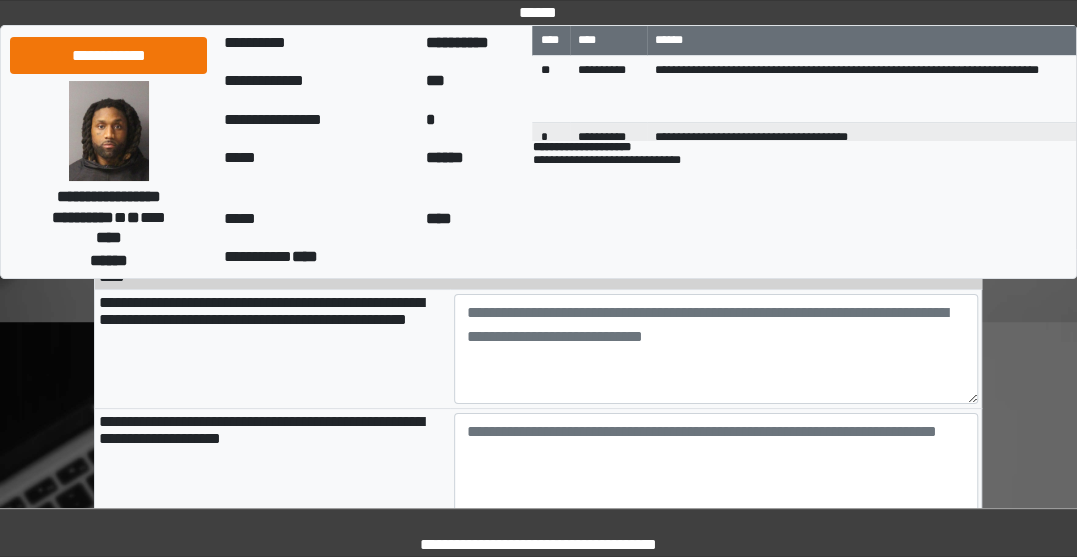 scroll, scrollTop: 3047, scrollLeft: 0, axis: vertical 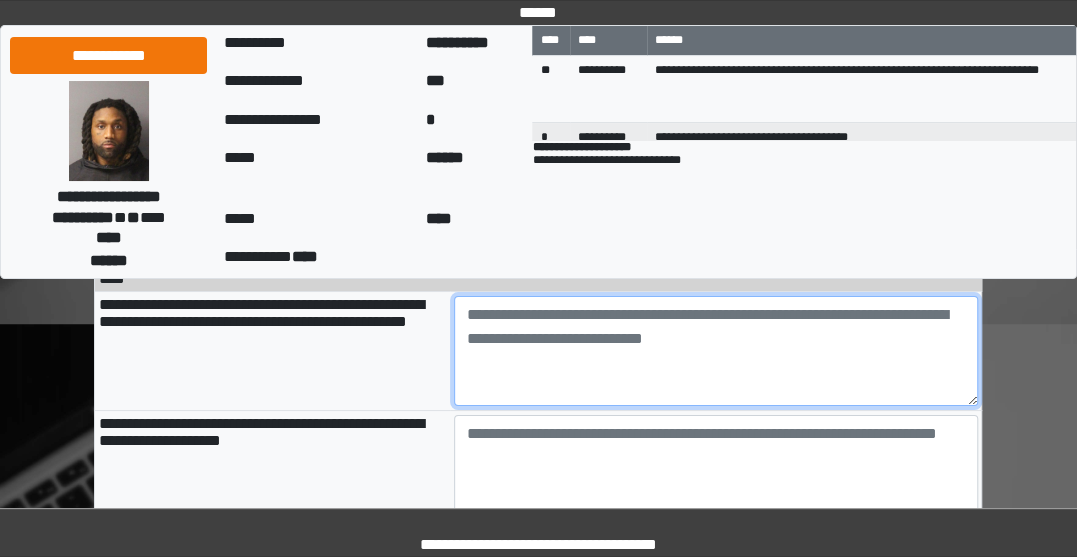 click at bounding box center (716, 351) 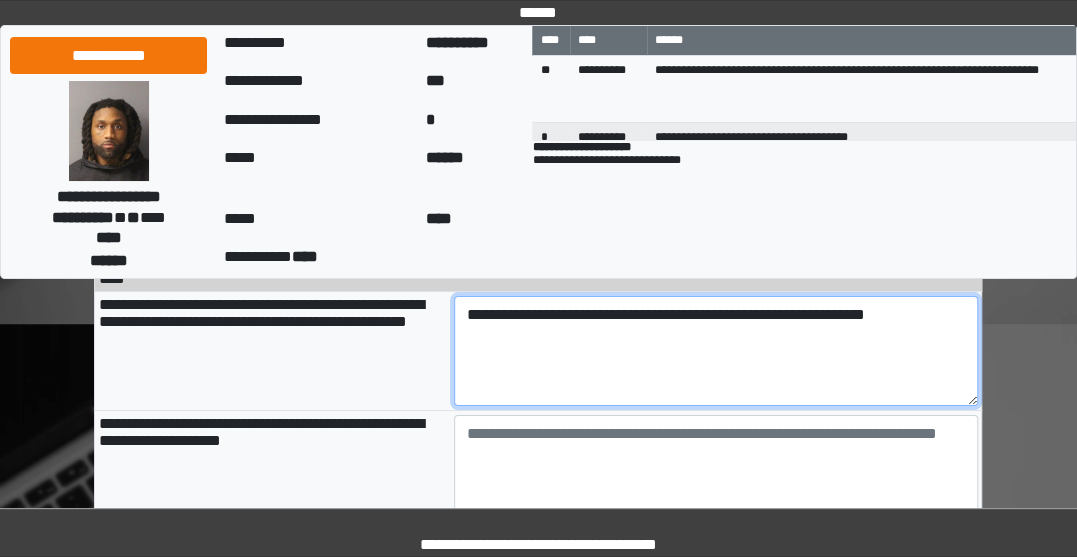 drag, startPoint x: 500, startPoint y: 321, endPoint x: 386, endPoint y: 317, distance: 114.07015 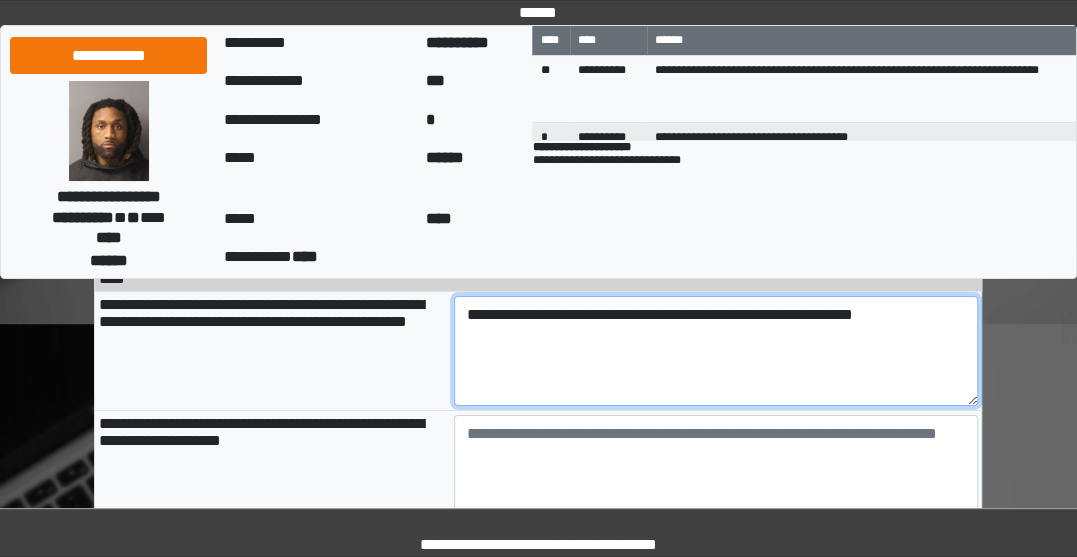 scroll, scrollTop: 3171, scrollLeft: 0, axis: vertical 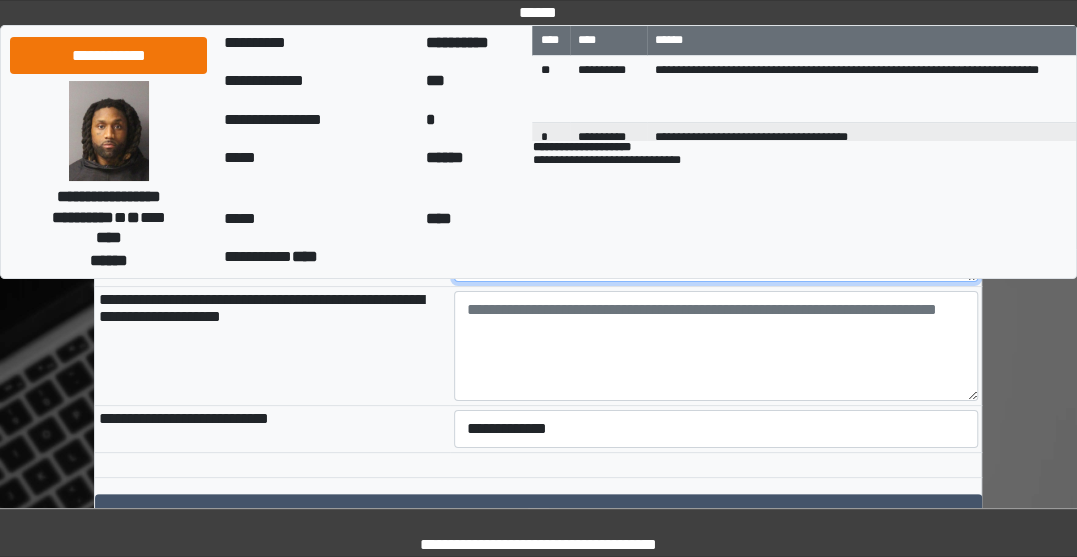 type on "**********" 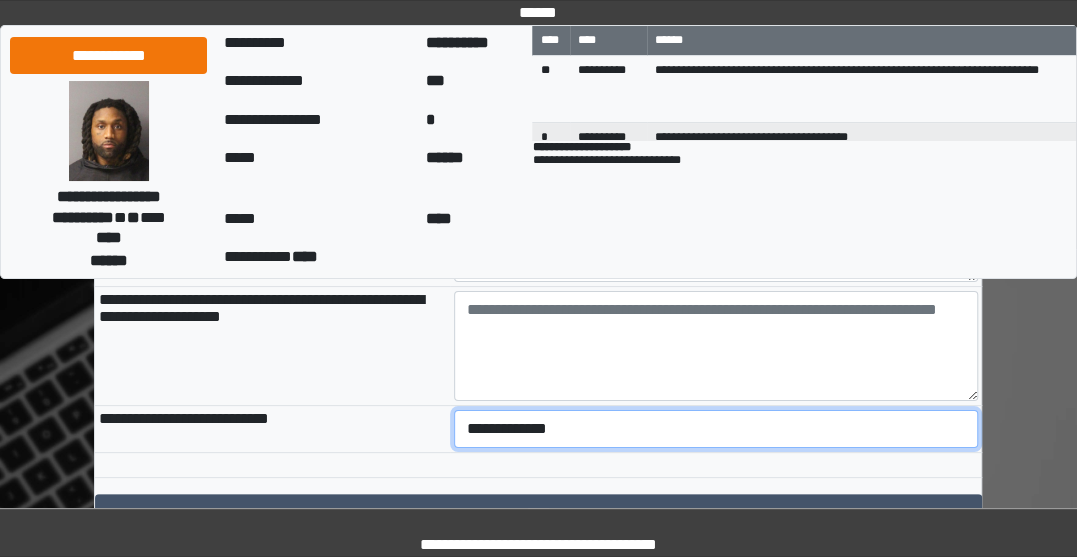 click on "**********" at bounding box center [716, 429] 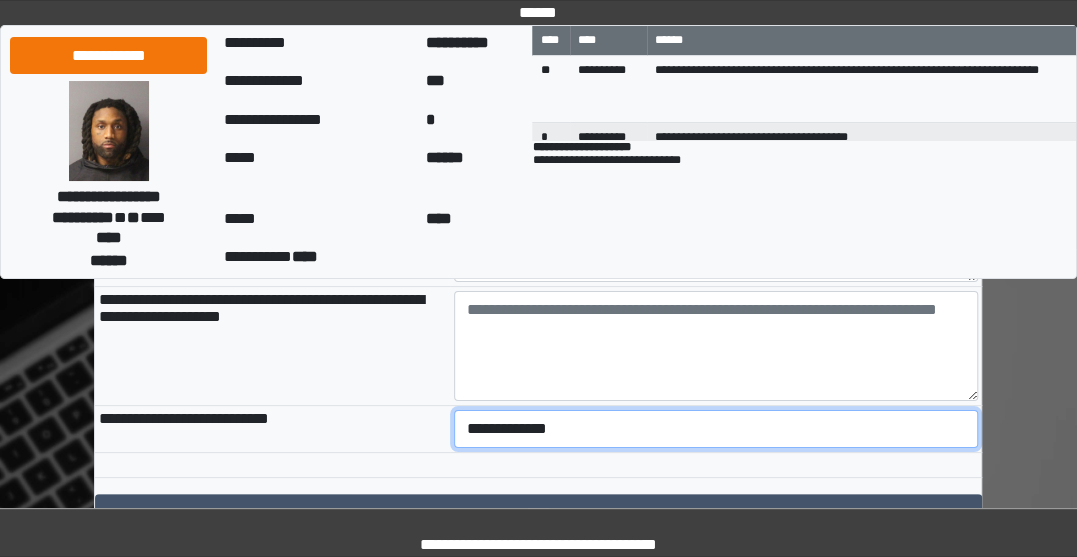 select on "***" 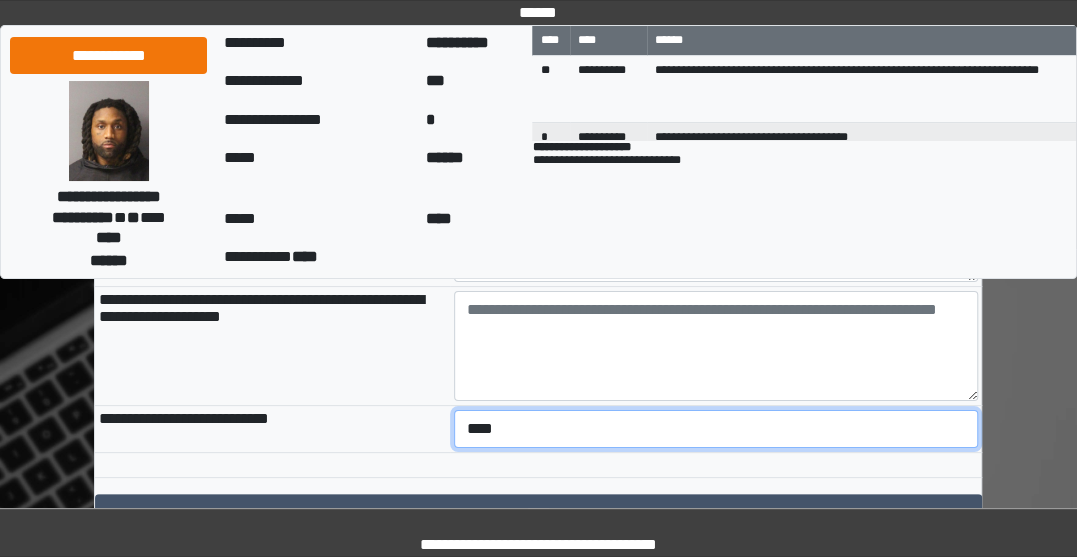 click on "**********" at bounding box center (716, 429) 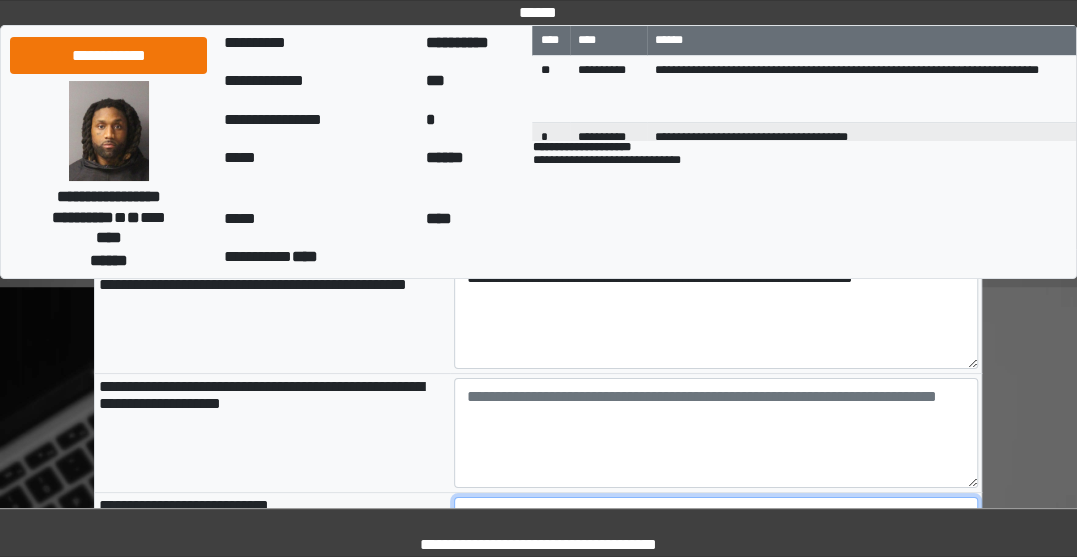 scroll, scrollTop: 3286, scrollLeft: 0, axis: vertical 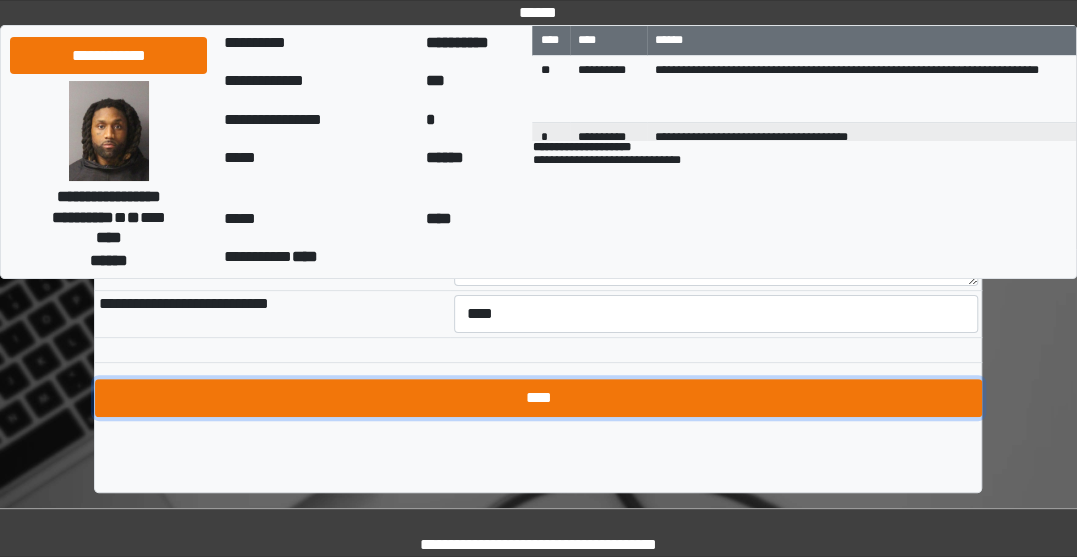 click on "****" at bounding box center [538, 398] 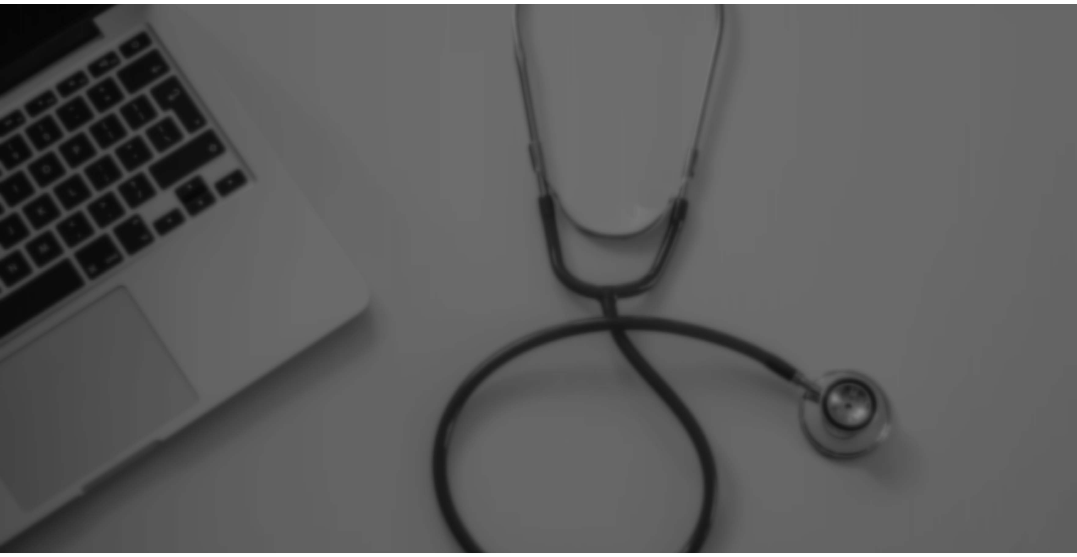 scroll, scrollTop: 0, scrollLeft: 0, axis: both 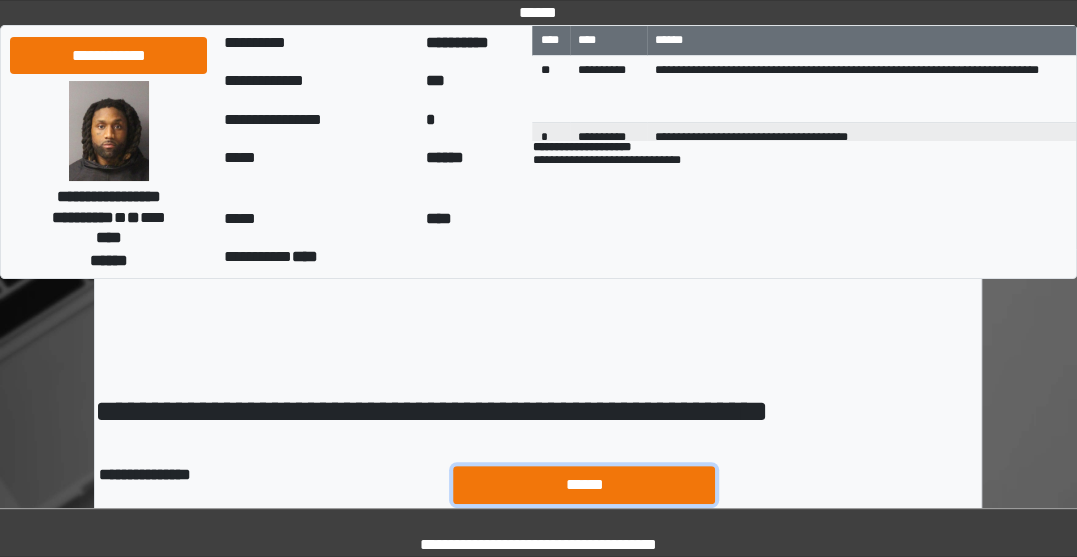 click on "******" at bounding box center (584, 484) 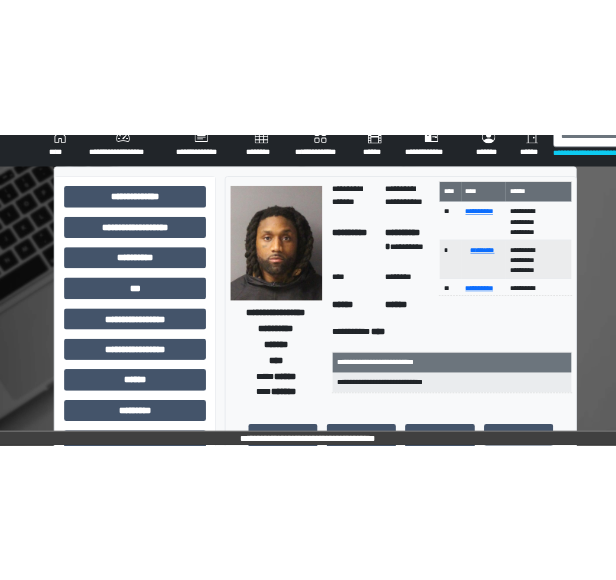 scroll, scrollTop: 0, scrollLeft: 0, axis: both 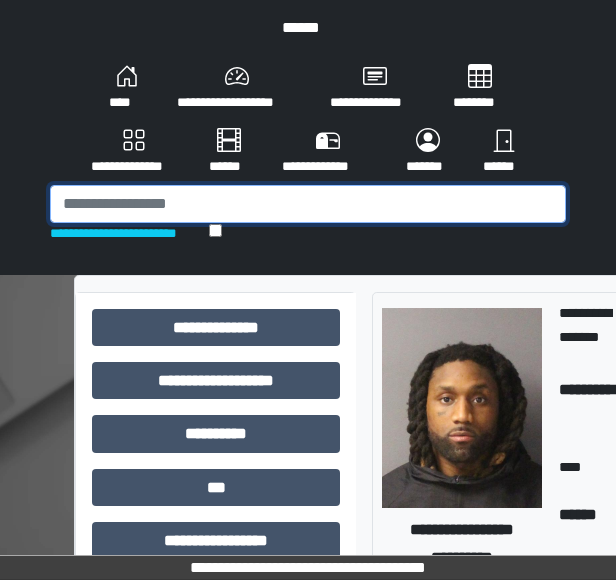 click at bounding box center (308, 204) 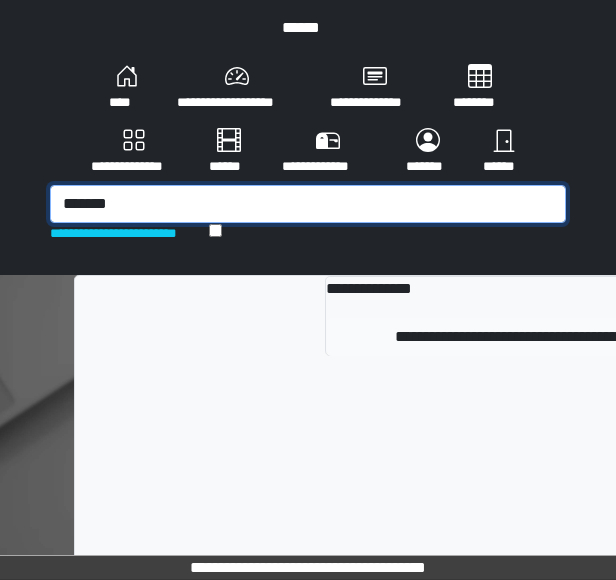 type on "*******" 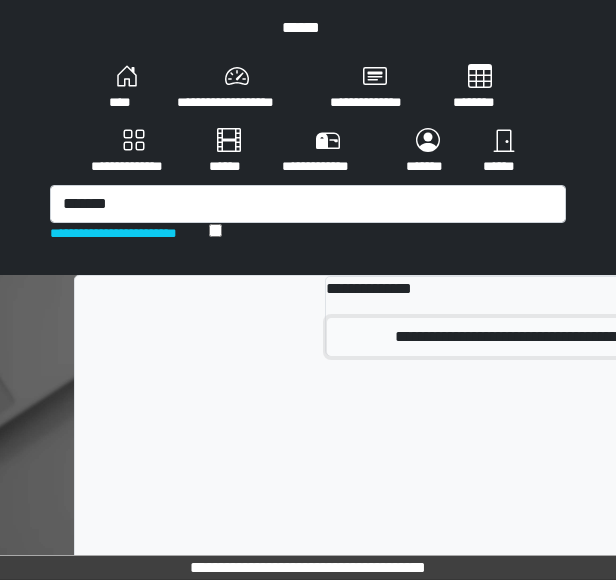 click on "**********" at bounding box center [594, 337] 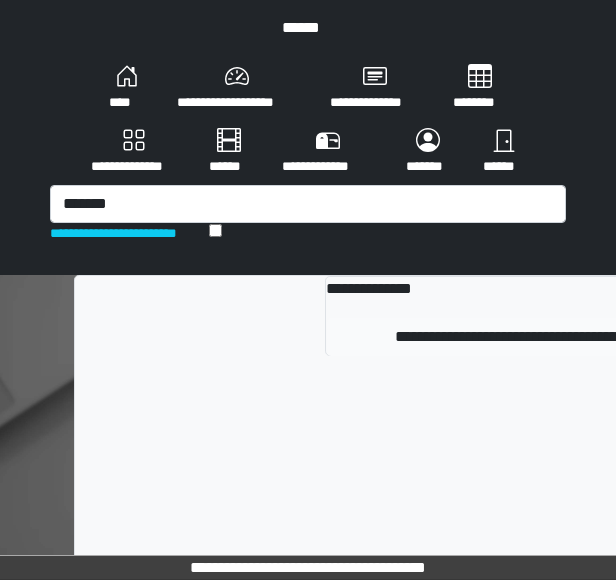 type 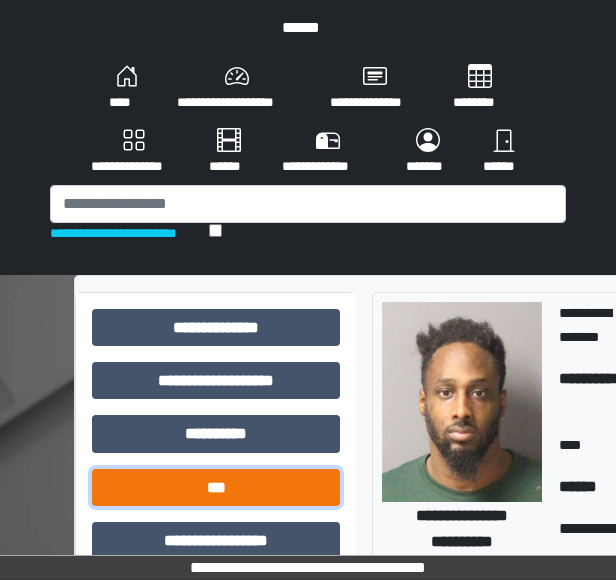 click on "***" at bounding box center [216, 487] 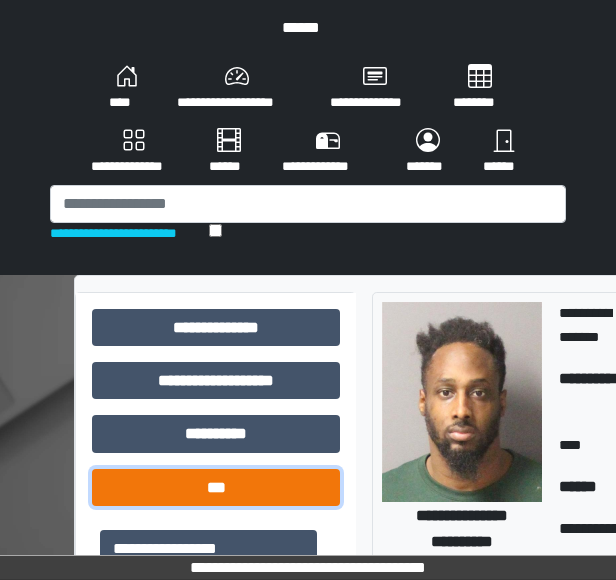 scroll, scrollTop: 383, scrollLeft: 0, axis: vertical 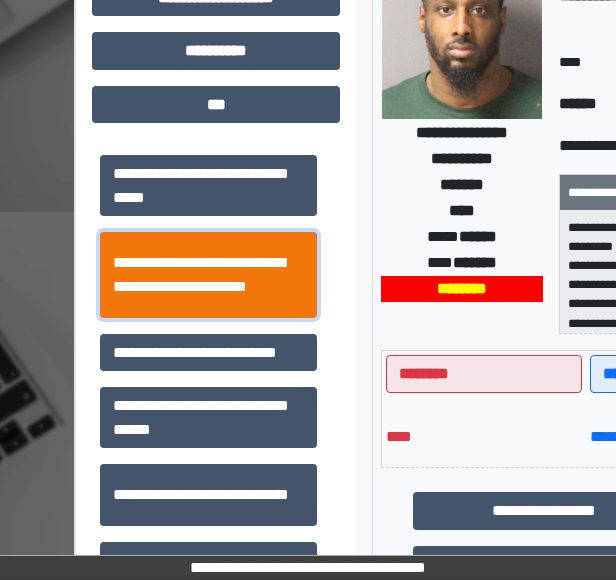 click on "**********" at bounding box center [208, 274] 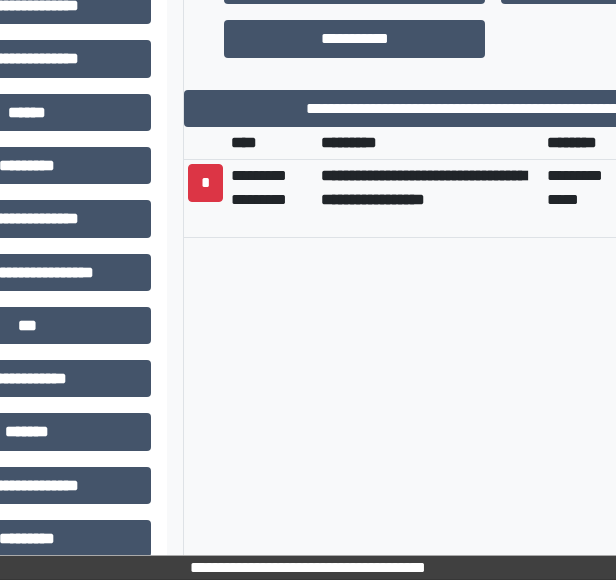 scroll, scrollTop: 866, scrollLeft: 189, axis: both 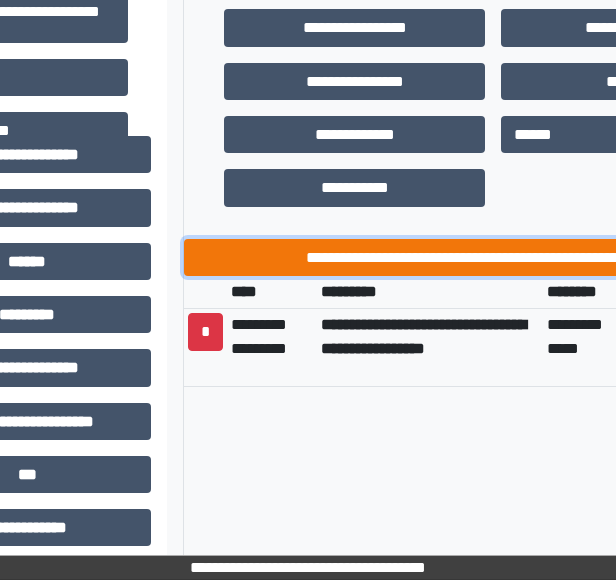 click on "**********" at bounding box center (493, 257) 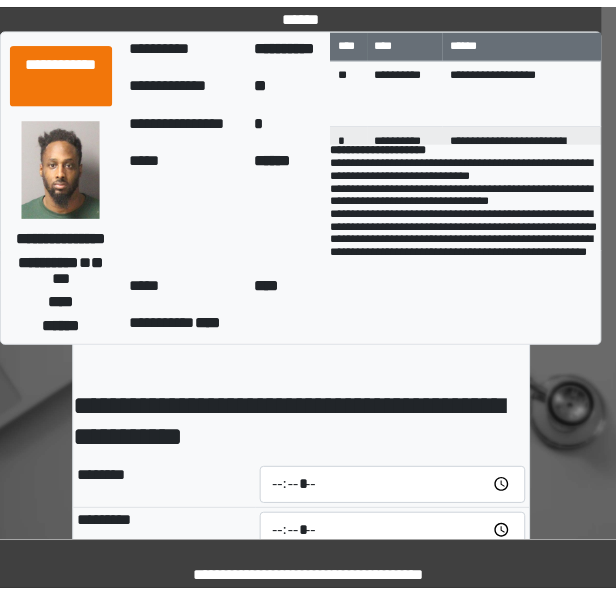 scroll, scrollTop: 0, scrollLeft: 0, axis: both 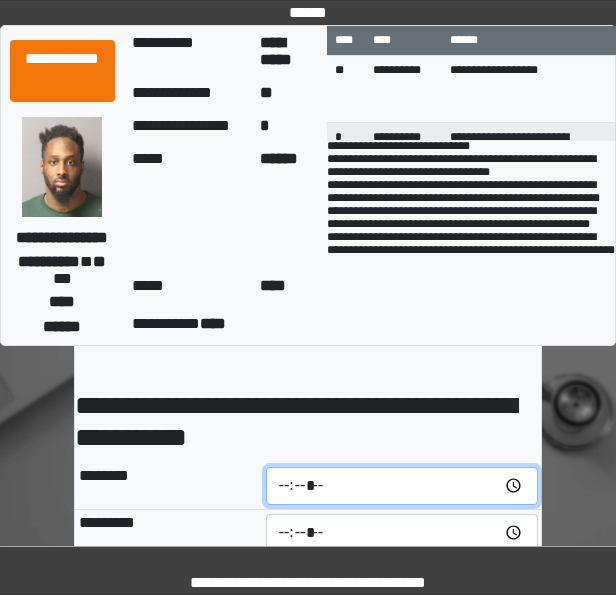 click at bounding box center (402, 486) 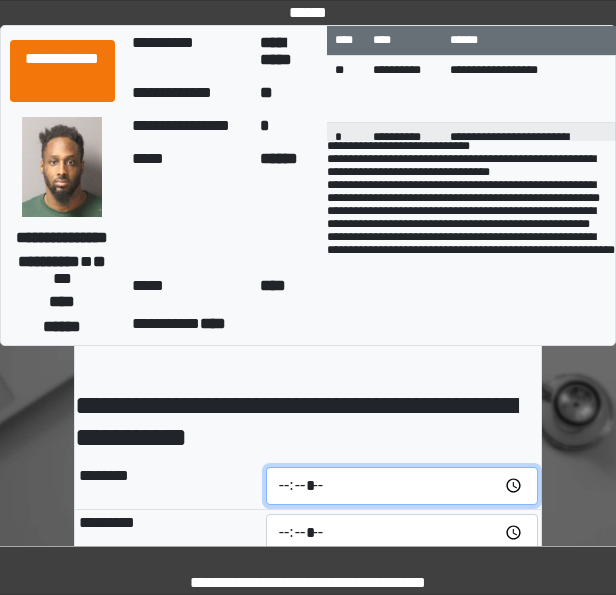 type on "*****" 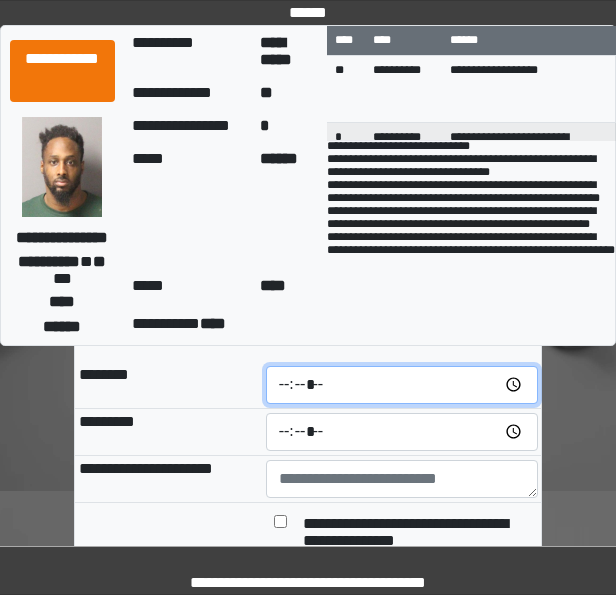 scroll, scrollTop: 106, scrollLeft: 0, axis: vertical 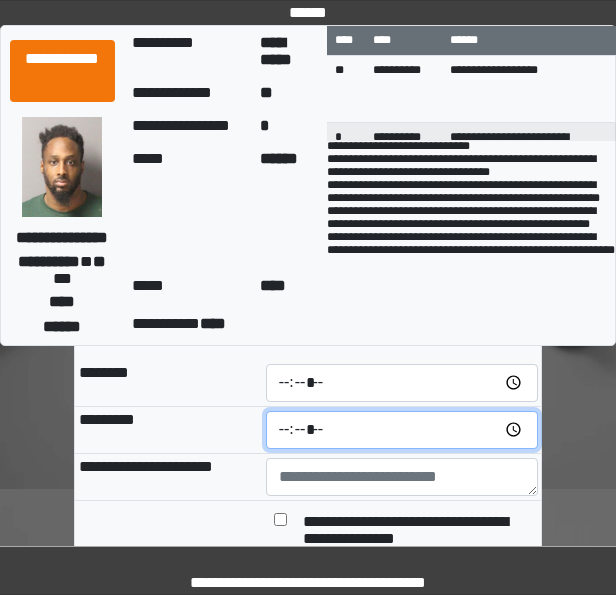 click at bounding box center [402, 430] 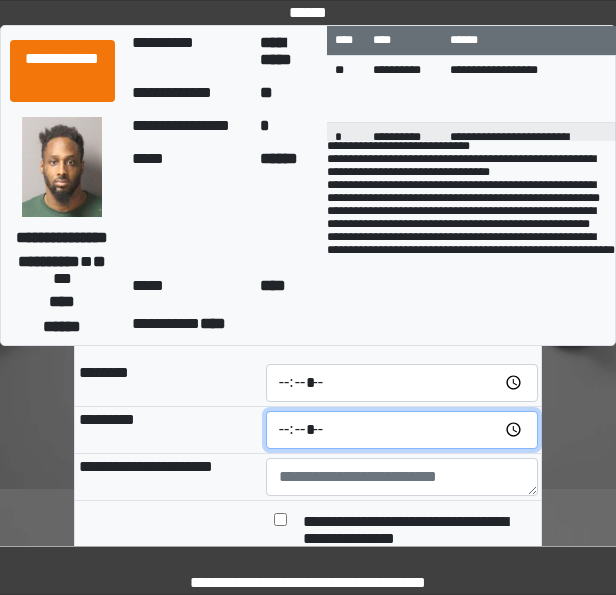 click at bounding box center [402, 430] 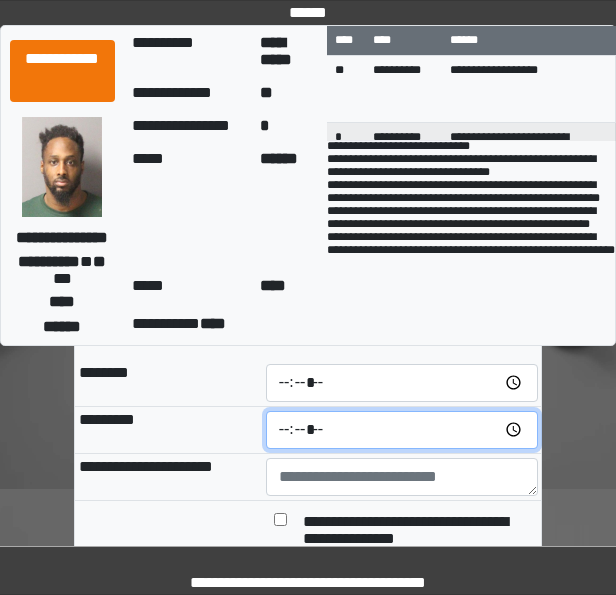 click at bounding box center (402, 430) 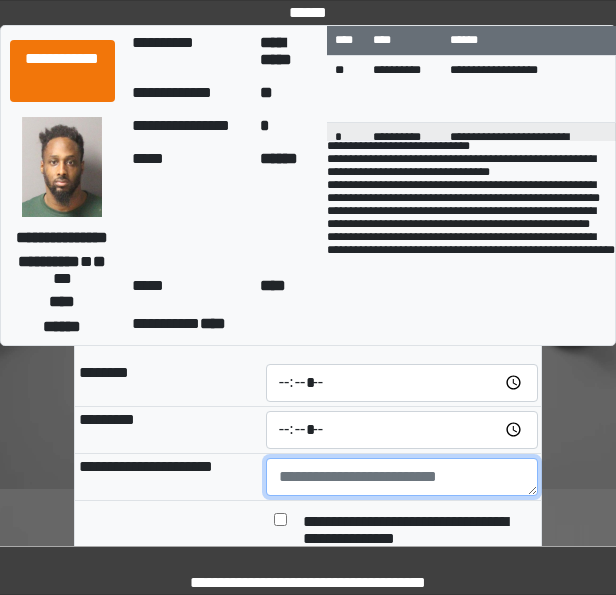 click at bounding box center [402, 477] 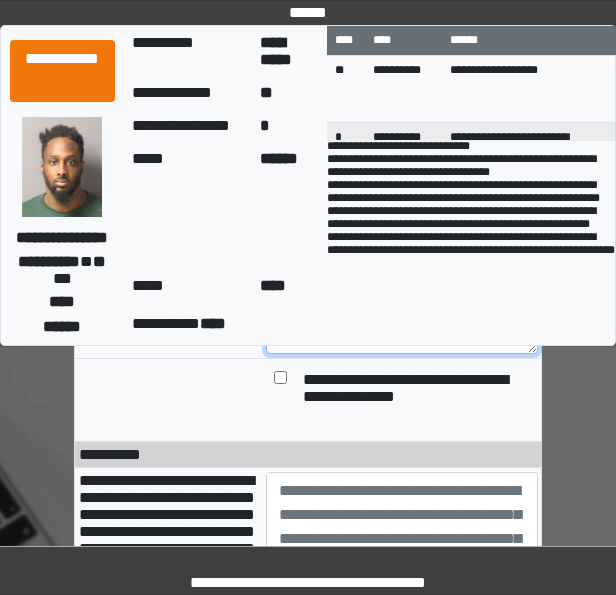 scroll, scrollTop: 340, scrollLeft: 0, axis: vertical 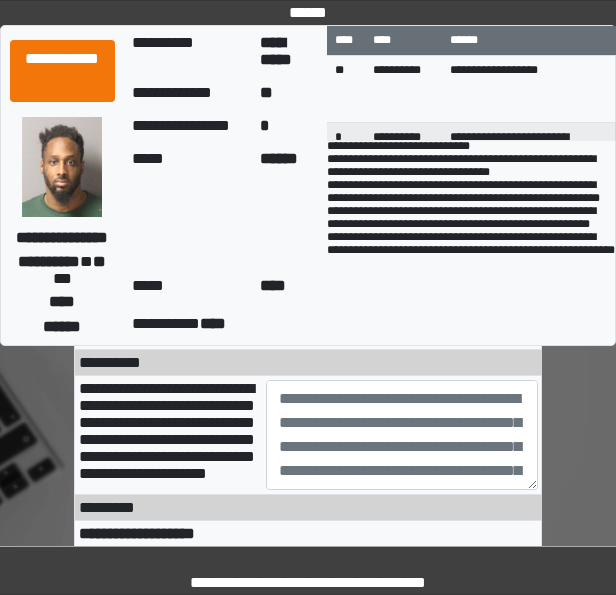 type on "*******" 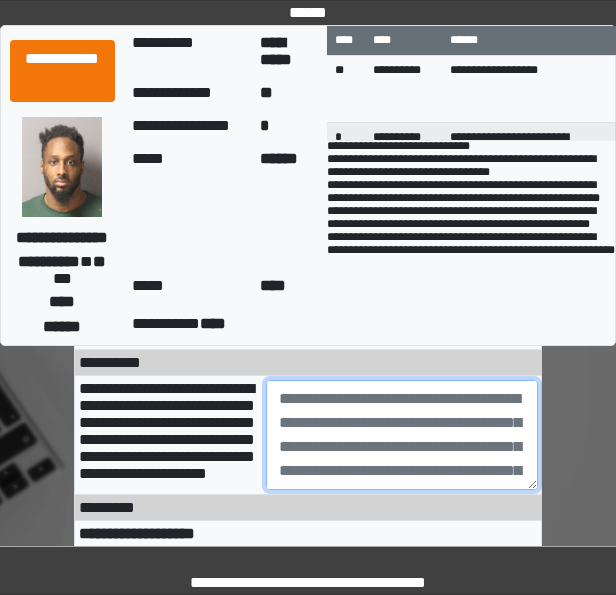 click at bounding box center (402, 435) 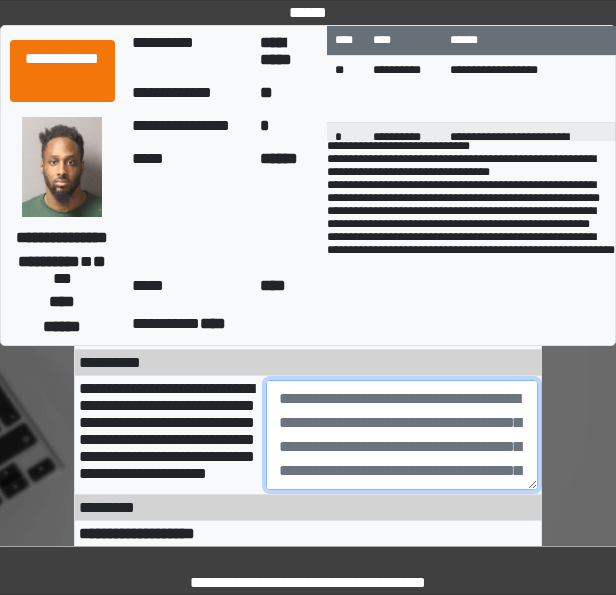 paste on "**********" 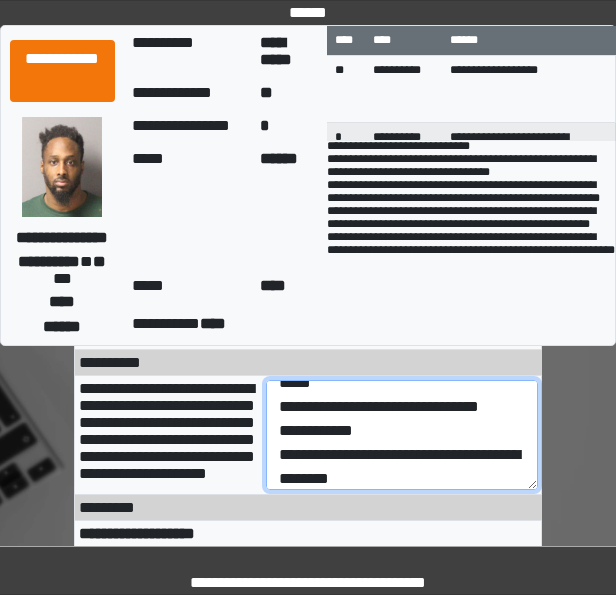 scroll, scrollTop: 0, scrollLeft: 0, axis: both 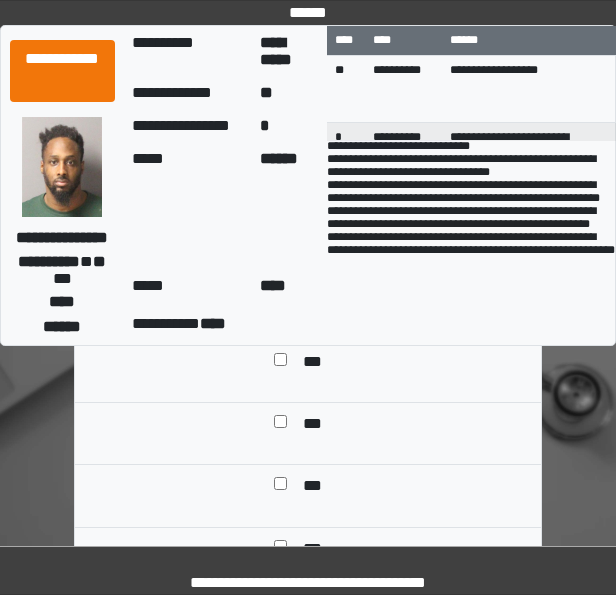 type on "**********" 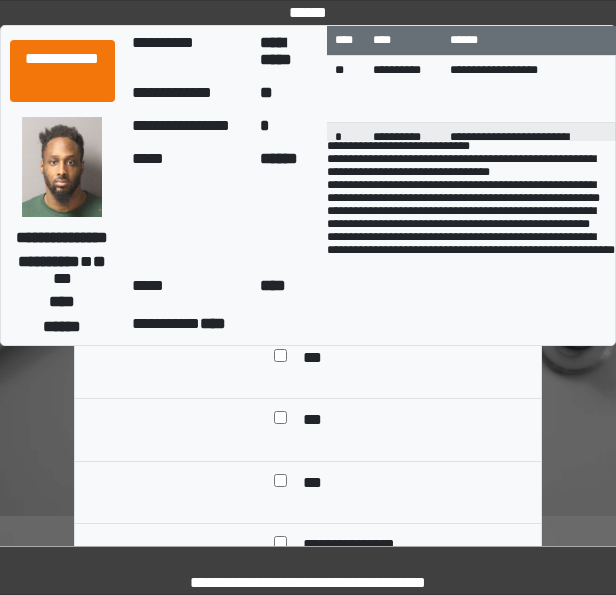 click on "***" at bounding box center (319, 421) 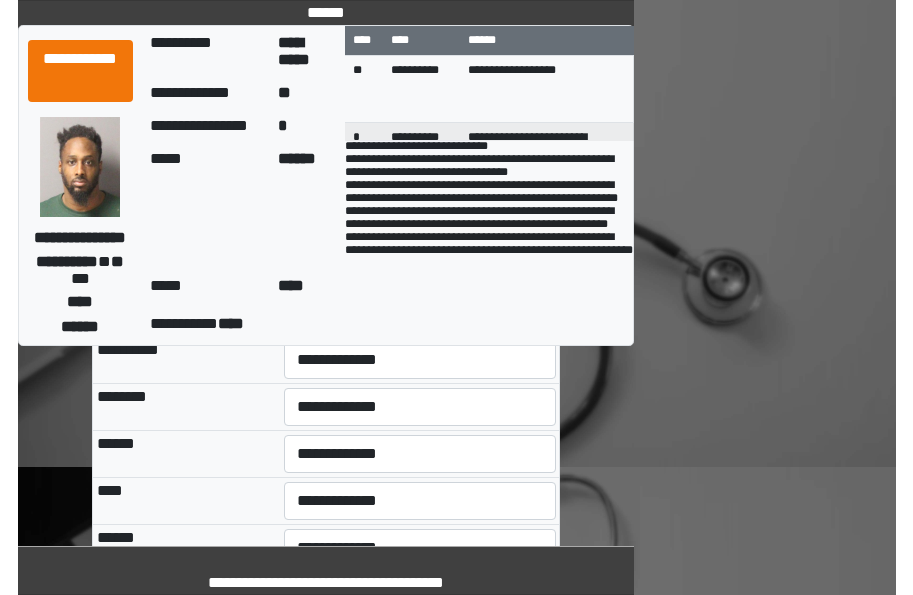 scroll, scrollTop: 1319, scrollLeft: 0, axis: vertical 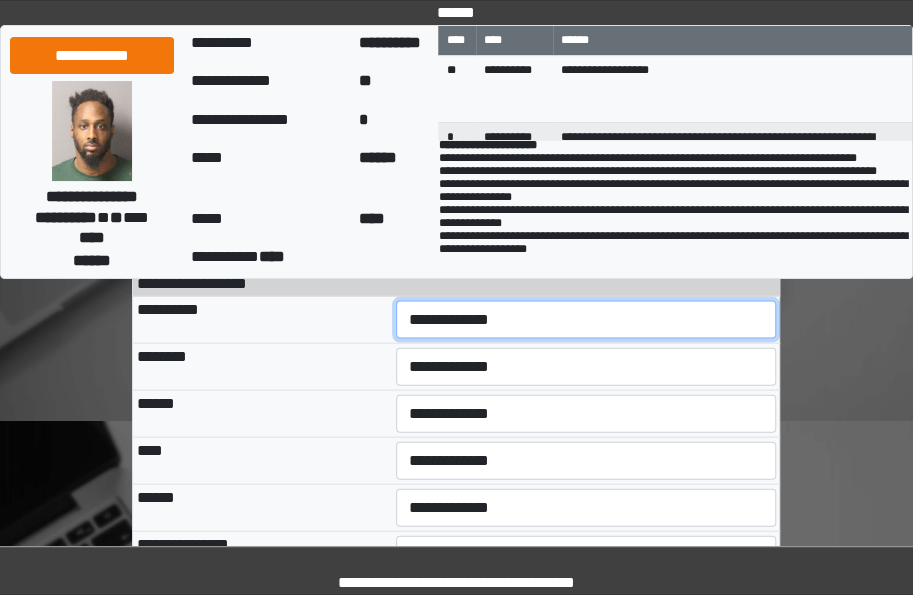 click on "**********" at bounding box center [586, 319] 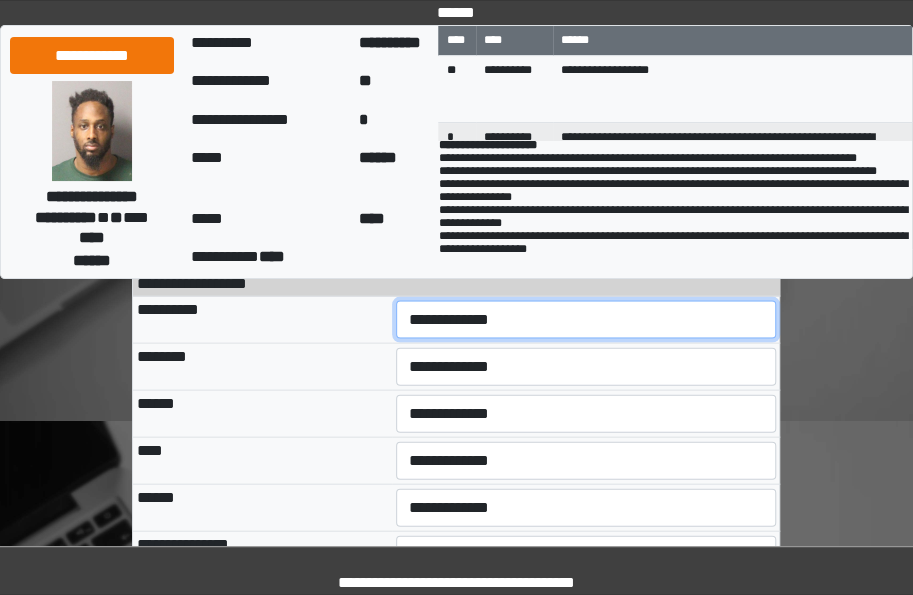 select on "***" 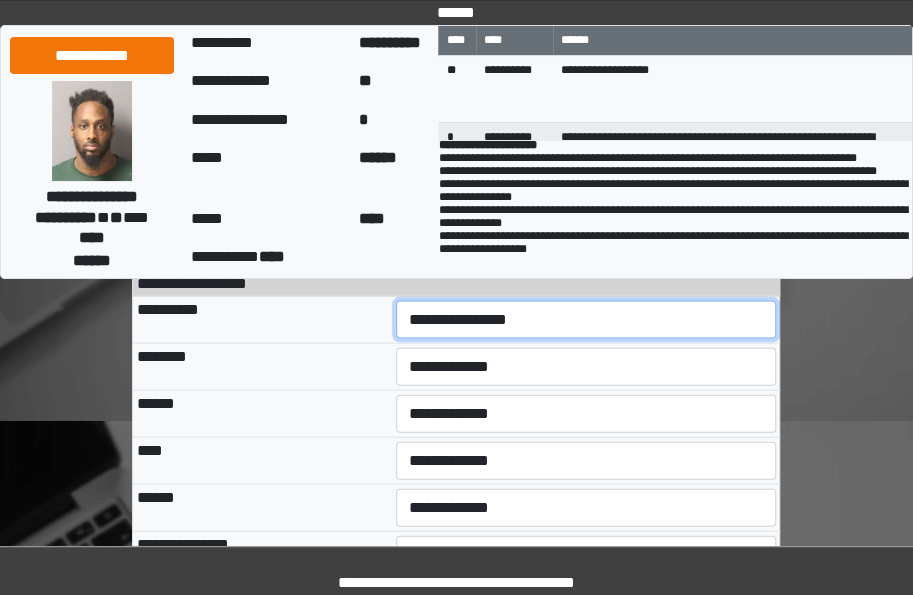 scroll, scrollTop: 1427, scrollLeft: 0, axis: vertical 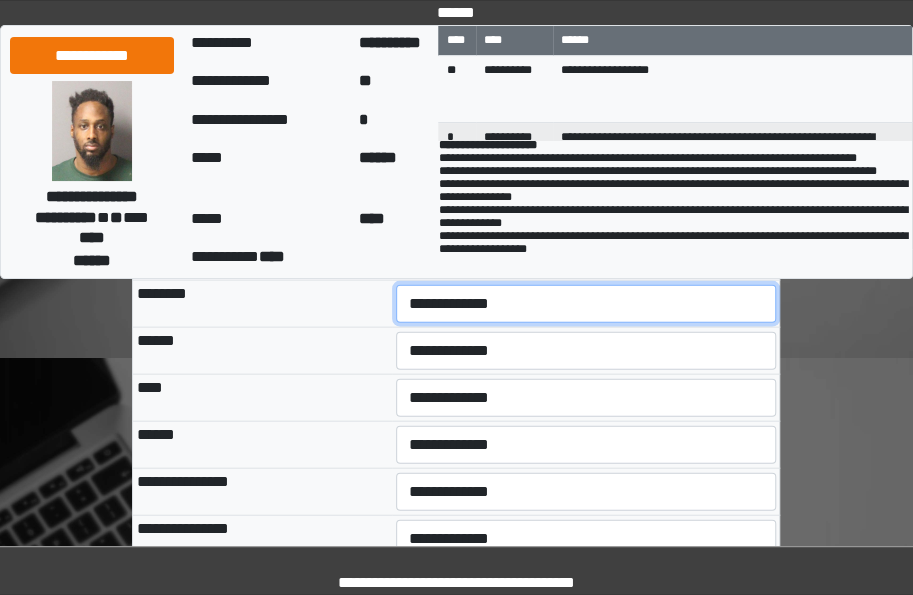 click on "**********" at bounding box center [586, 304] 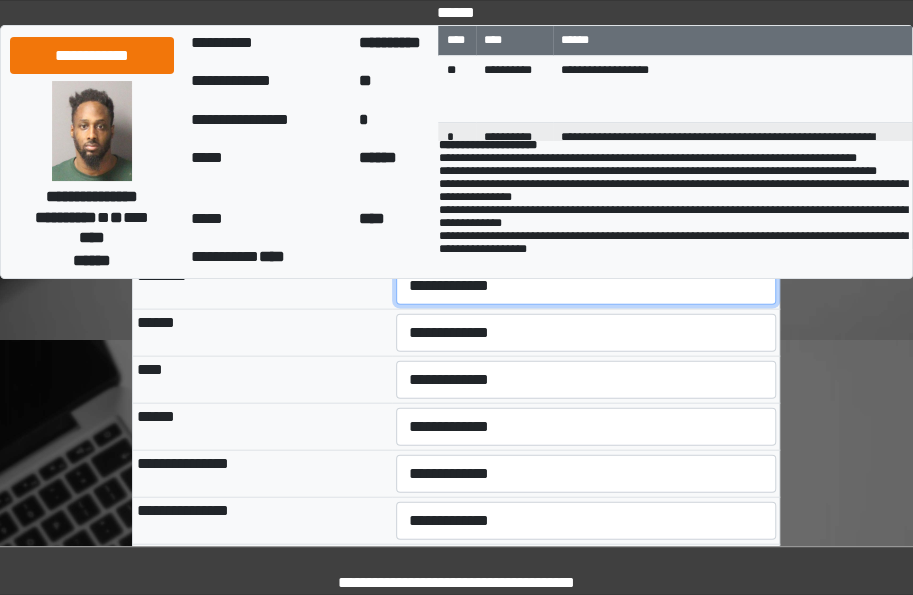 scroll, scrollTop: 1388, scrollLeft: 0, axis: vertical 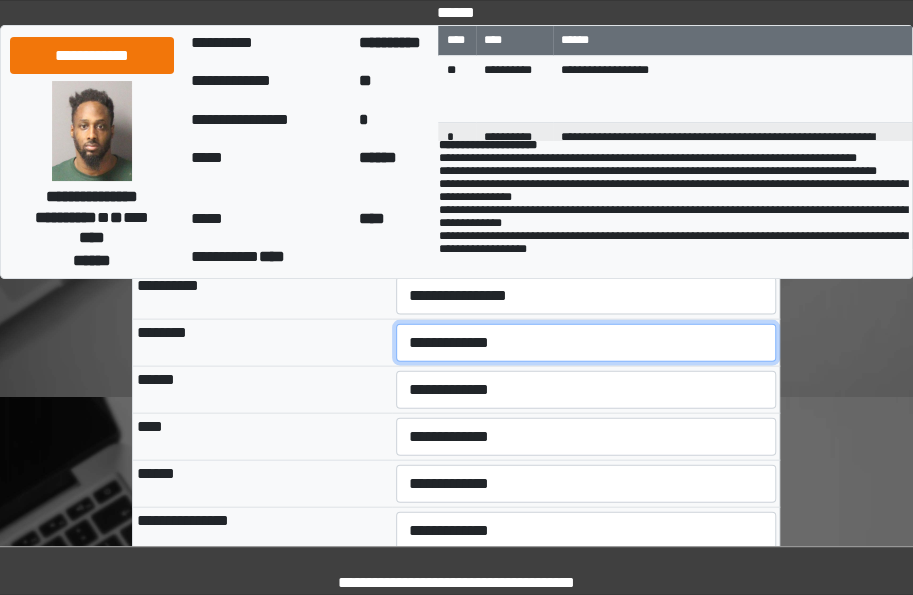 click on "**********" at bounding box center (586, 343) 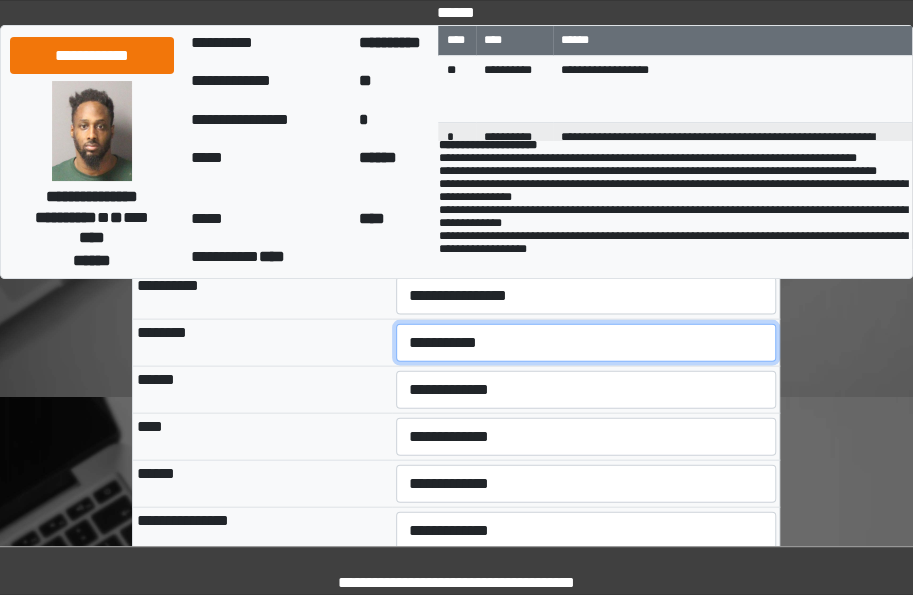 click on "**********" at bounding box center [586, 343] 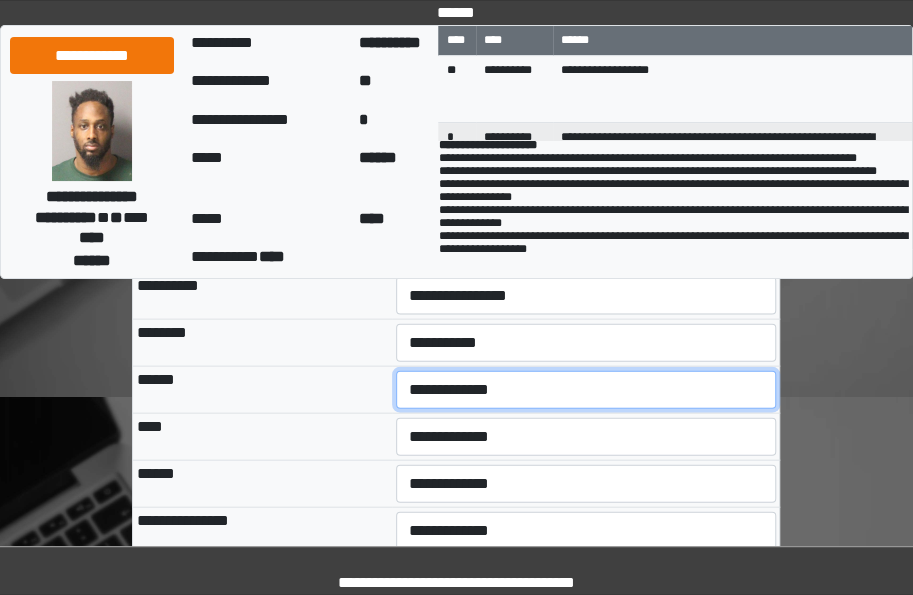 click on "**********" at bounding box center (586, 390) 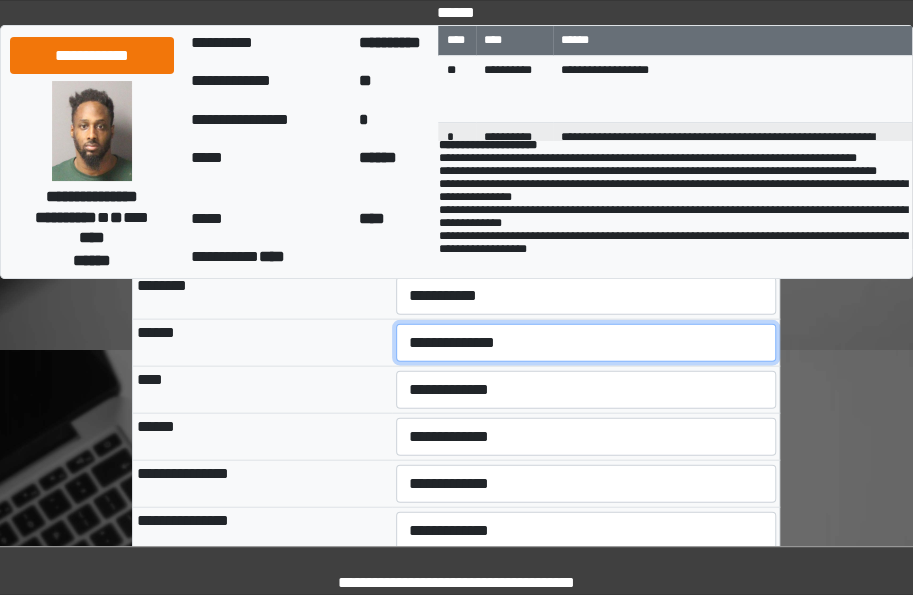 scroll, scrollTop: 1434, scrollLeft: 0, axis: vertical 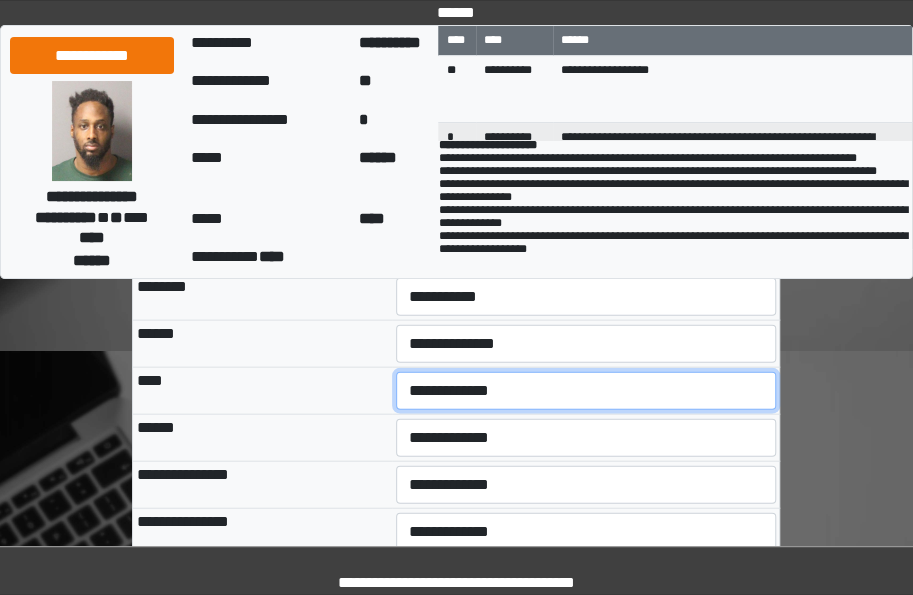 click on "**********" at bounding box center [586, 391] 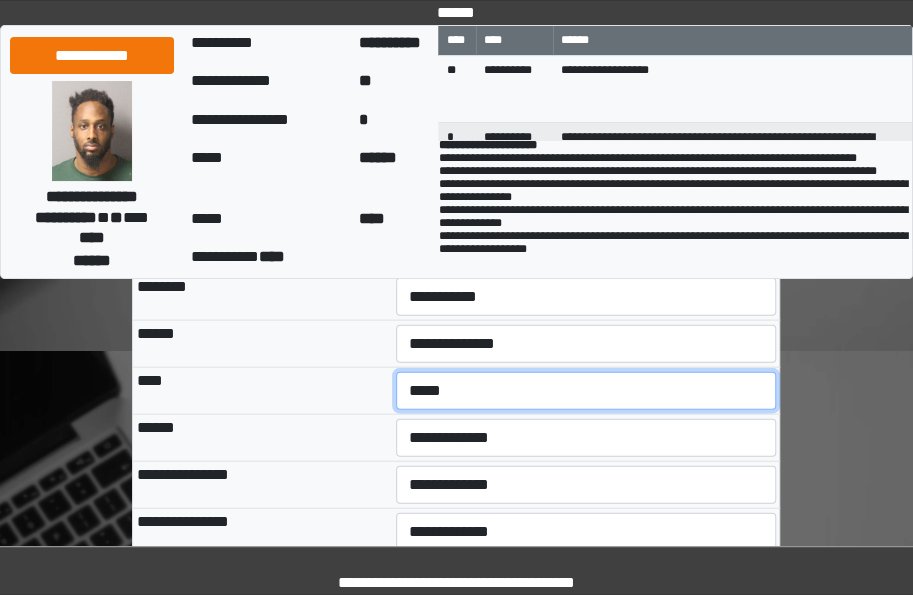 scroll, scrollTop: 1493, scrollLeft: 0, axis: vertical 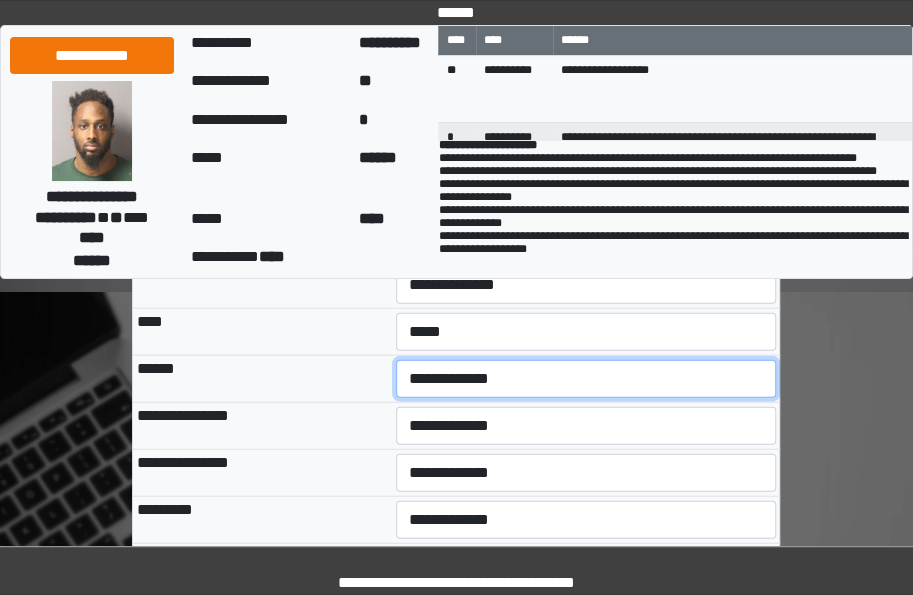 click on "**********" at bounding box center (586, 379) 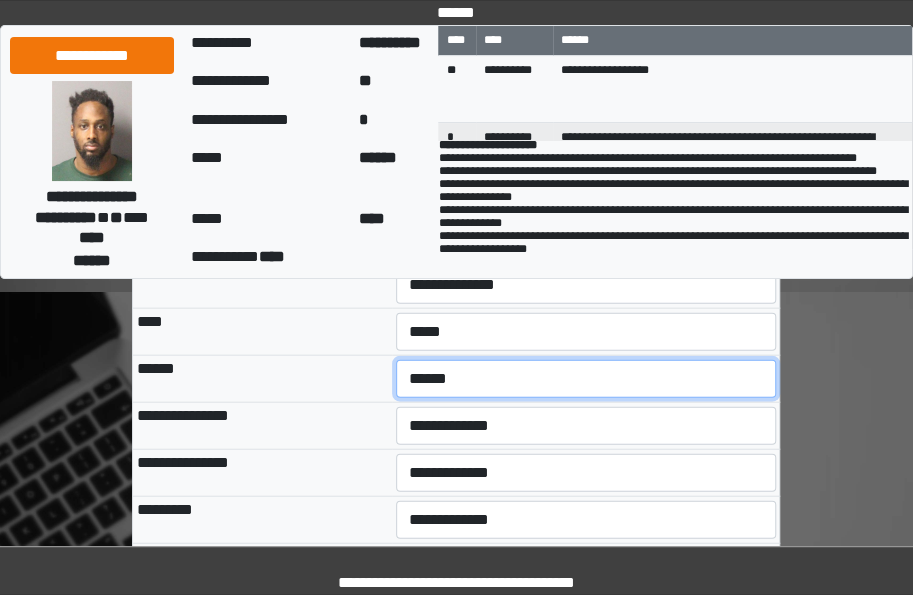 click on "**********" at bounding box center (586, 379) 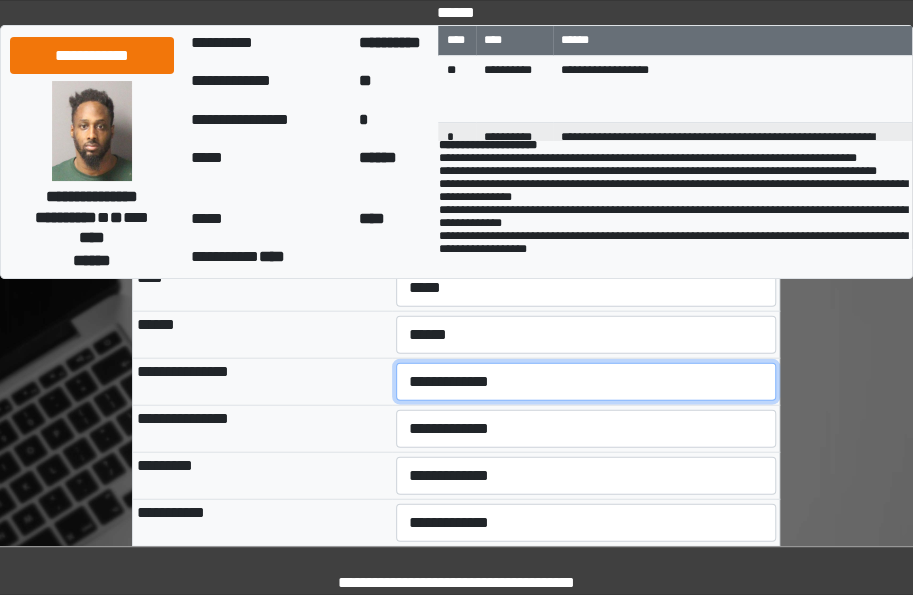 click on "**********" at bounding box center (586, 382) 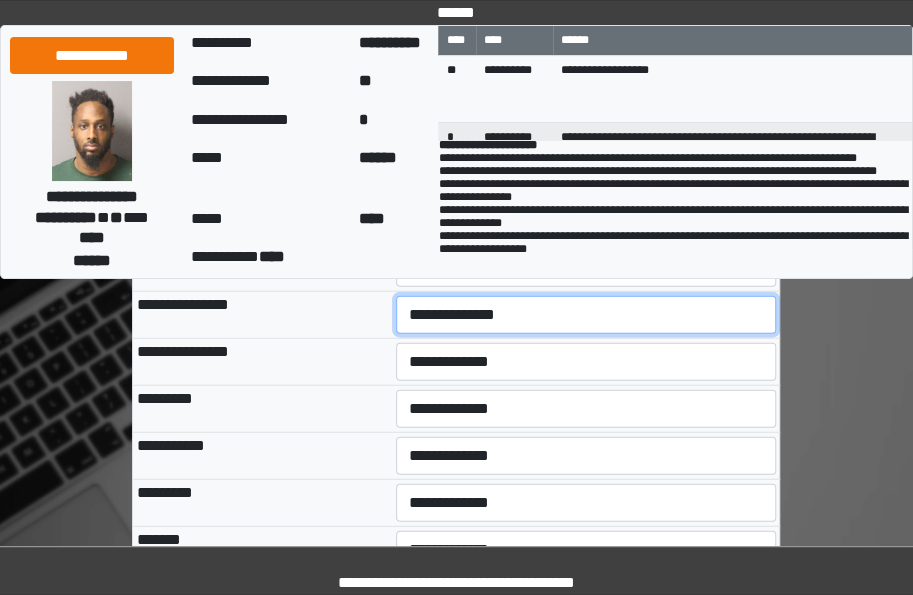 scroll, scrollTop: 1605, scrollLeft: 0, axis: vertical 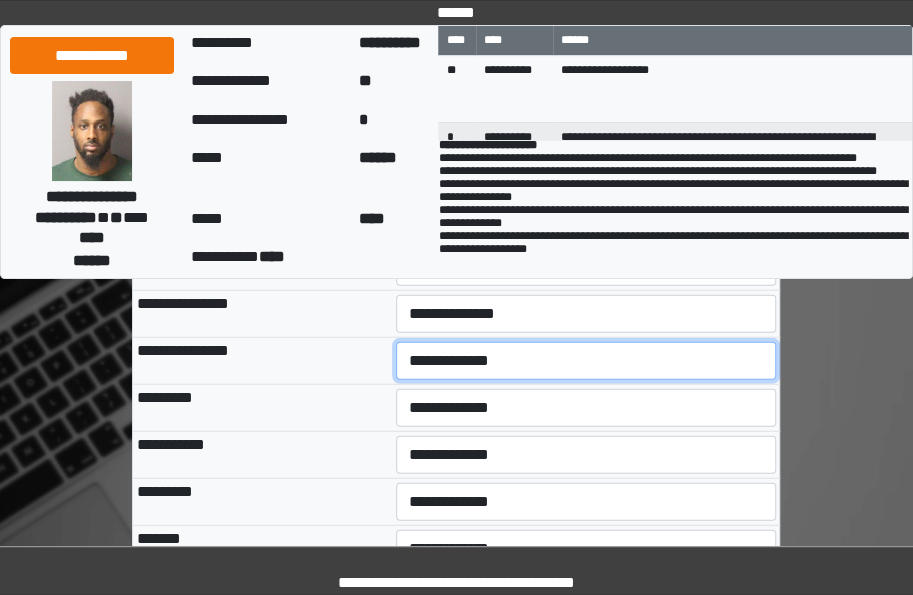 click on "**********" at bounding box center [586, 361] 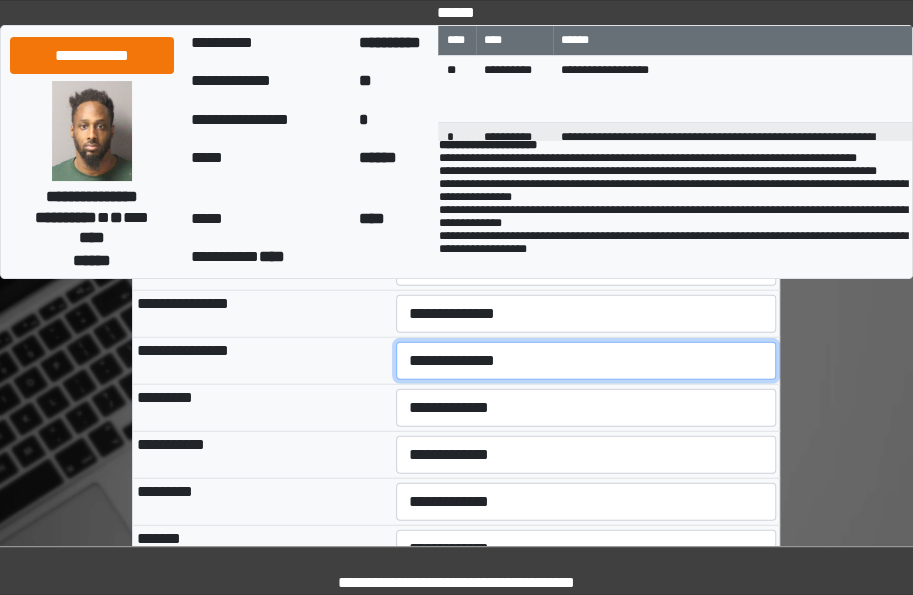 click on "**********" at bounding box center (586, 361) 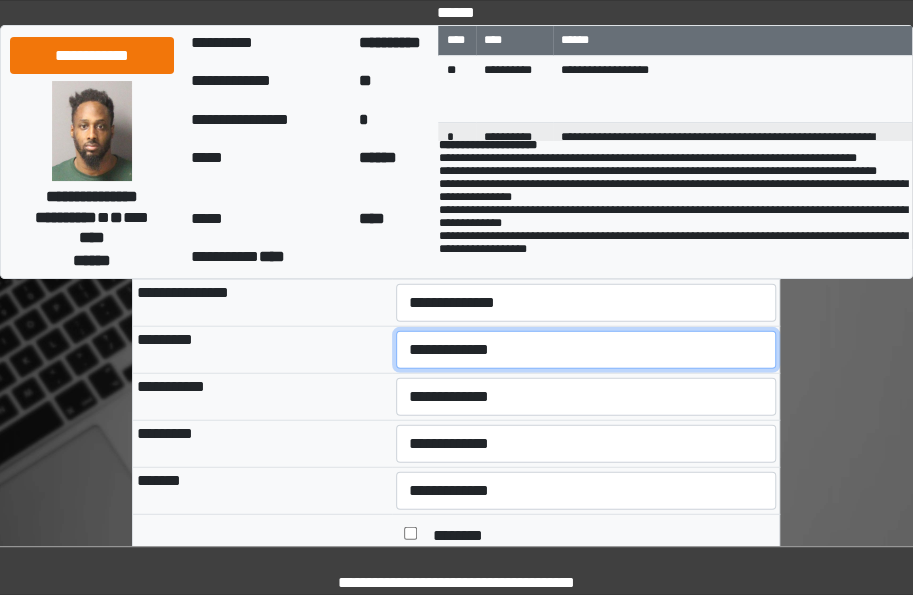 click on "**********" at bounding box center [586, 350] 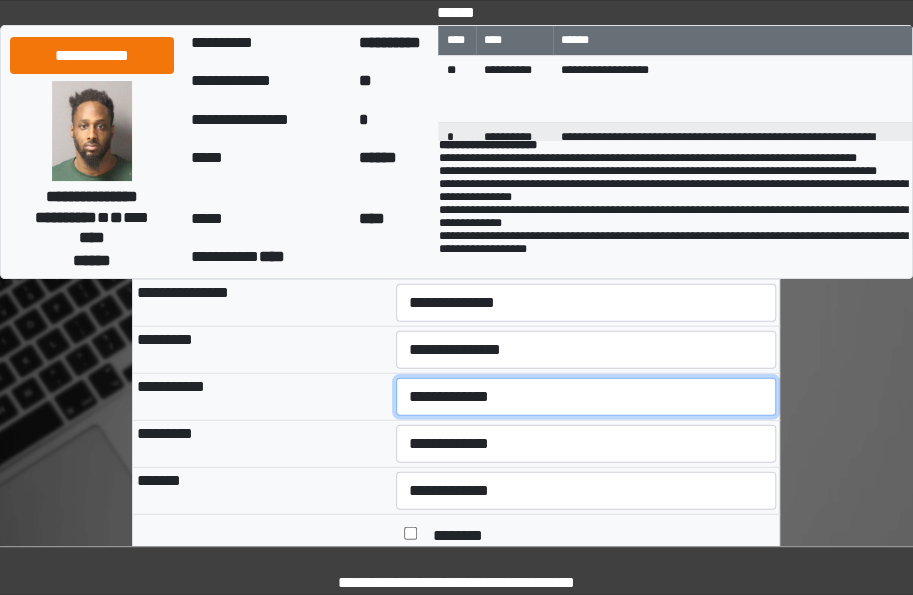 click on "**********" at bounding box center (586, 397) 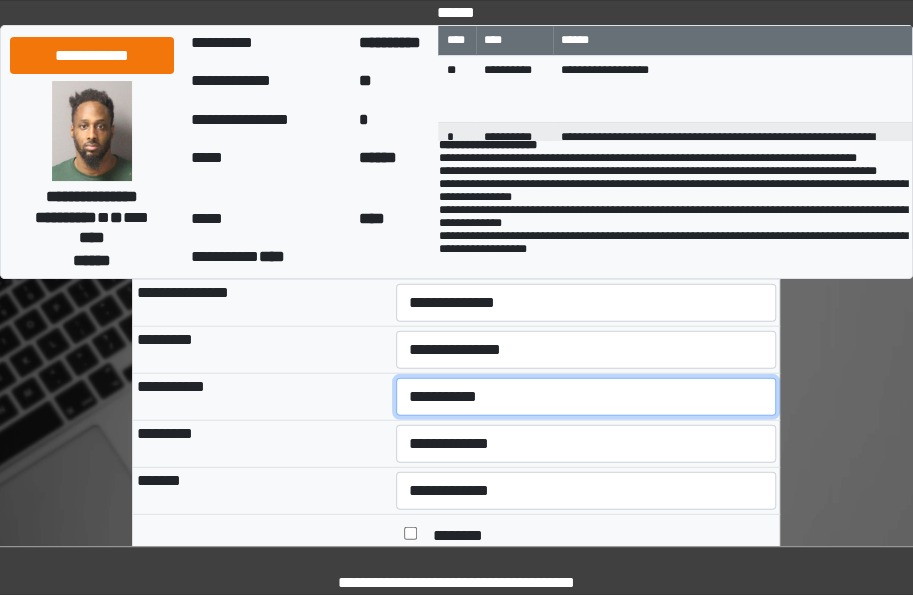 click on "**********" at bounding box center [586, 397] 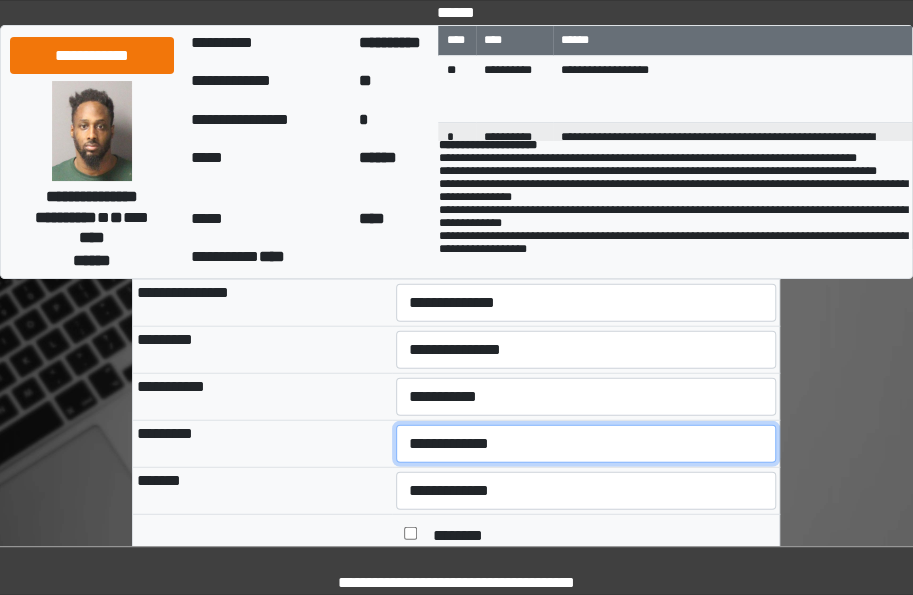 click on "**********" at bounding box center [586, 444] 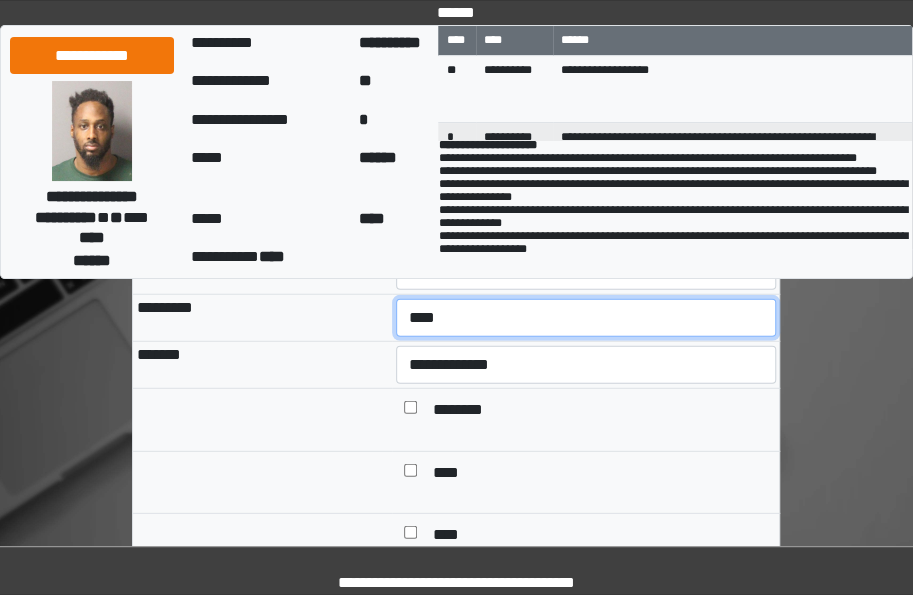scroll, scrollTop: 1791, scrollLeft: 0, axis: vertical 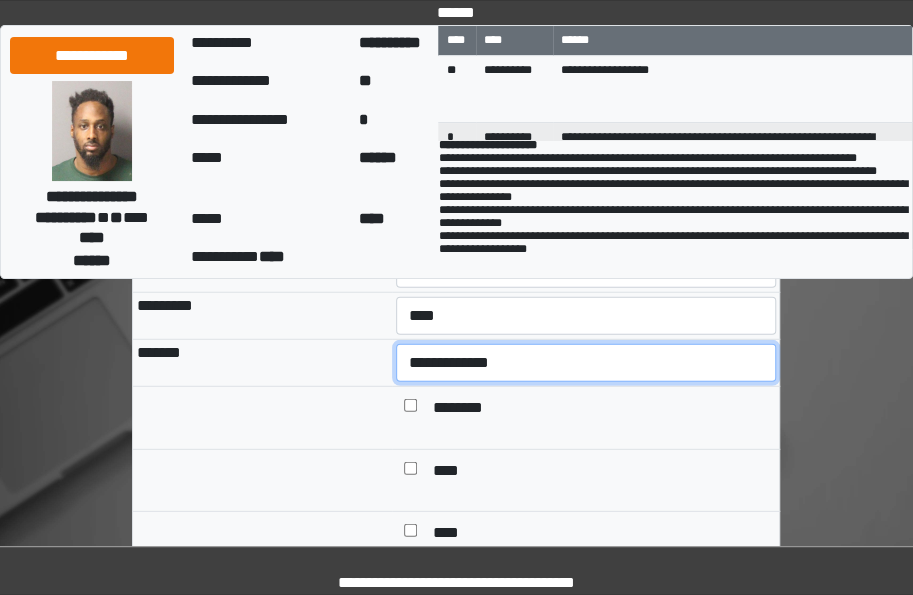 click on "**********" at bounding box center [586, 363] 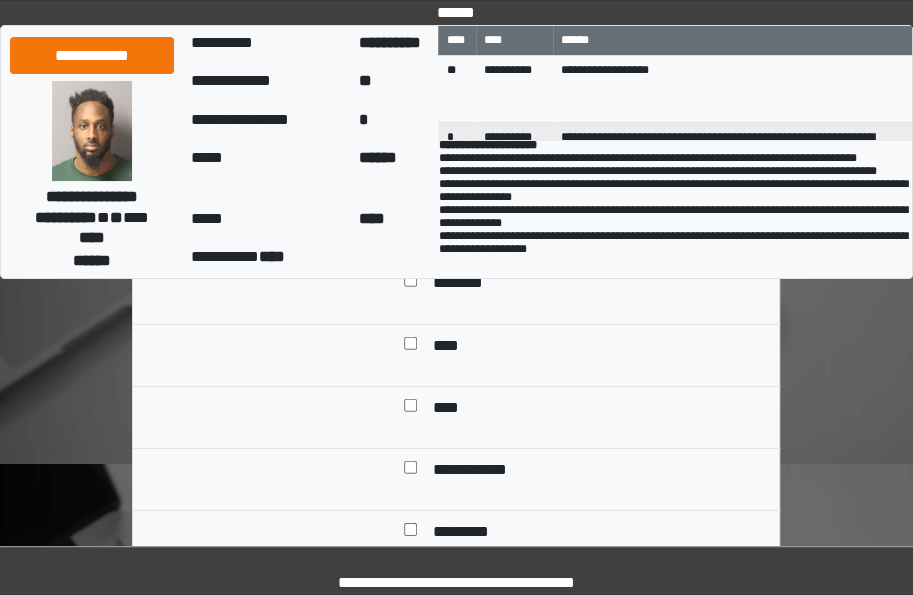 scroll, scrollTop: 1917, scrollLeft: 0, axis: vertical 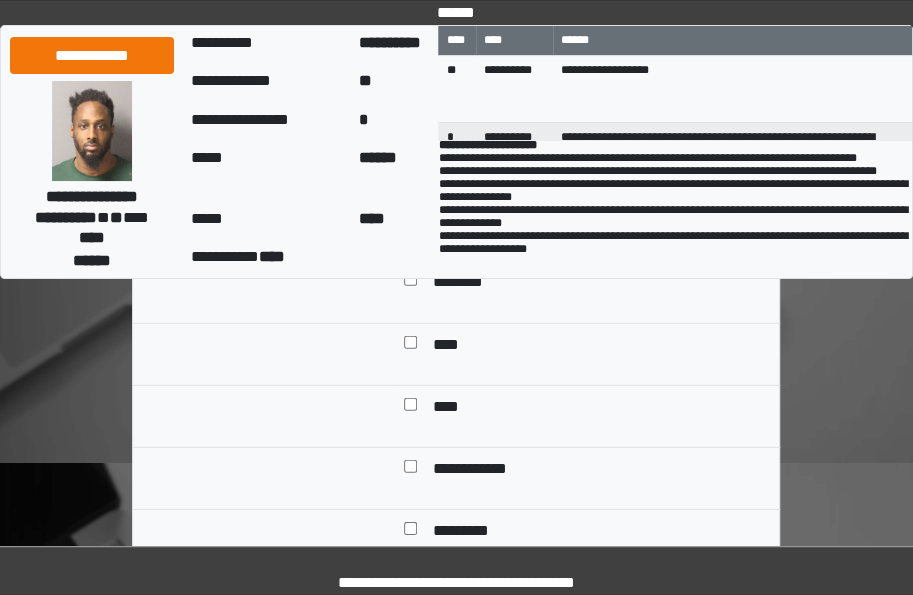 click on "****" at bounding box center [600, 346] 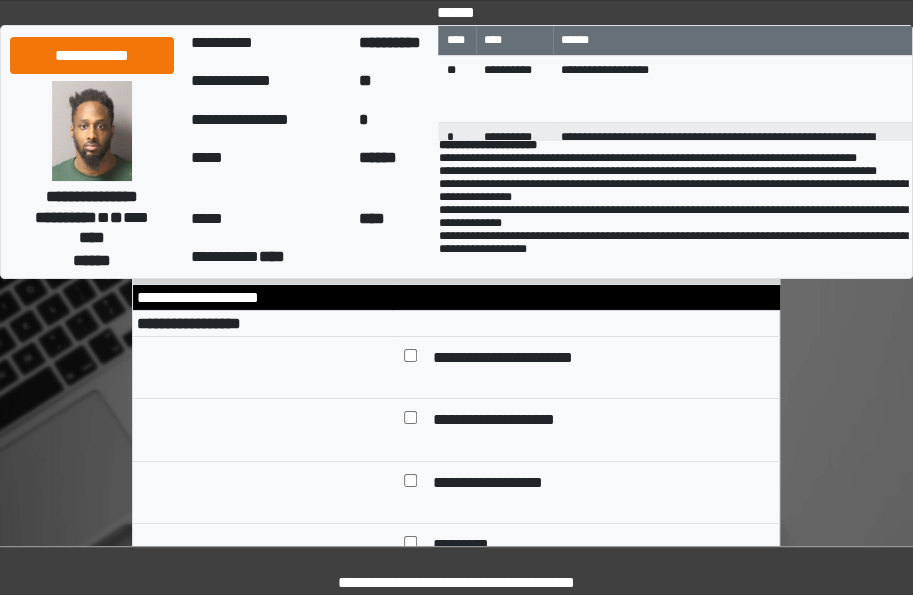 scroll, scrollTop: 2363, scrollLeft: 0, axis: vertical 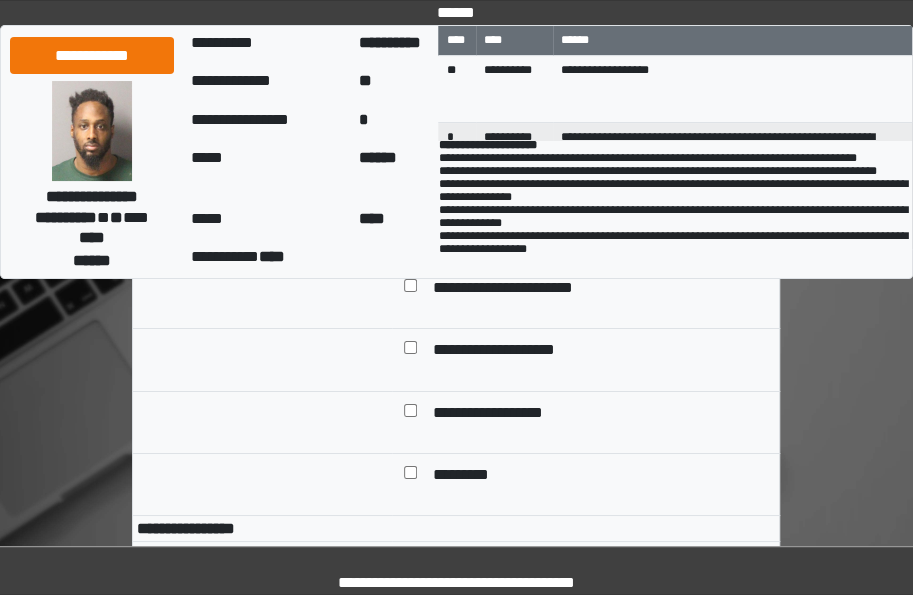 click on "**********" at bounding box center [505, 414] 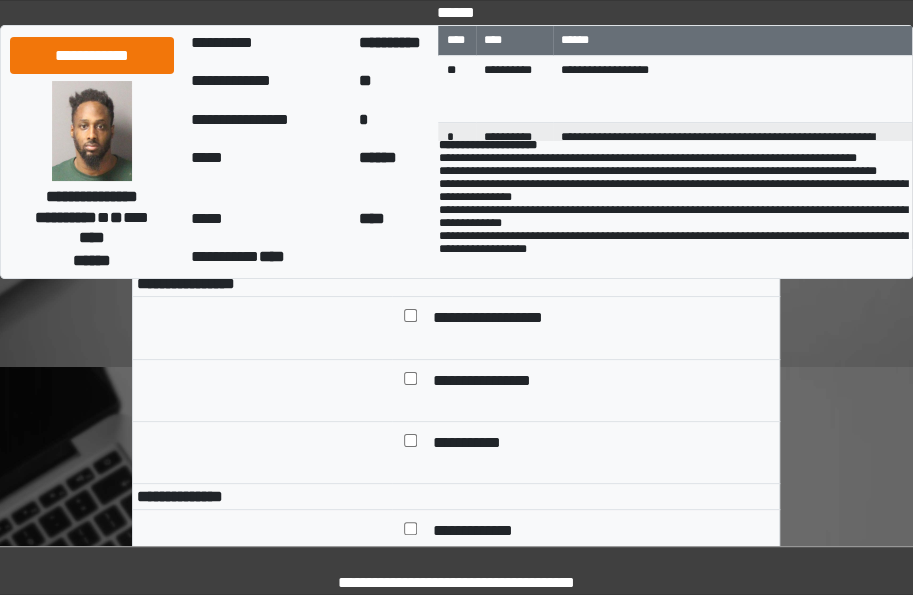click on "**********" at bounding box center (509, 319) 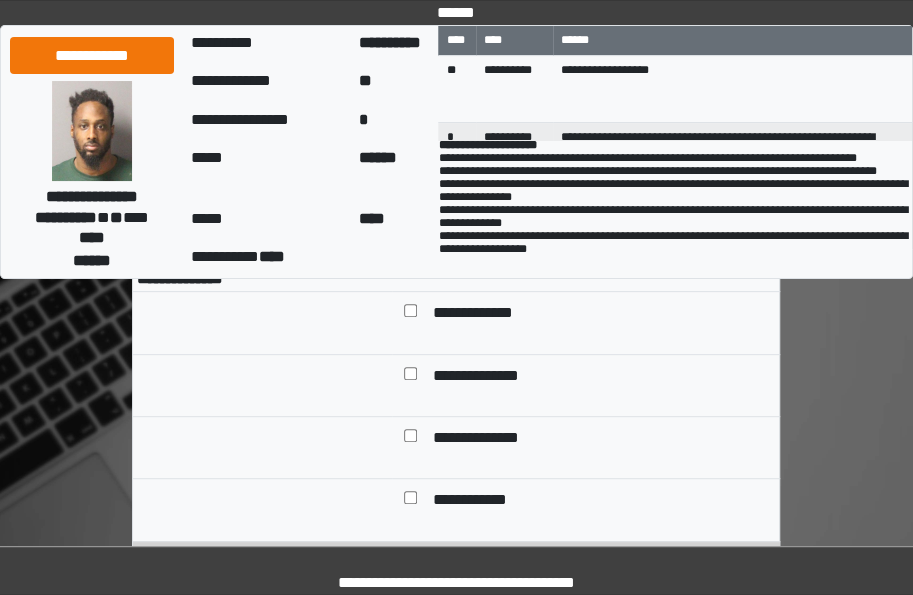 scroll, scrollTop: 2853, scrollLeft: 0, axis: vertical 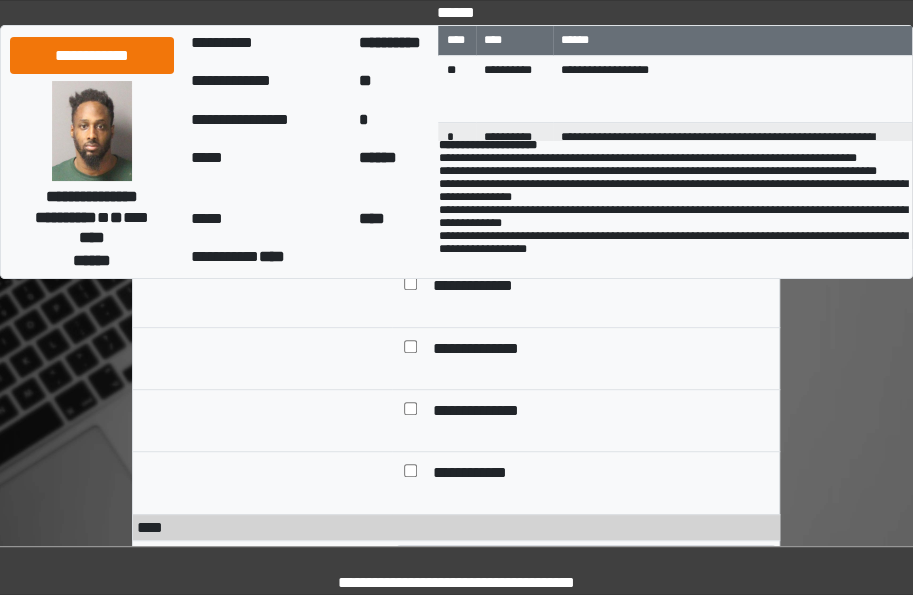 click on "**********" at bounding box center (492, 412) 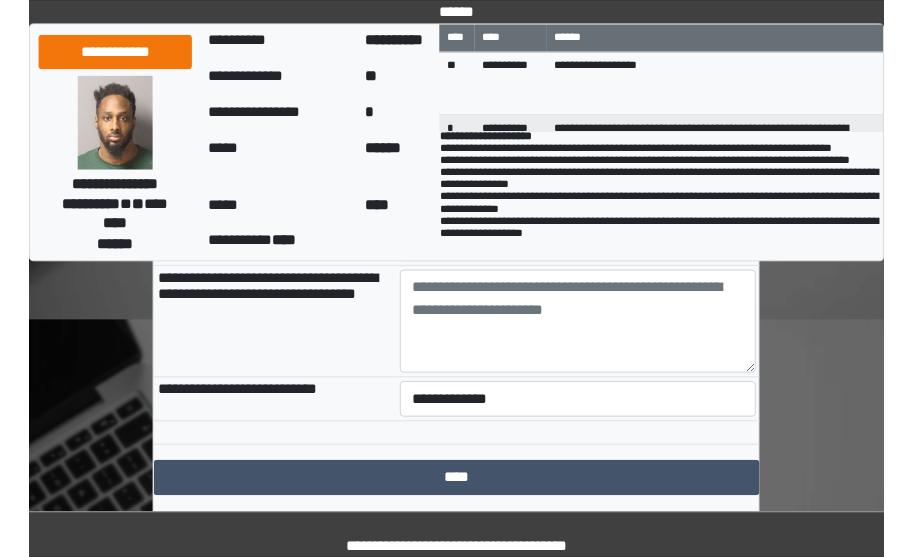 scroll, scrollTop: 3175, scrollLeft: 0, axis: vertical 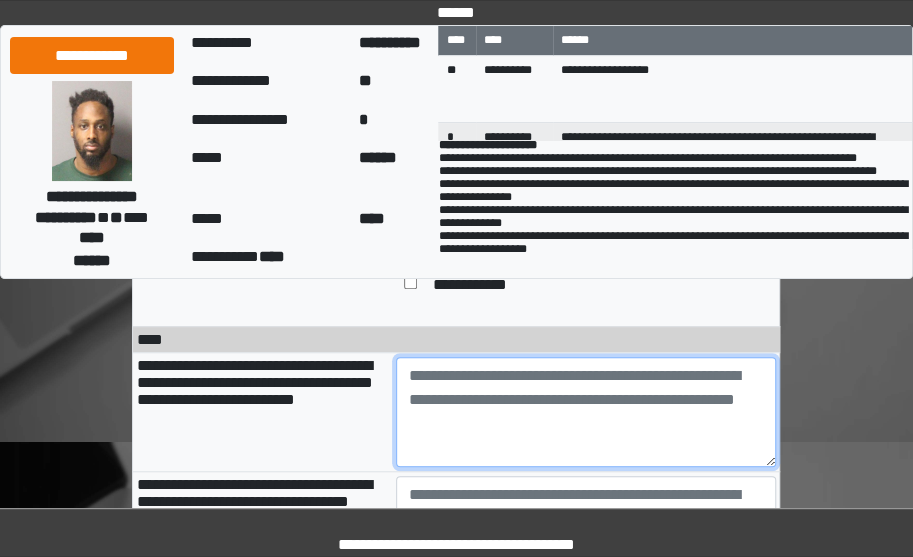 paste on "**********" 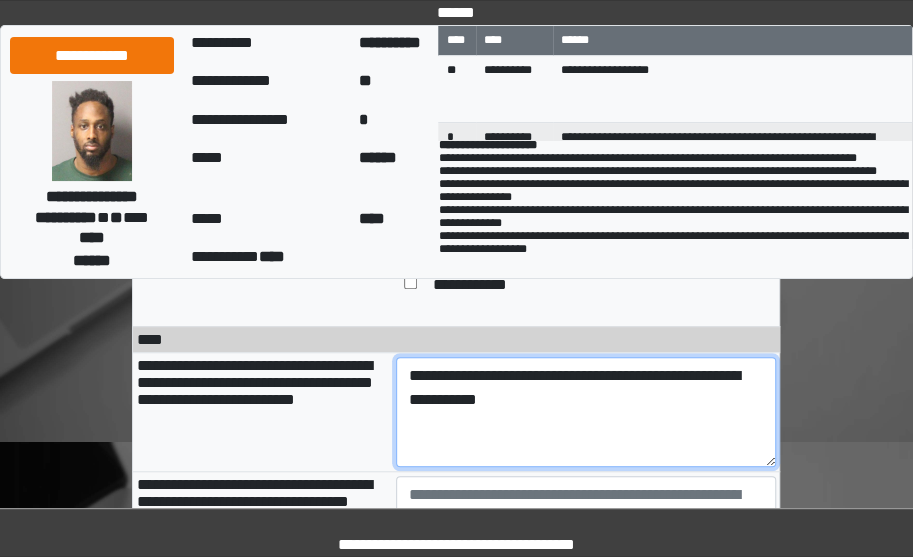 drag, startPoint x: 439, startPoint y: 409, endPoint x: 341, endPoint y: 423, distance: 98.99495 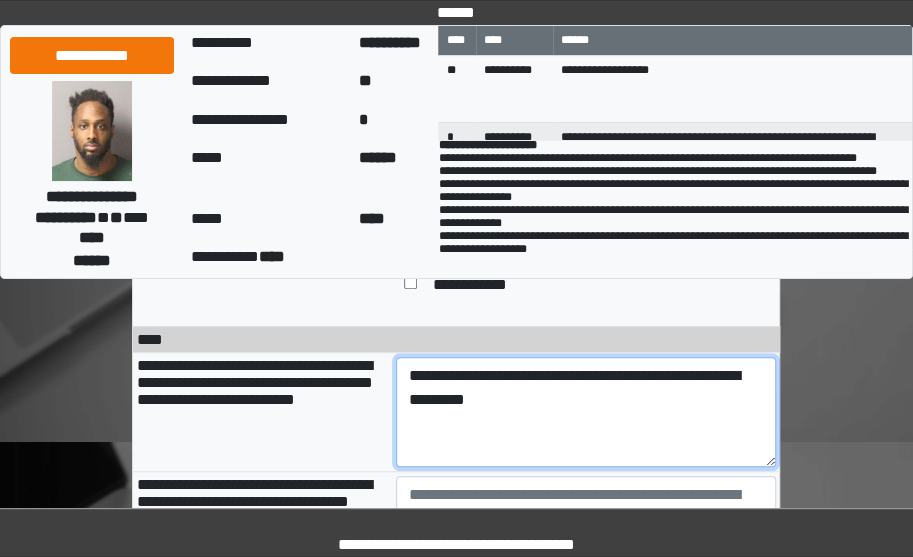 click on "**********" at bounding box center [586, 412] 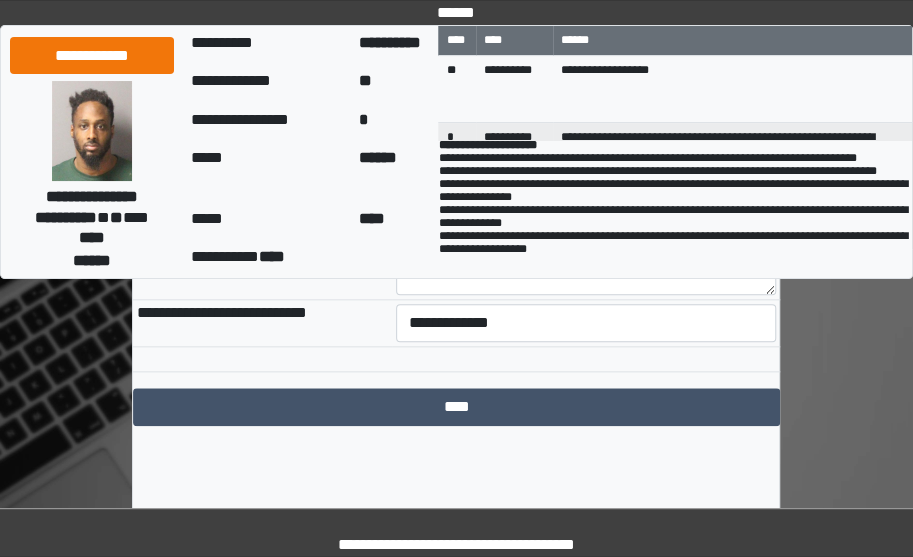 scroll, scrollTop: 3334, scrollLeft: 0, axis: vertical 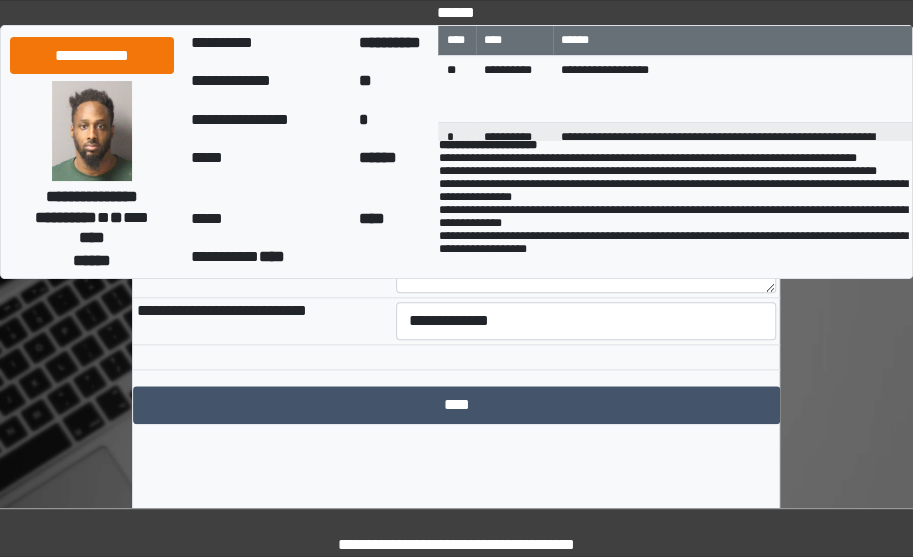 type on "**********" 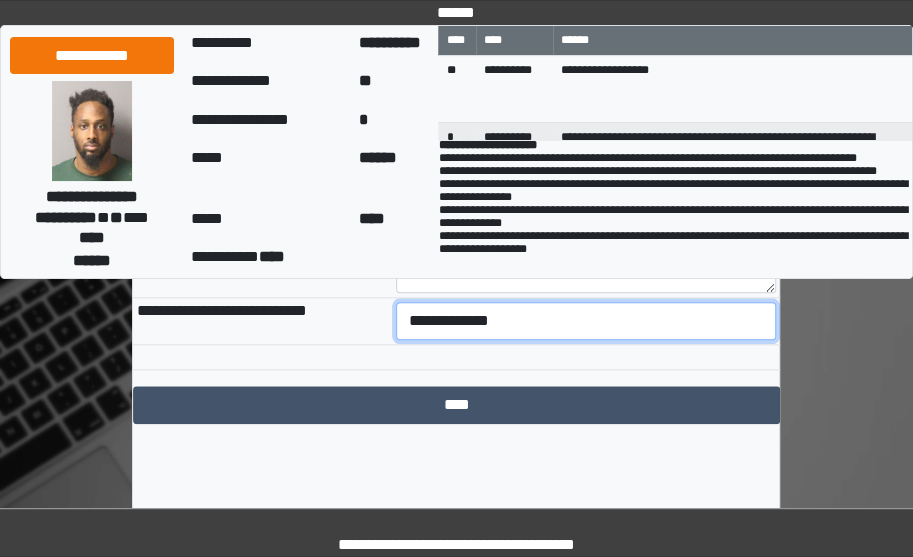 click on "**********" at bounding box center (586, 321) 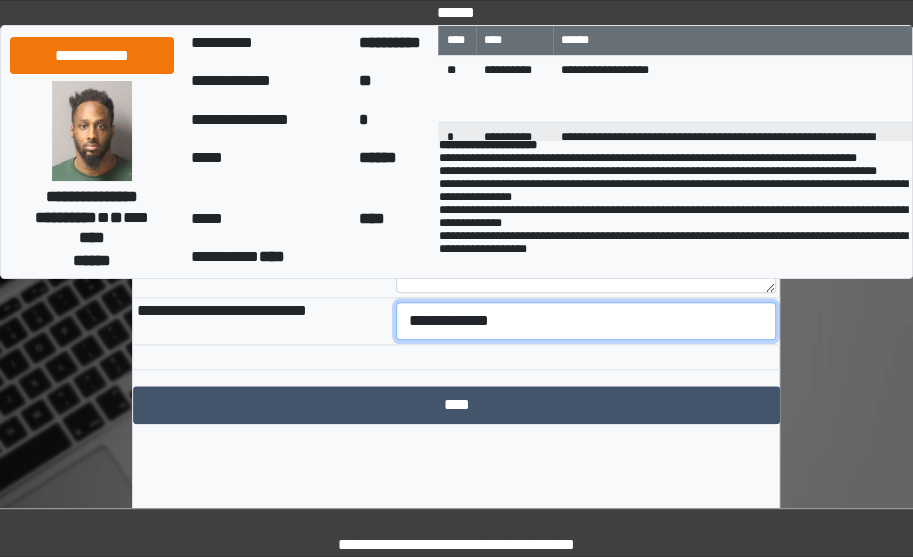 select on "***" 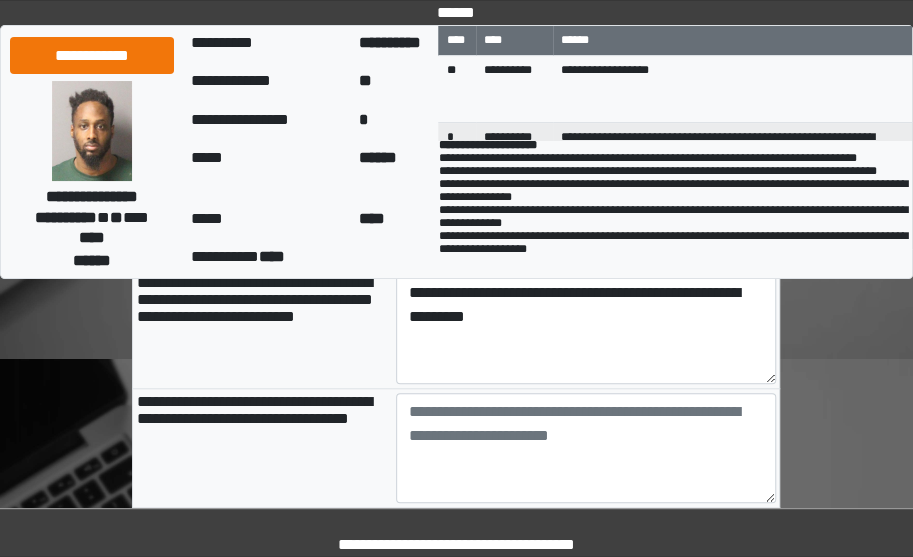 scroll, scrollTop: 3359, scrollLeft: 0, axis: vertical 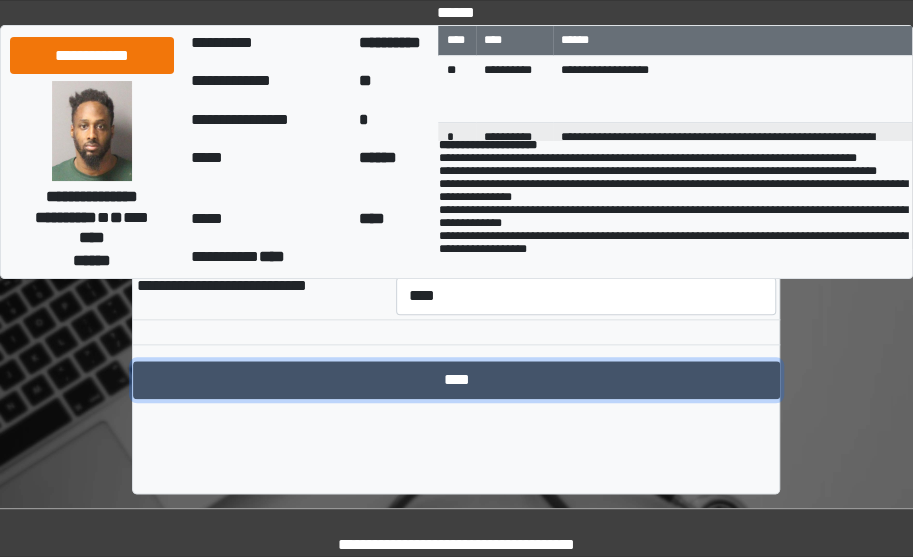 click on "****" at bounding box center (456, 380) 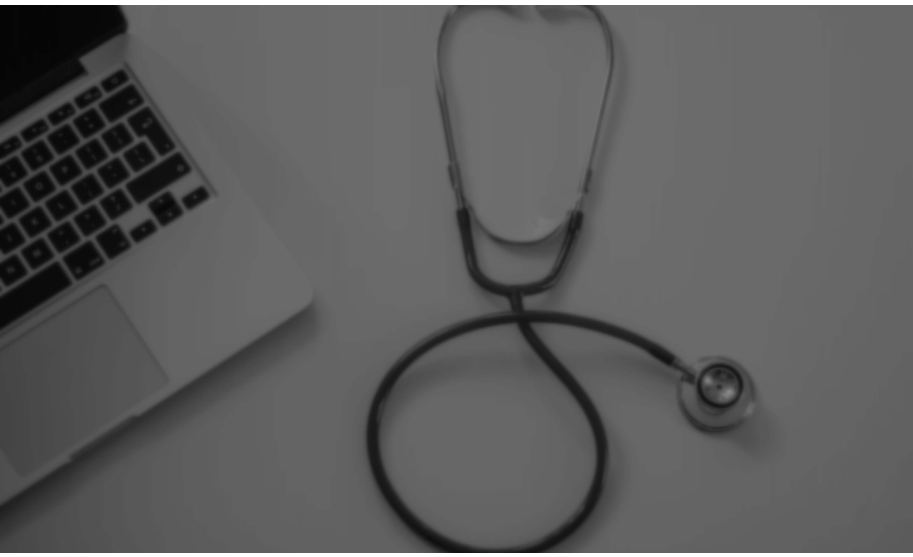 scroll, scrollTop: 0, scrollLeft: 0, axis: both 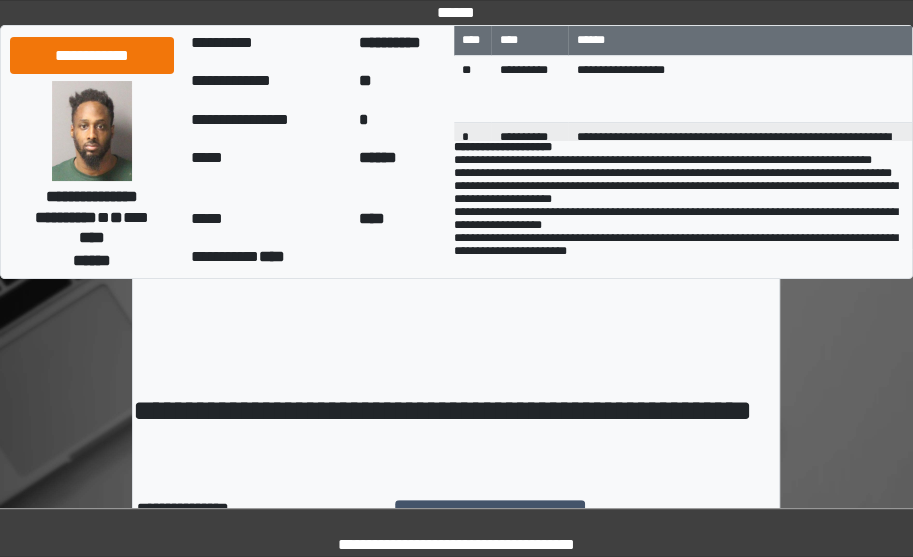 click on "**********" at bounding box center [456, 323] 